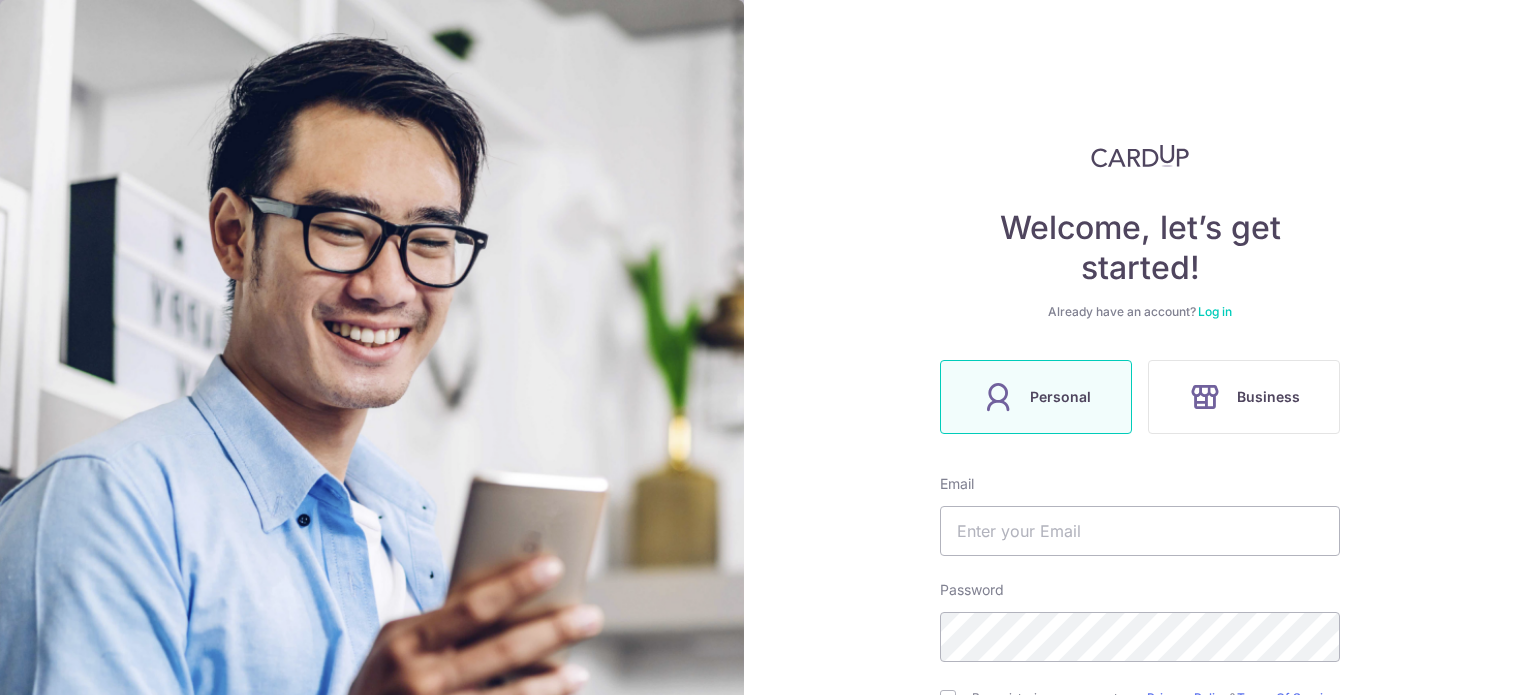scroll, scrollTop: 0, scrollLeft: 0, axis: both 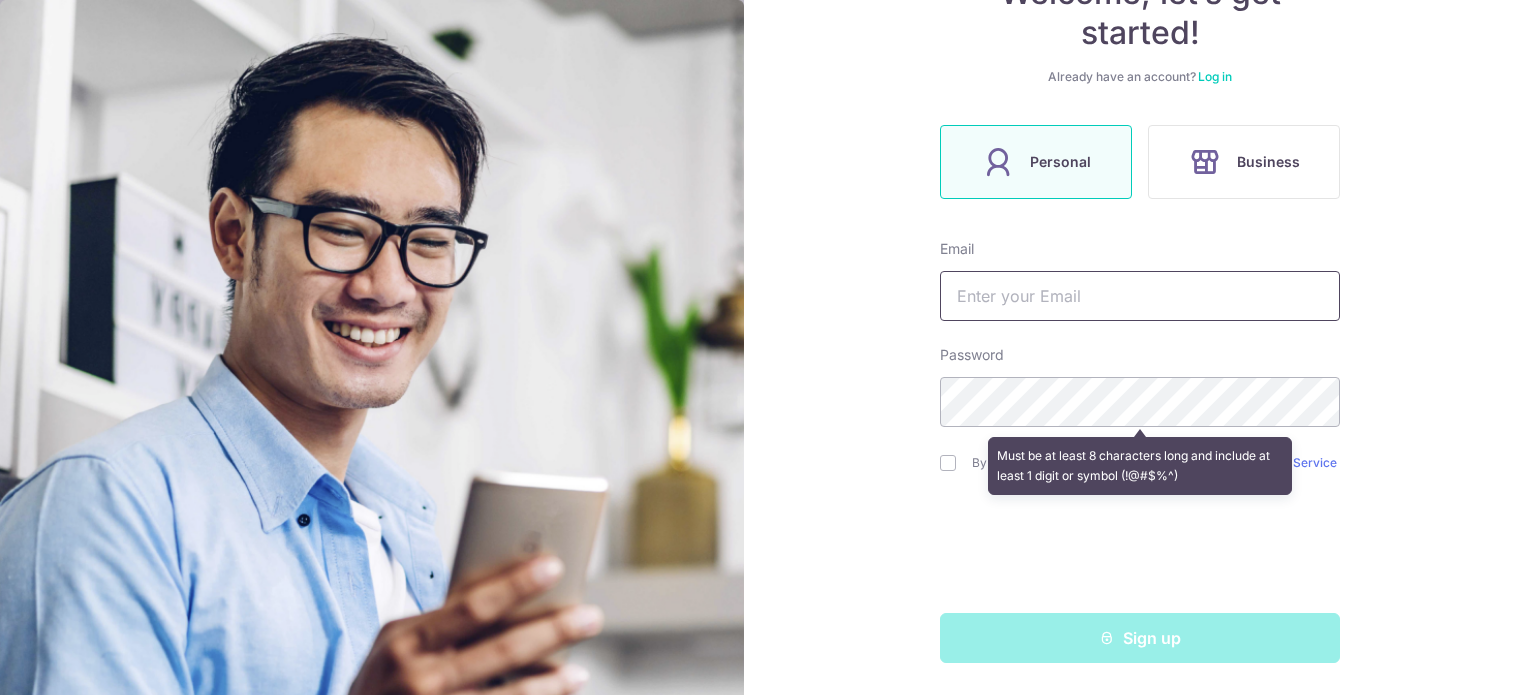 click at bounding box center (1140, 296) 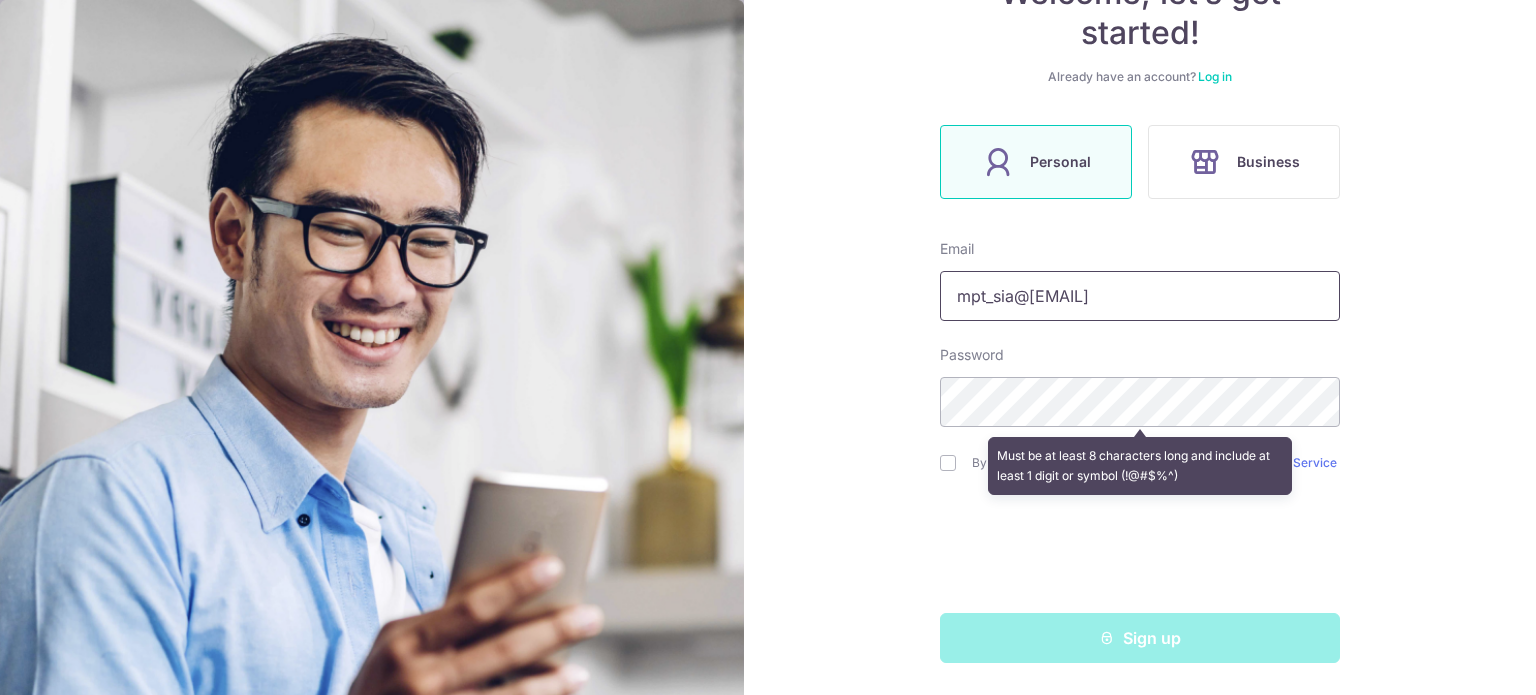 type on "mpt_sia@yahoo.com.sg" 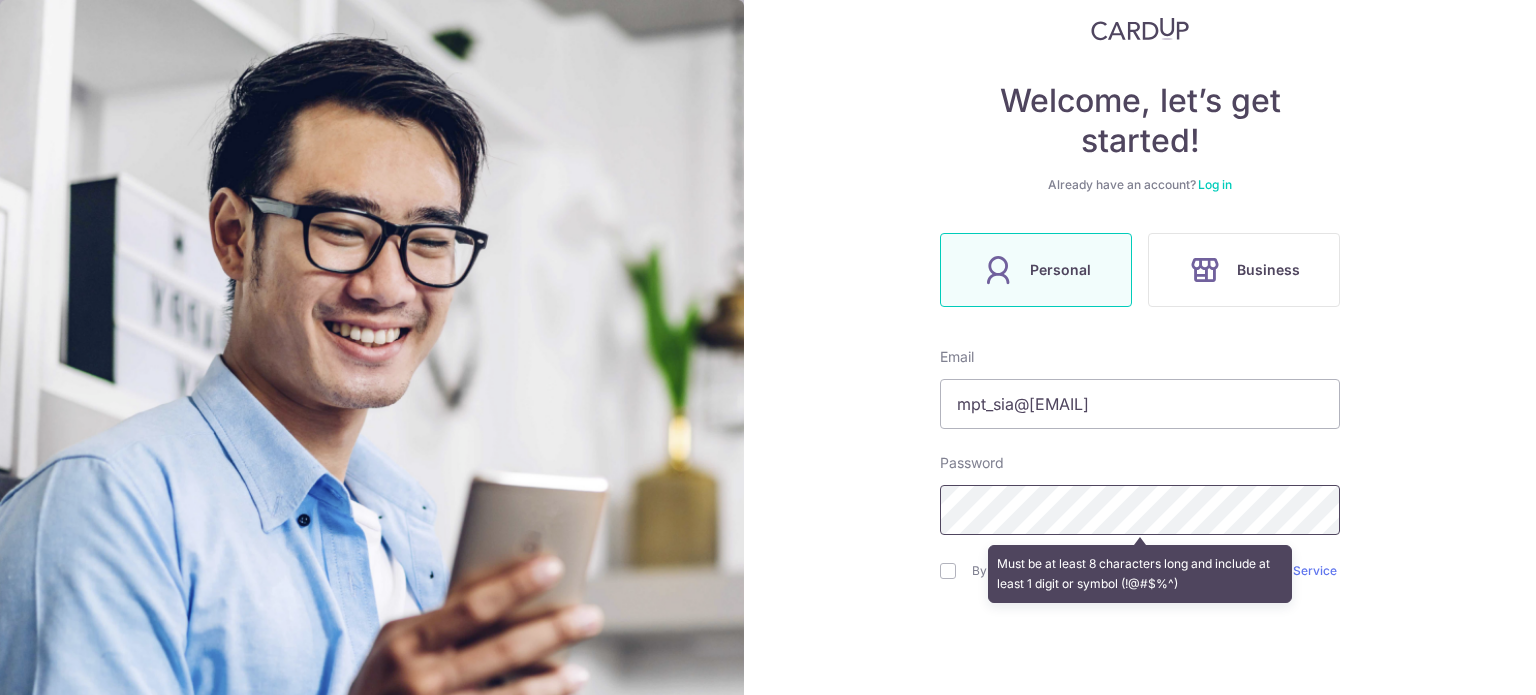 scroll, scrollTop: 126, scrollLeft: 0, axis: vertical 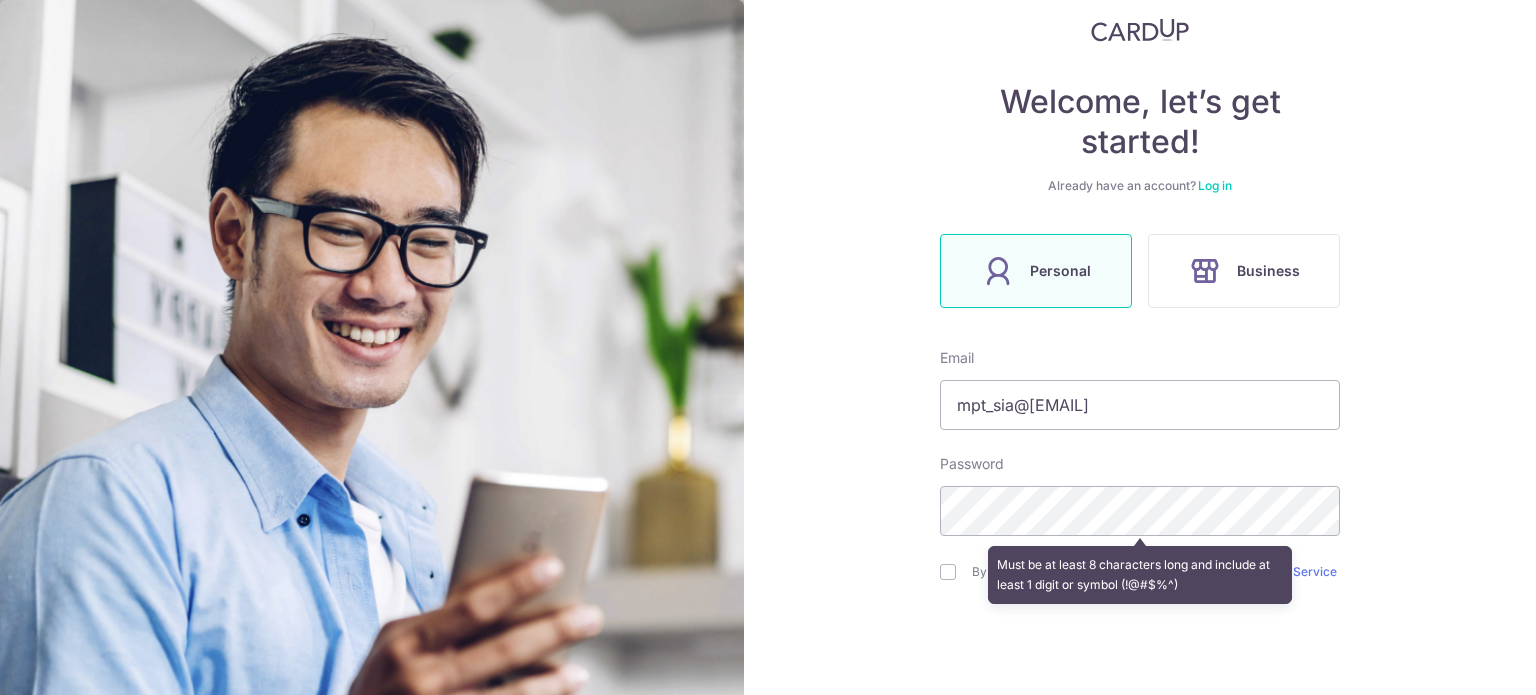 click on "Welcome, let’s get started!
Already have an account?  Log in
Personal
Business
Email
mpt_sia@yahoo.com.sg
Password
Must be at least 8 characters long and include at least 1 digit or symbol (!@#$%^)
By registering you agree to our
Privacy Policy
&  Terms Of Service
Sign up" at bounding box center [1140, 347] 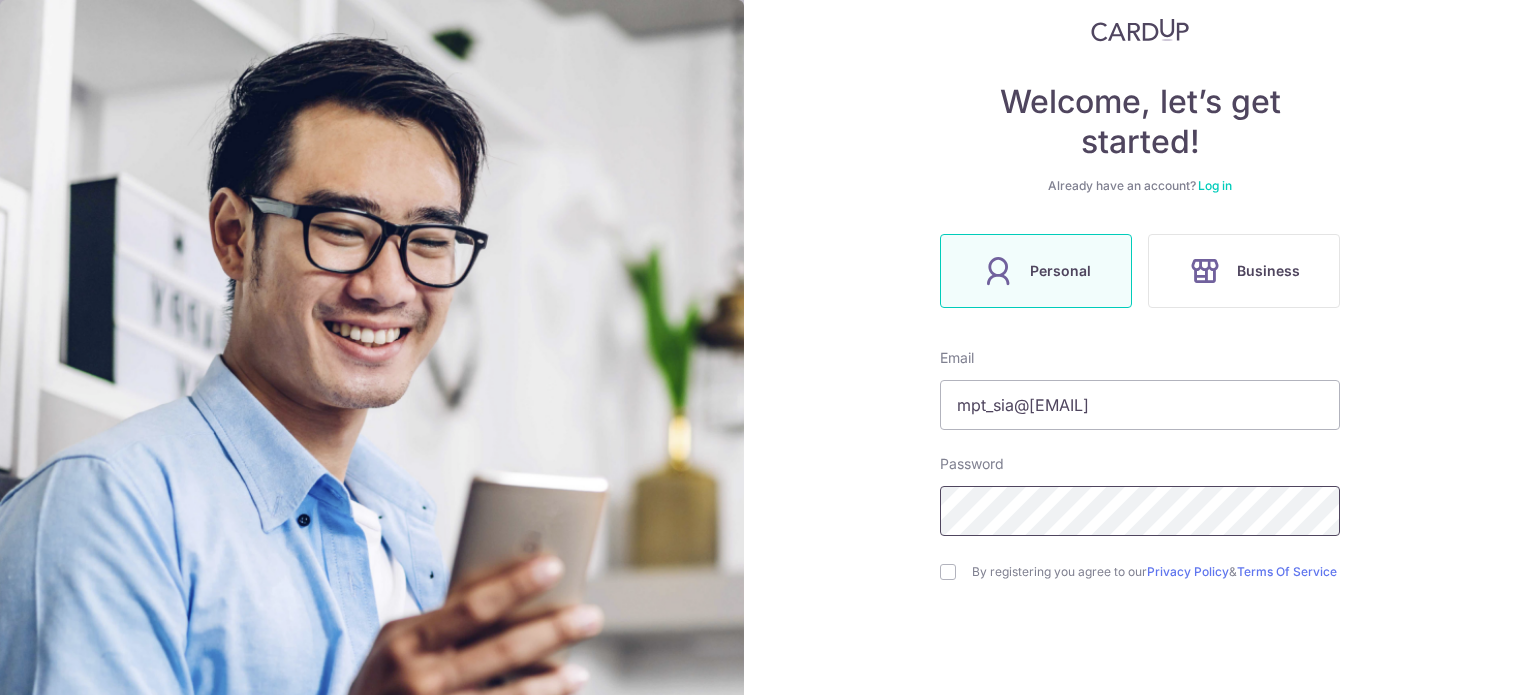 scroll, scrollTop: 242, scrollLeft: 0, axis: vertical 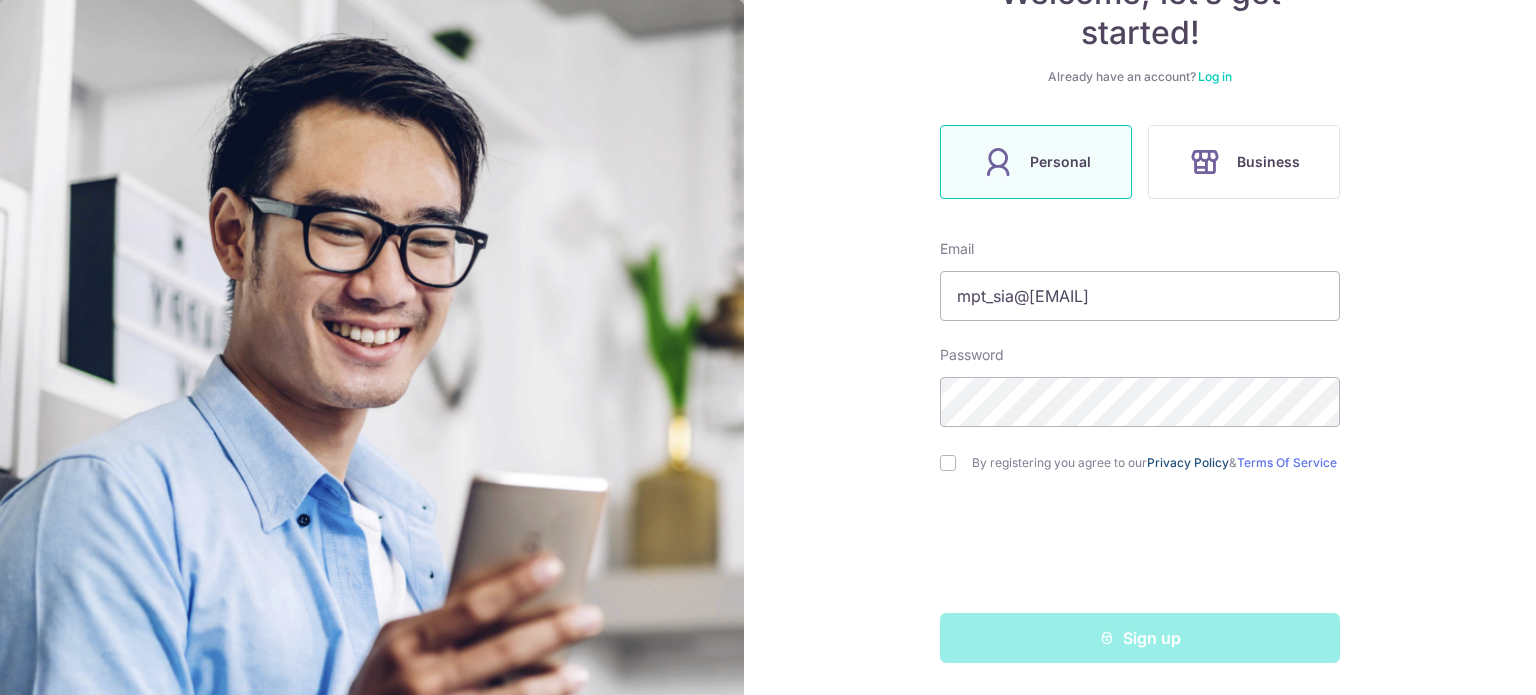click on "Privacy Policy" at bounding box center [1188, 462] 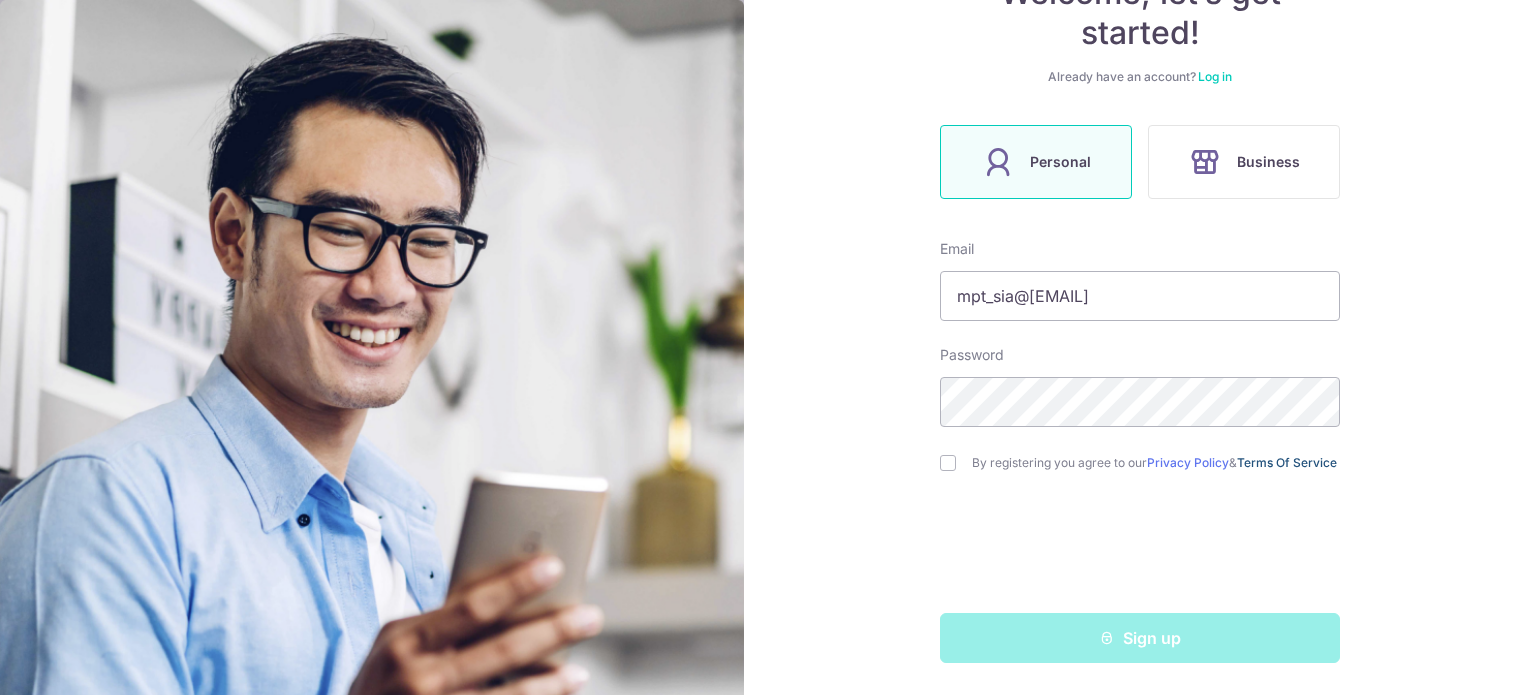 click on "Terms Of Service" at bounding box center [1287, 462] 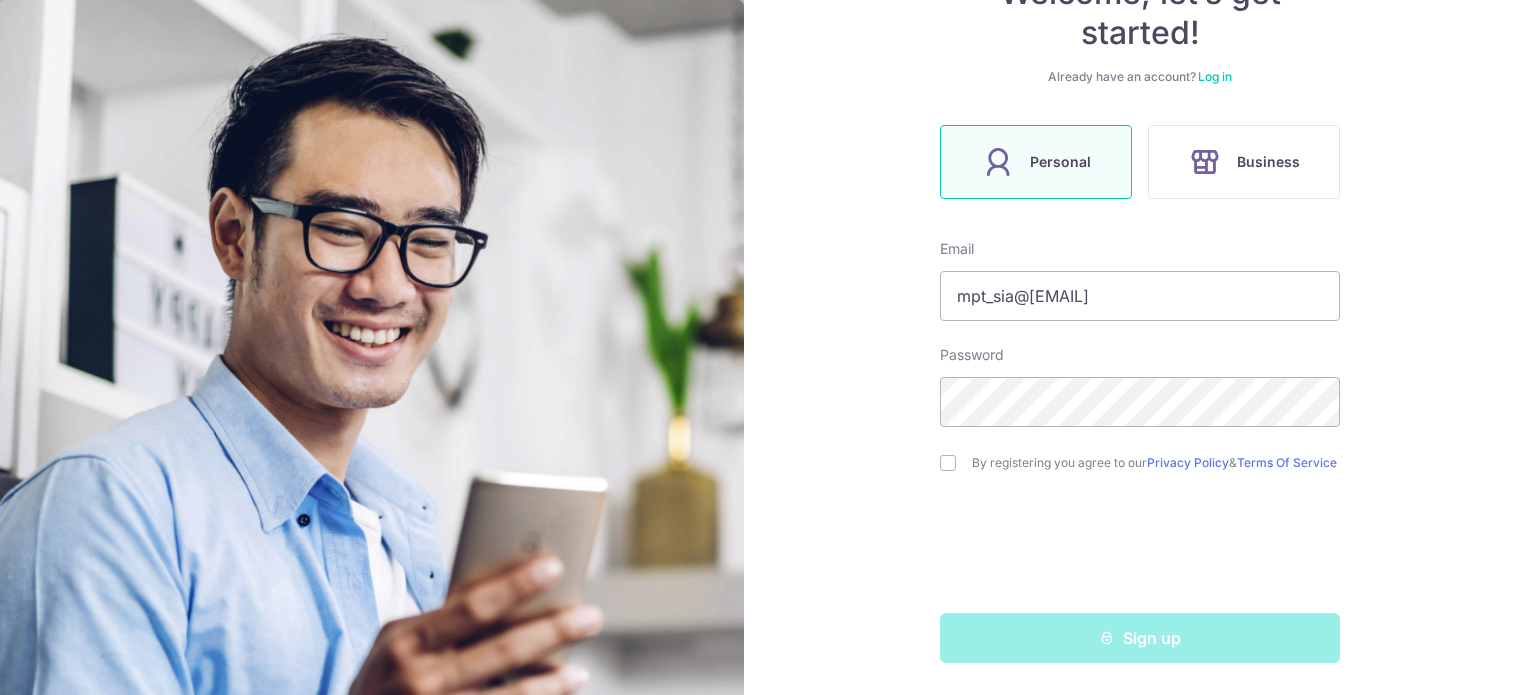 click on "By registering you agree to our
Privacy Policy
&  Terms Of Service" at bounding box center [1140, 463] 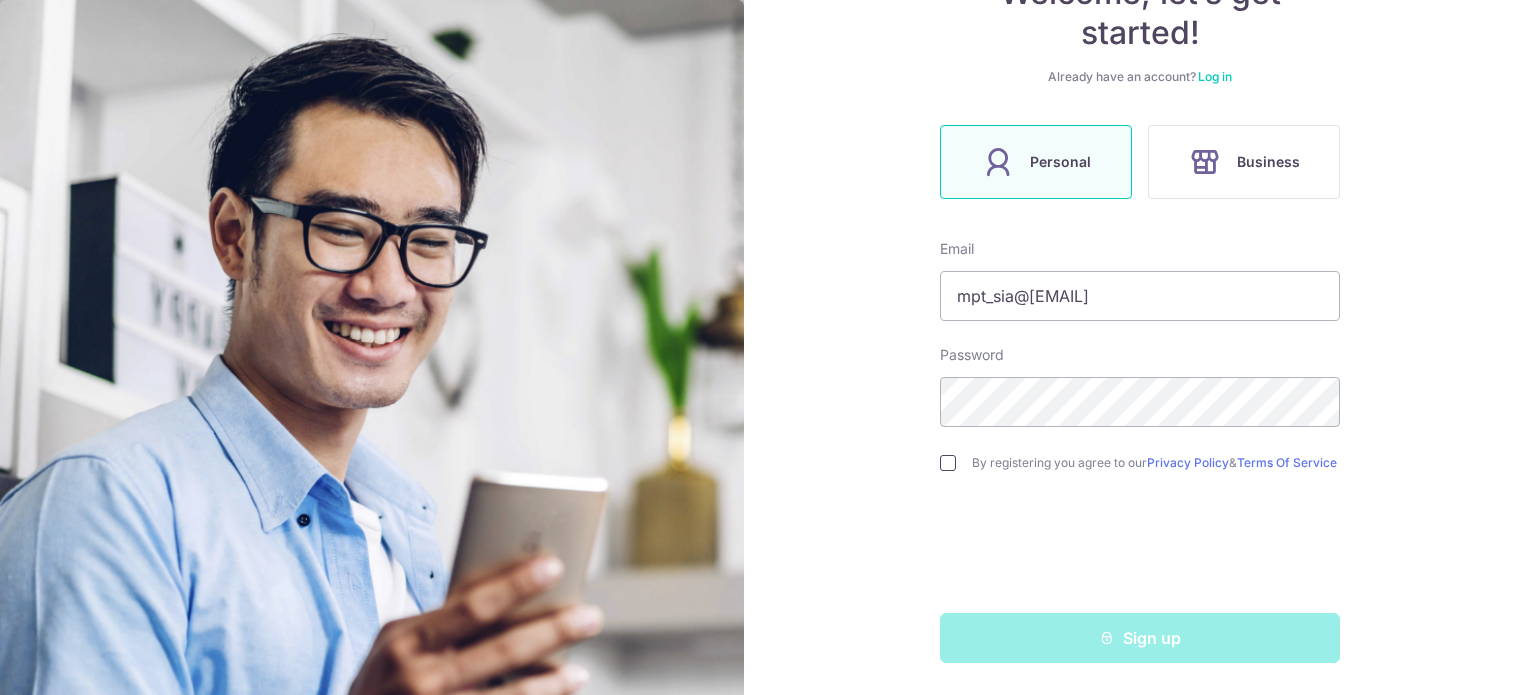 click at bounding box center (948, 463) 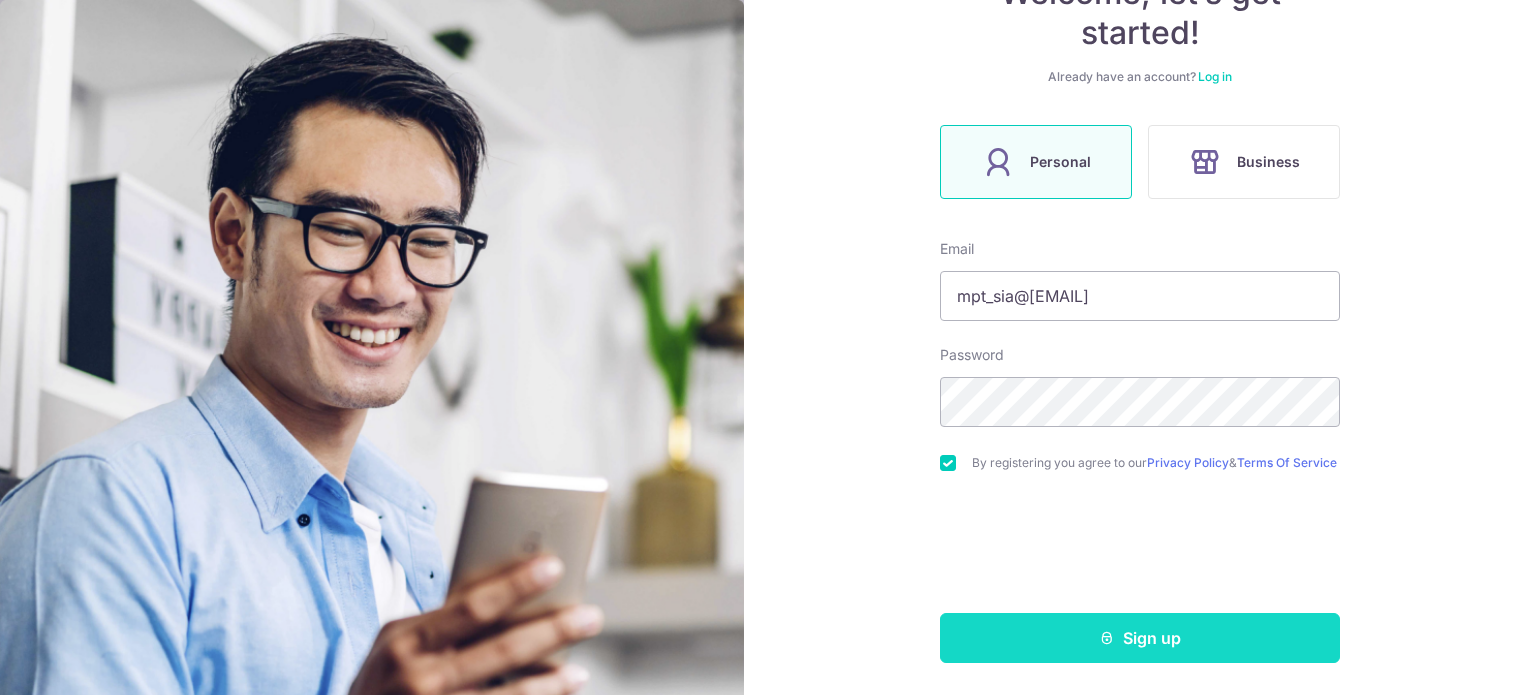 click on "Sign up" at bounding box center (1140, 638) 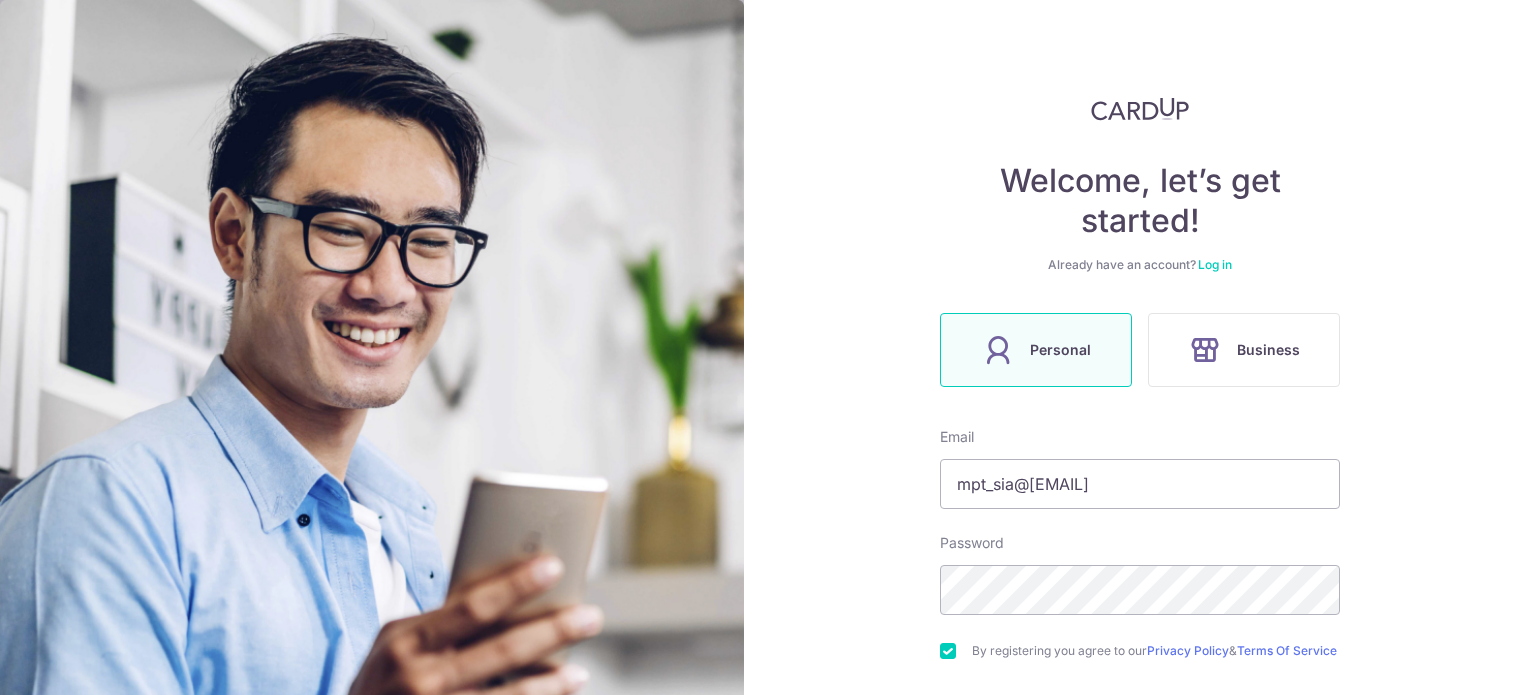 scroll, scrollTop: 242, scrollLeft: 0, axis: vertical 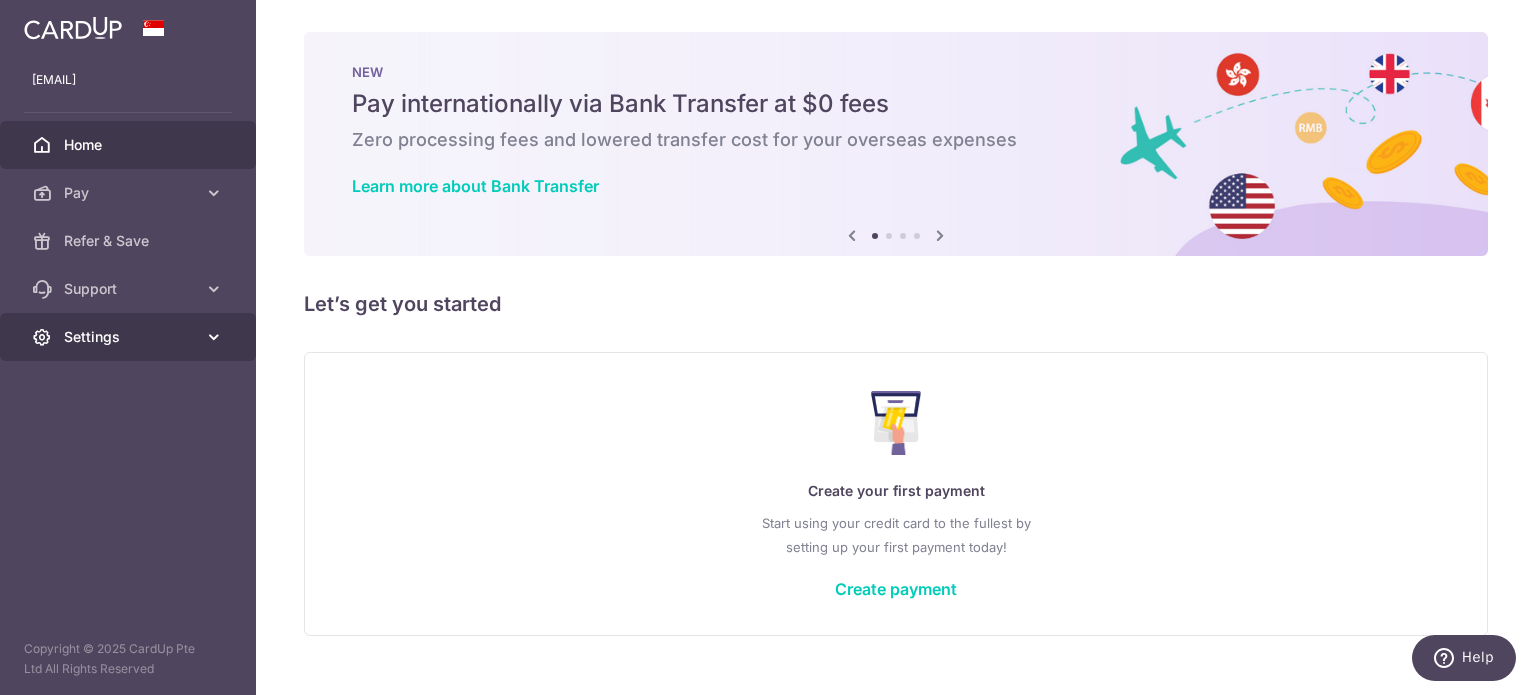 click on "Settings" at bounding box center [128, 337] 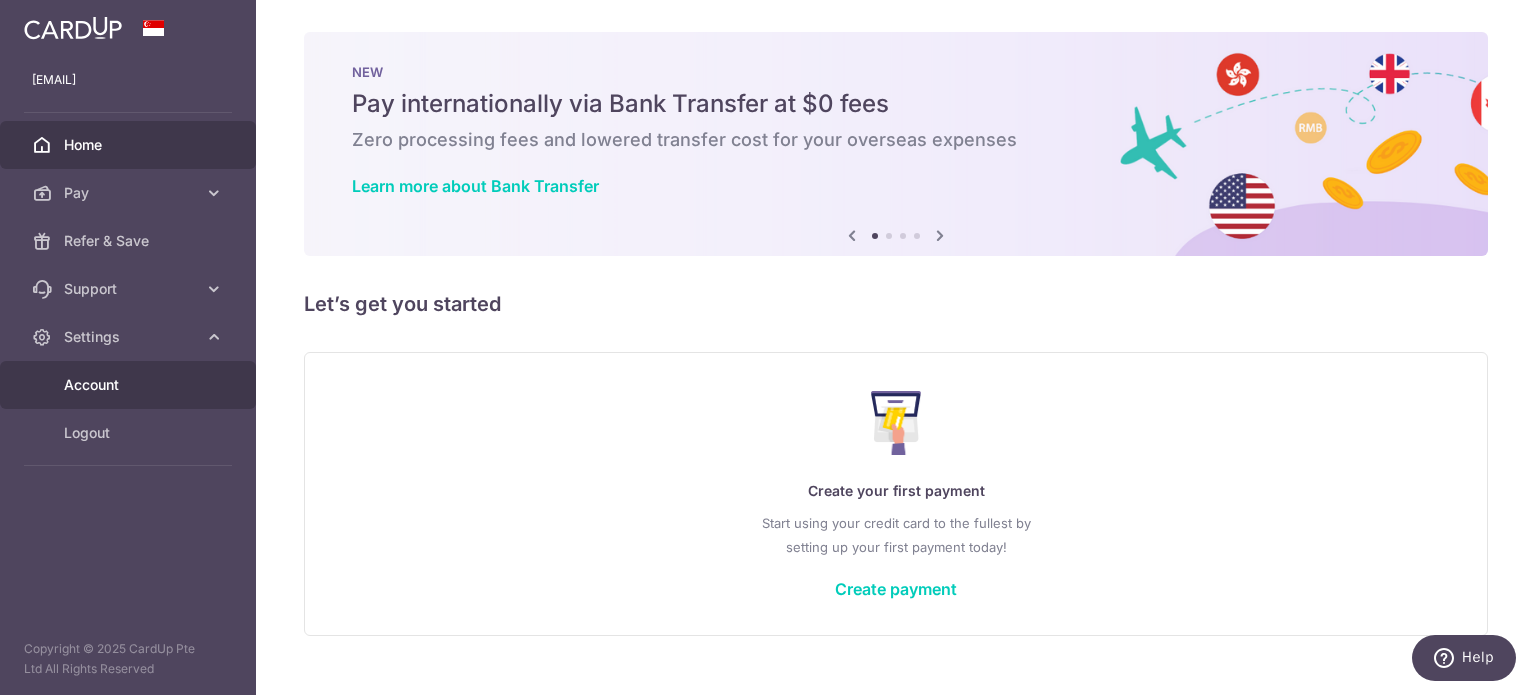 click on "Account" at bounding box center [130, 385] 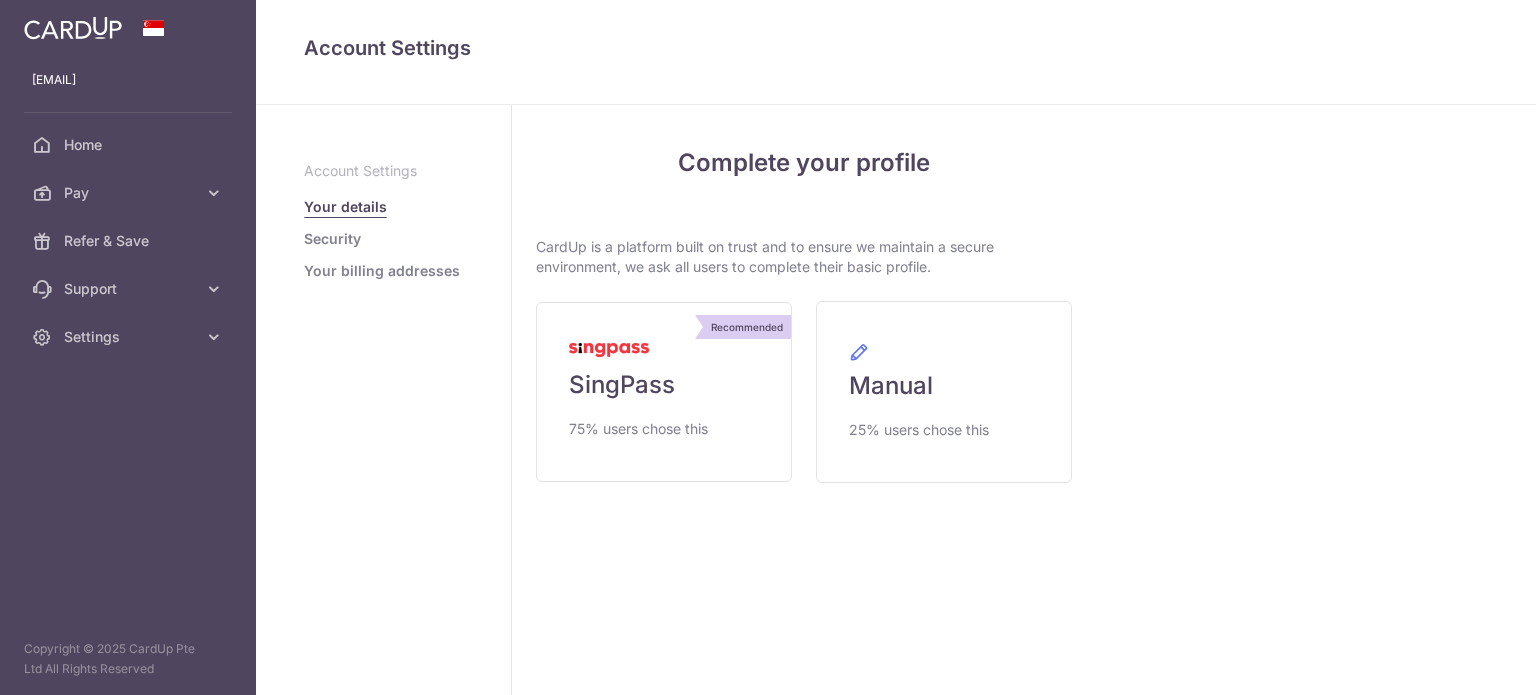 scroll, scrollTop: 0, scrollLeft: 0, axis: both 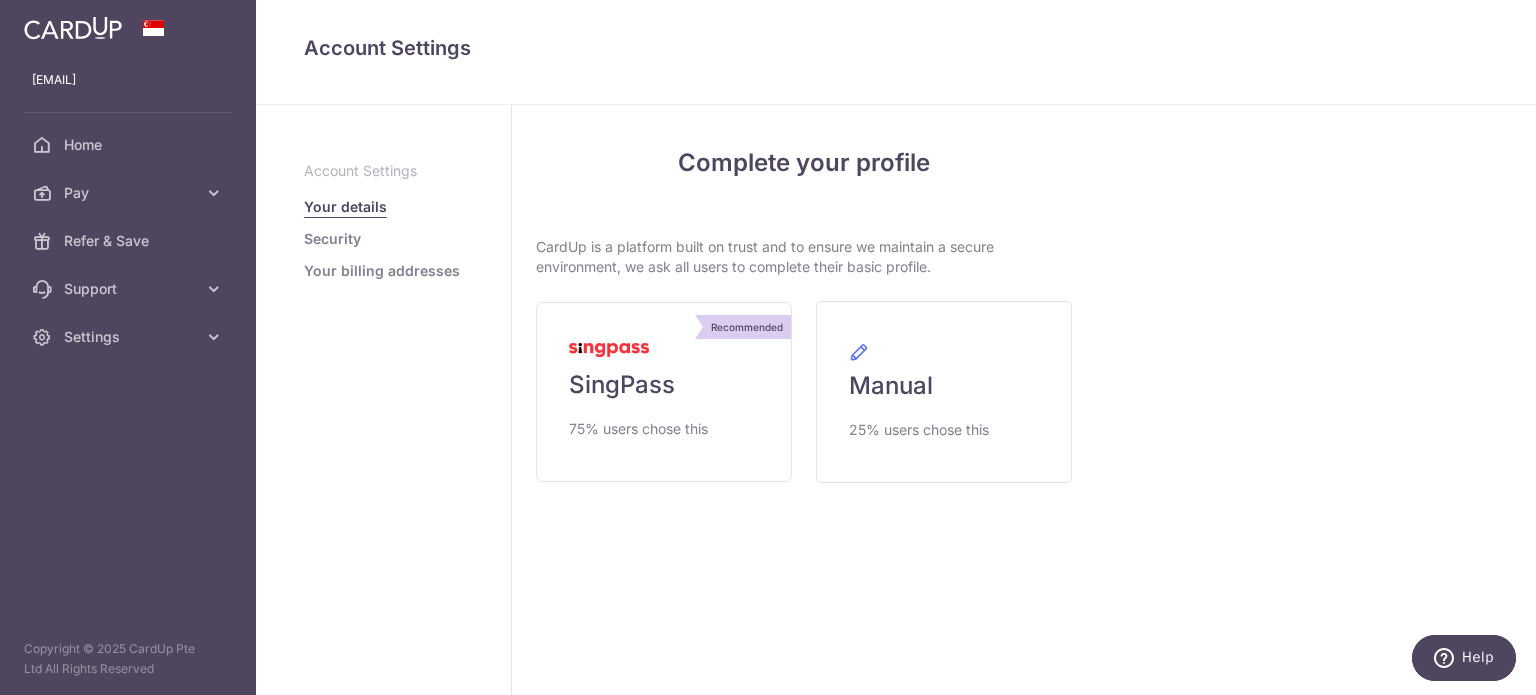 click on "Security" at bounding box center (332, 239) 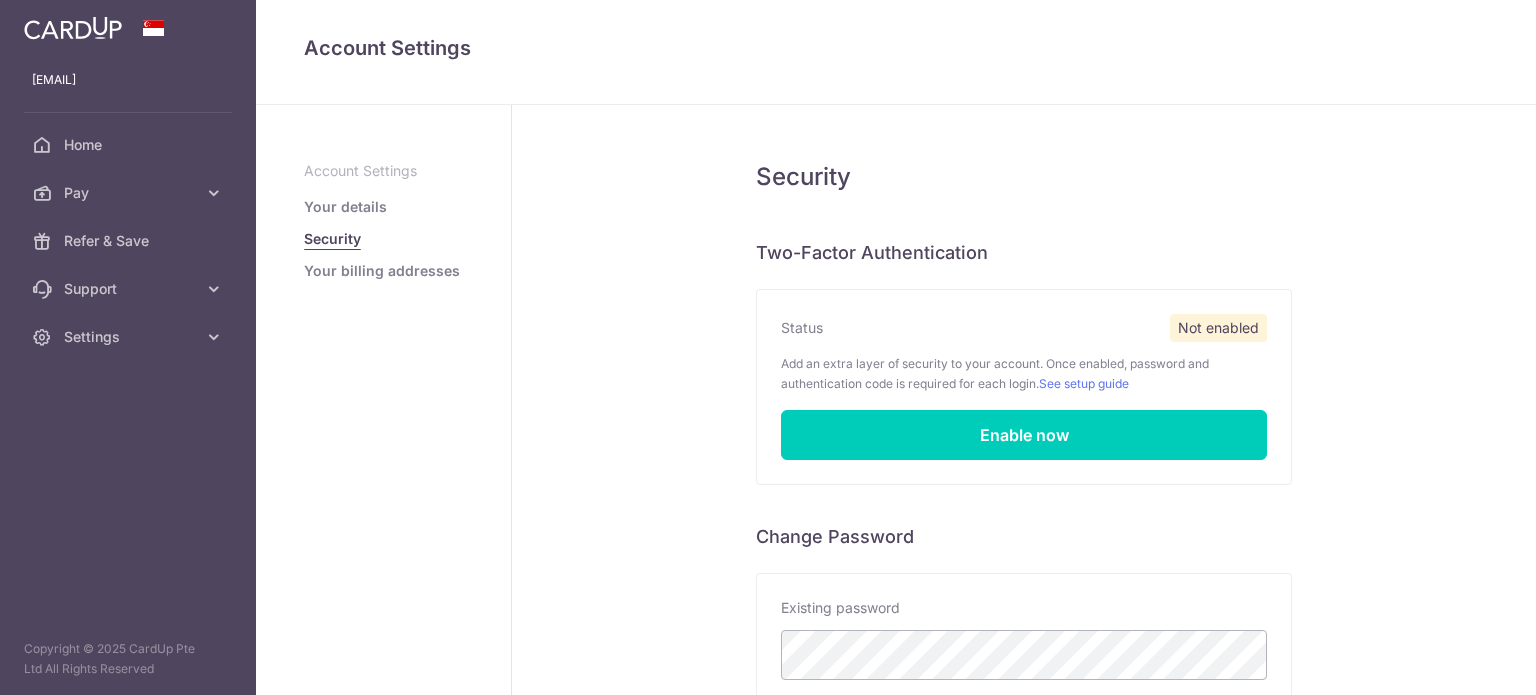 scroll, scrollTop: 0, scrollLeft: 0, axis: both 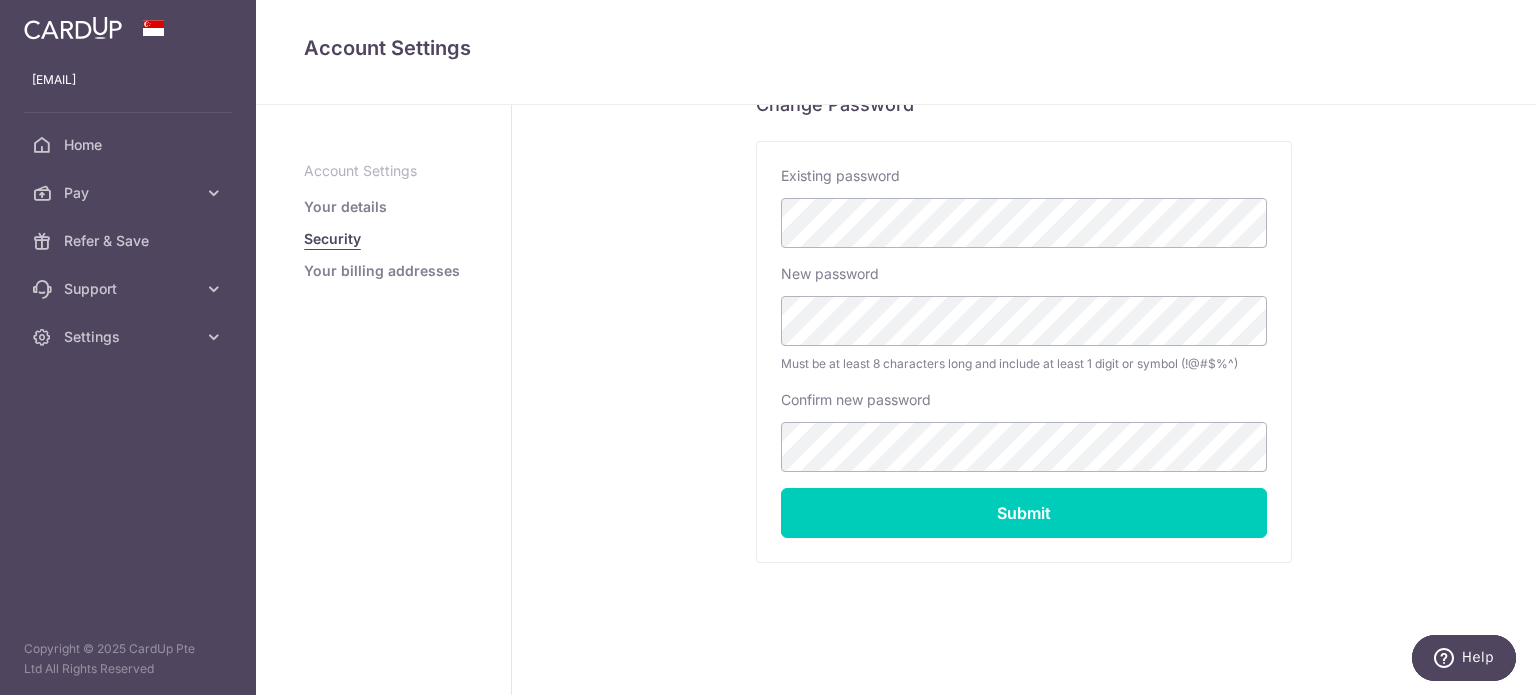 click on "Your billing addresses" at bounding box center [382, 271] 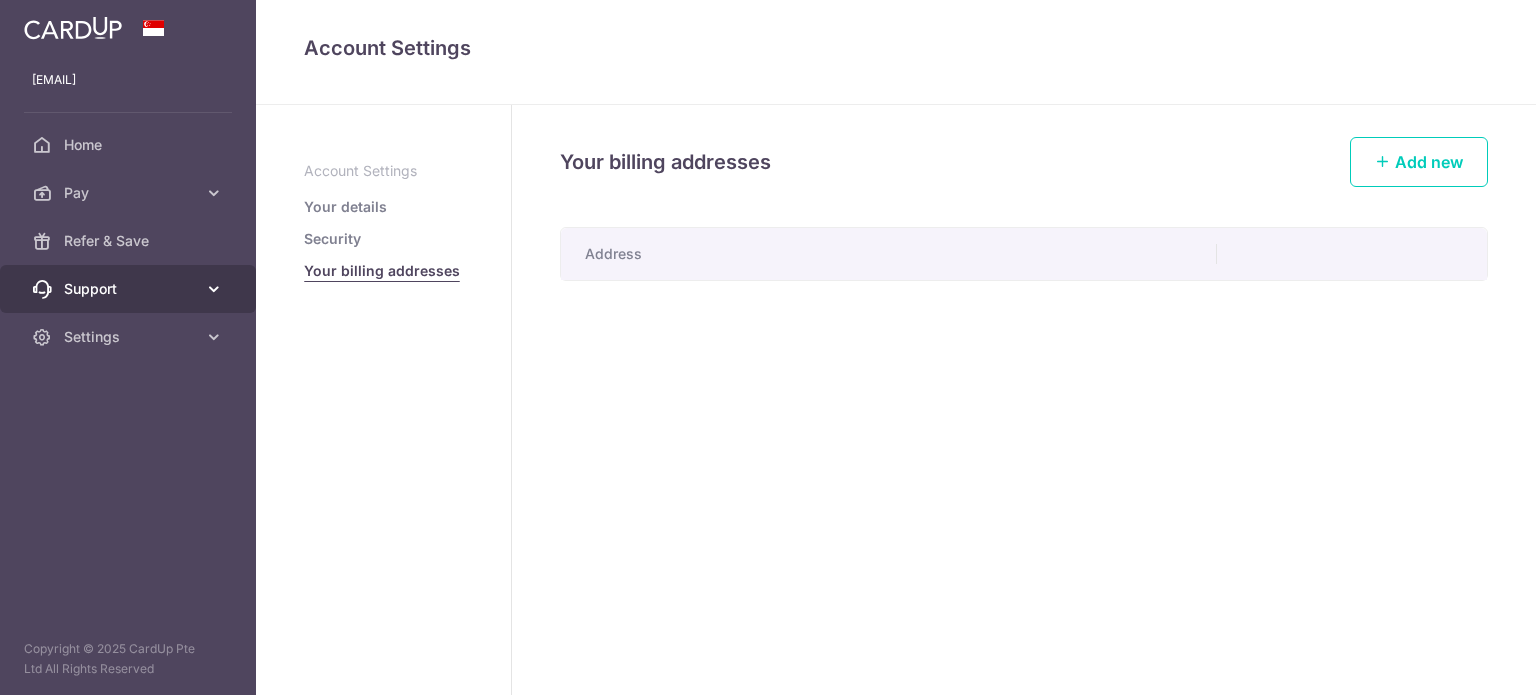 scroll, scrollTop: 0, scrollLeft: 0, axis: both 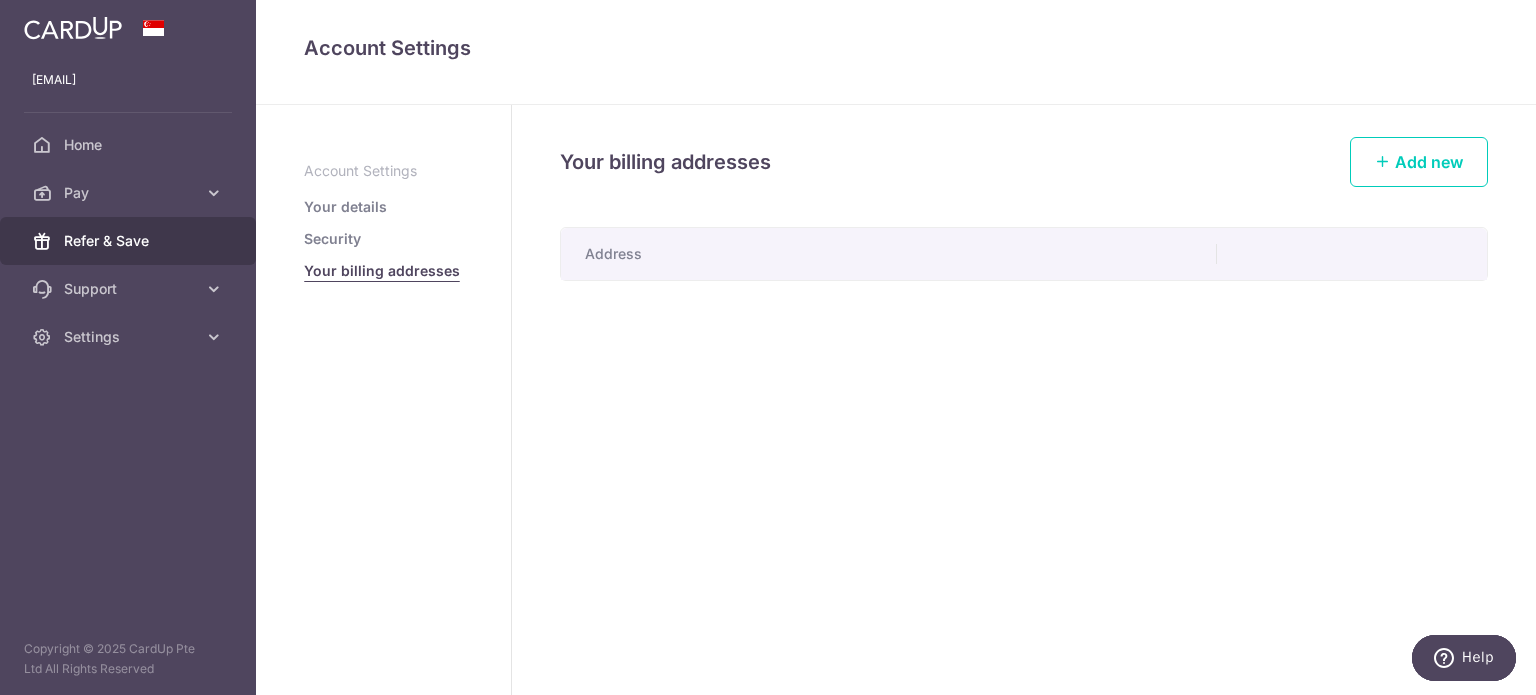 click on "Refer & Save" at bounding box center [128, 241] 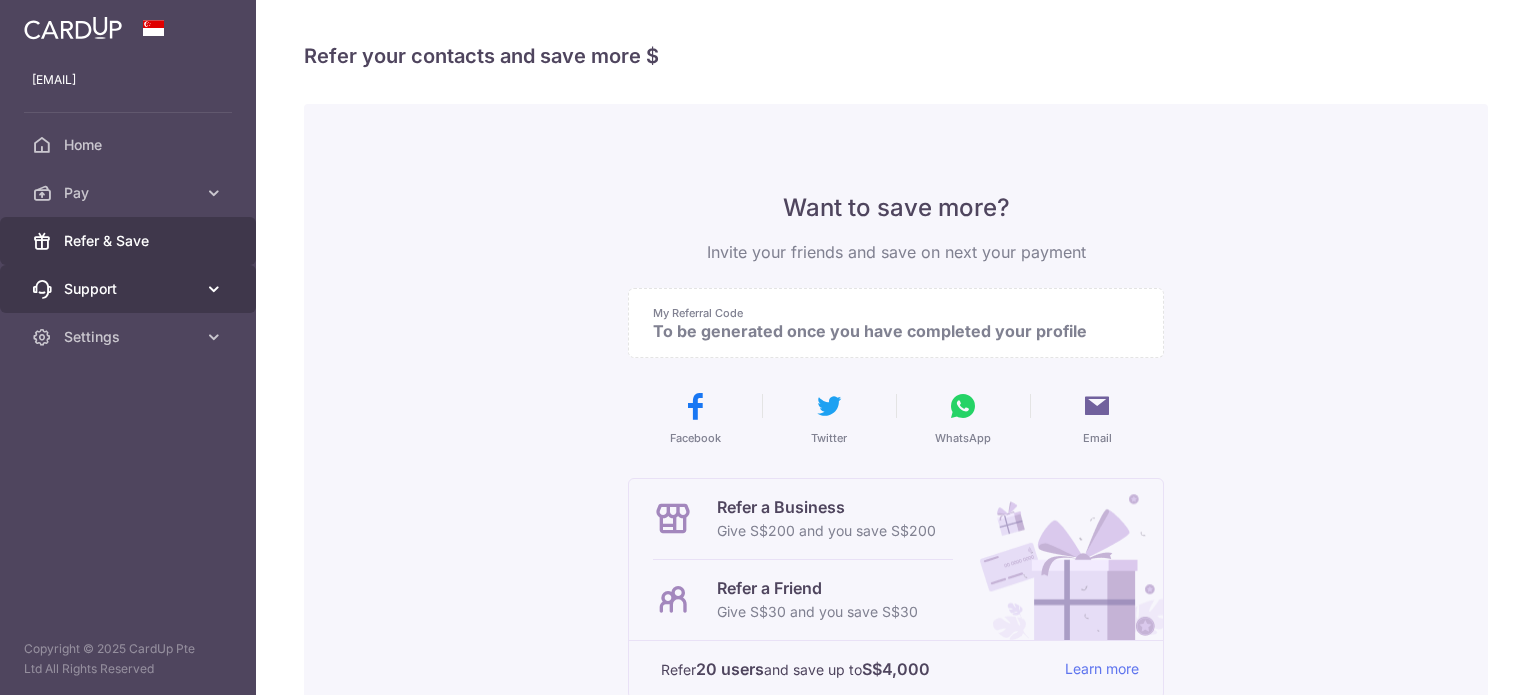 scroll, scrollTop: 0, scrollLeft: 0, axis: both 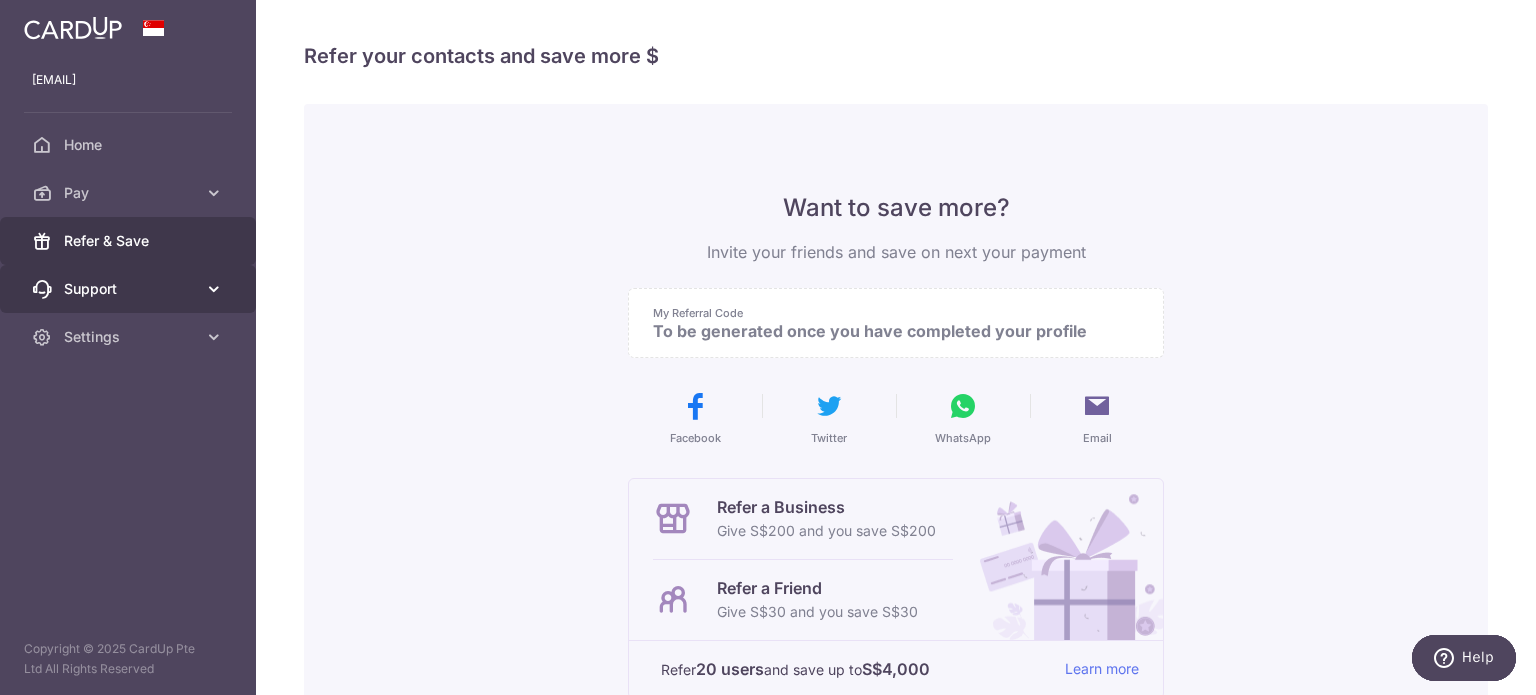 click on "Support" at bounding box center (128, 289) 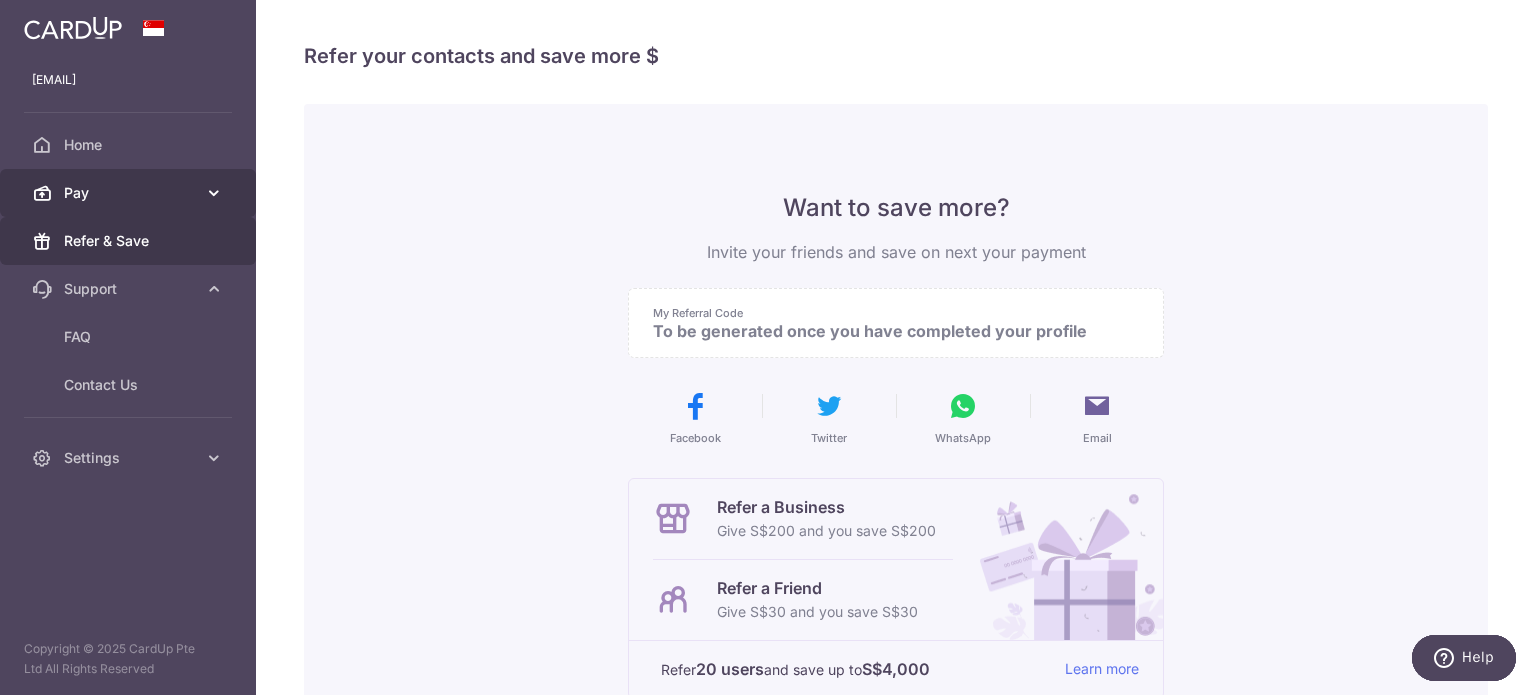 click on "Pay" at bounding box center (130, 193) 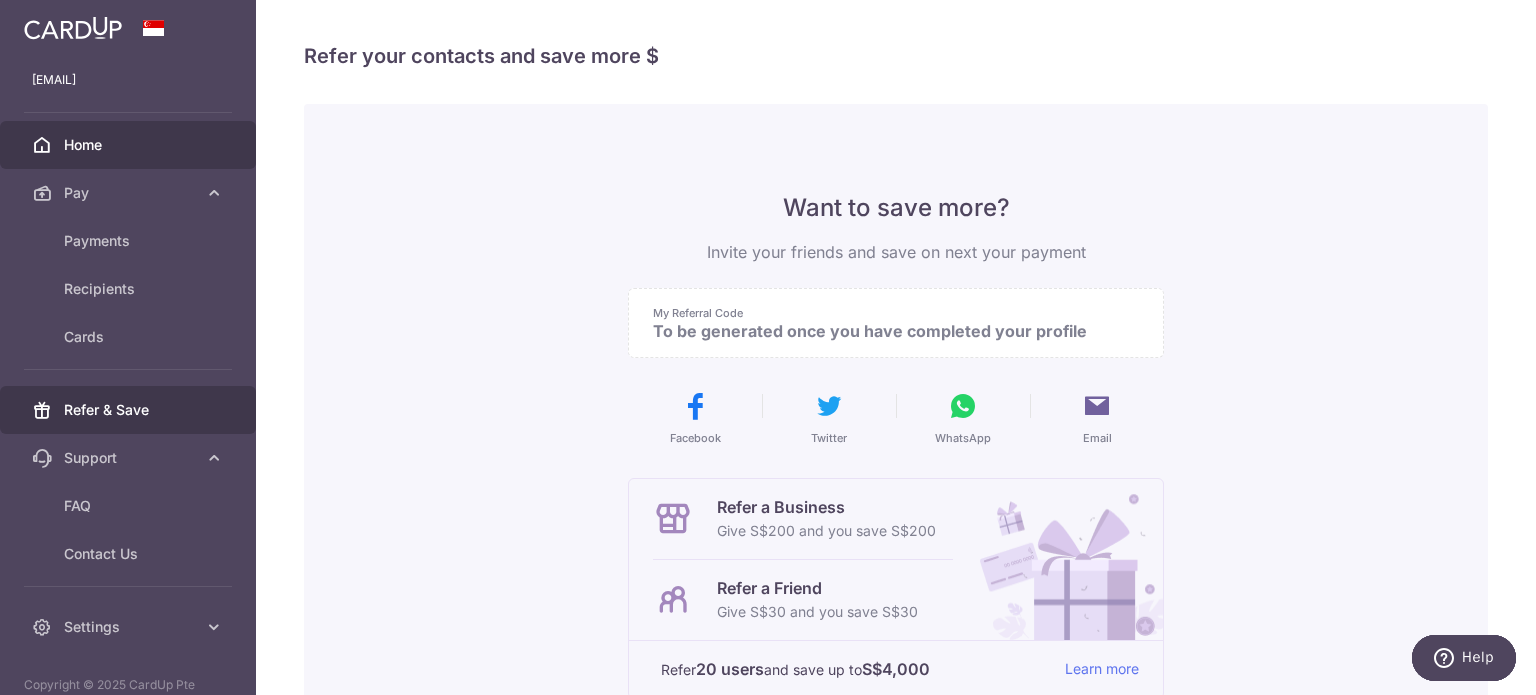 click on "Home" at bounding box center [130, 145] 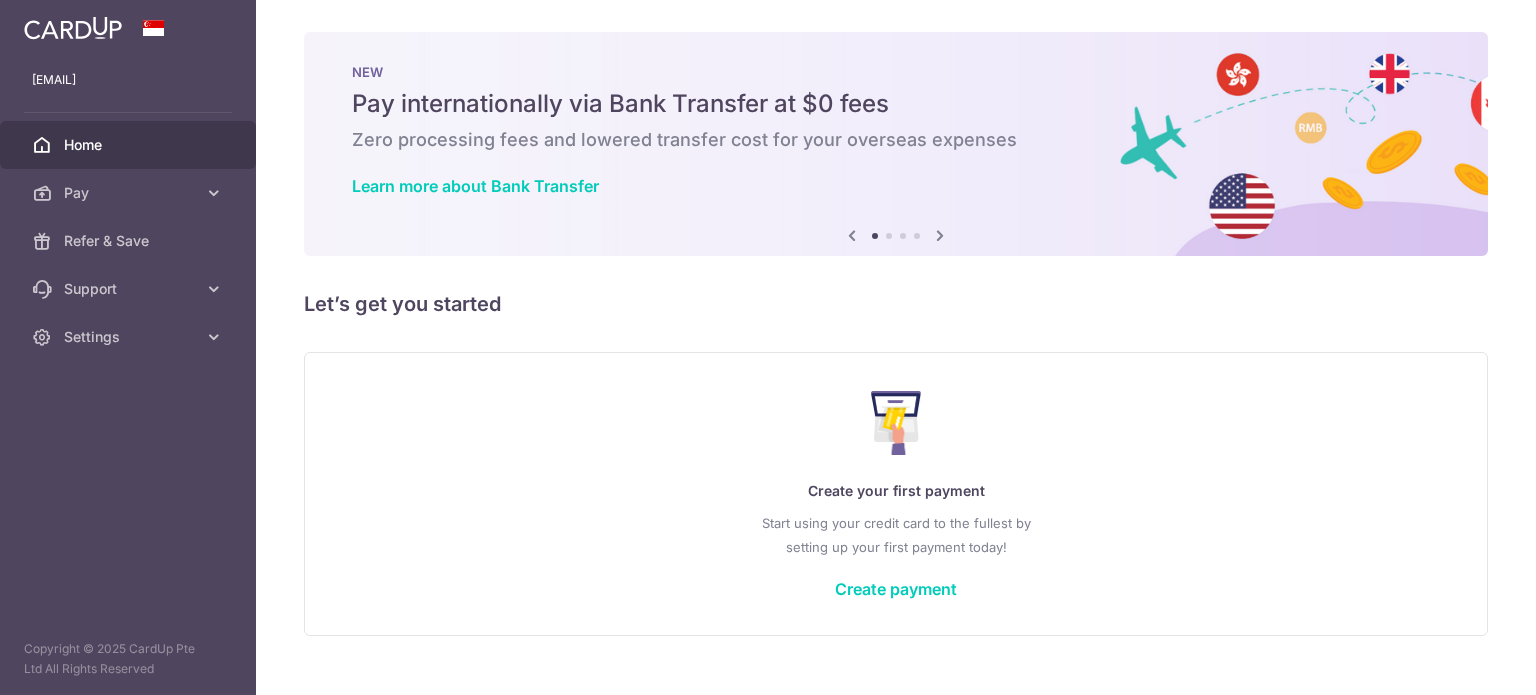 scroll, scrollTop: 0, scrollLeft: 0, axis: both 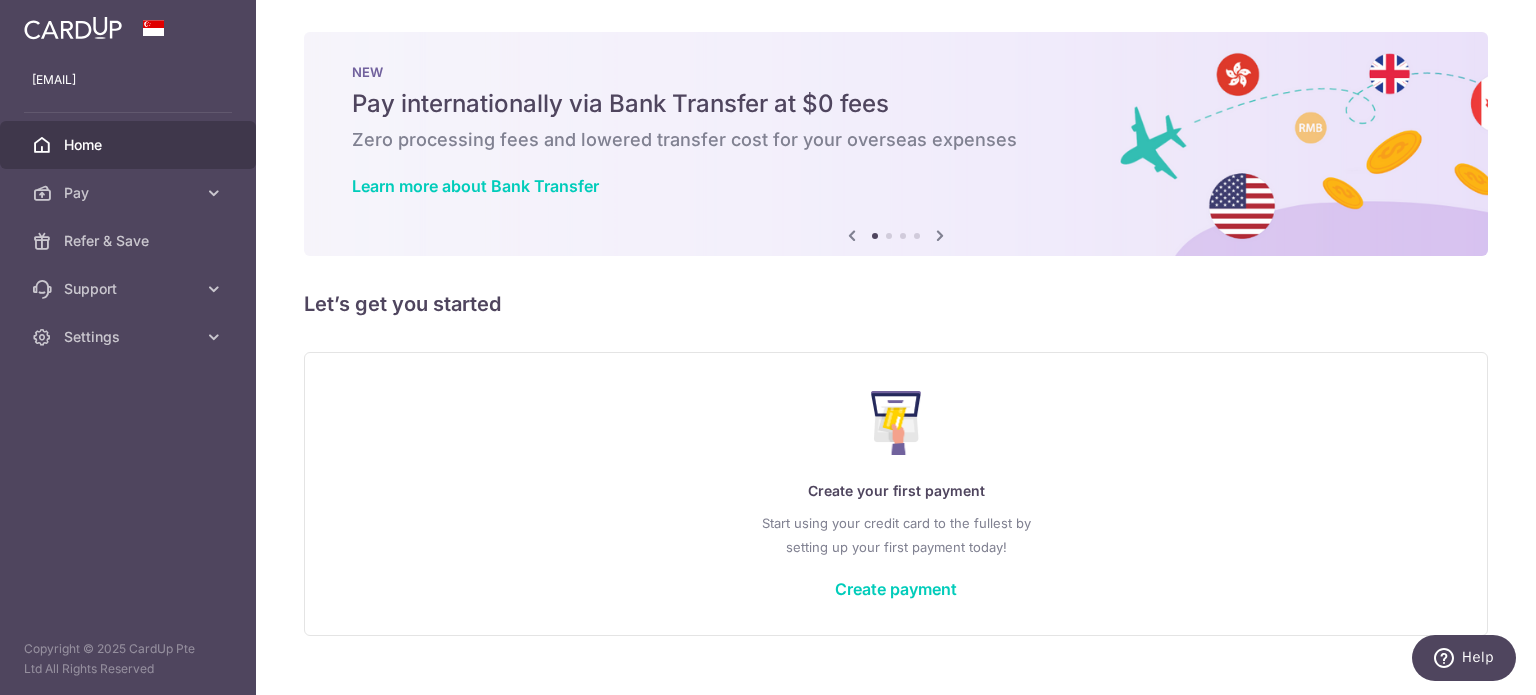 click at bounding box center (940, 235) 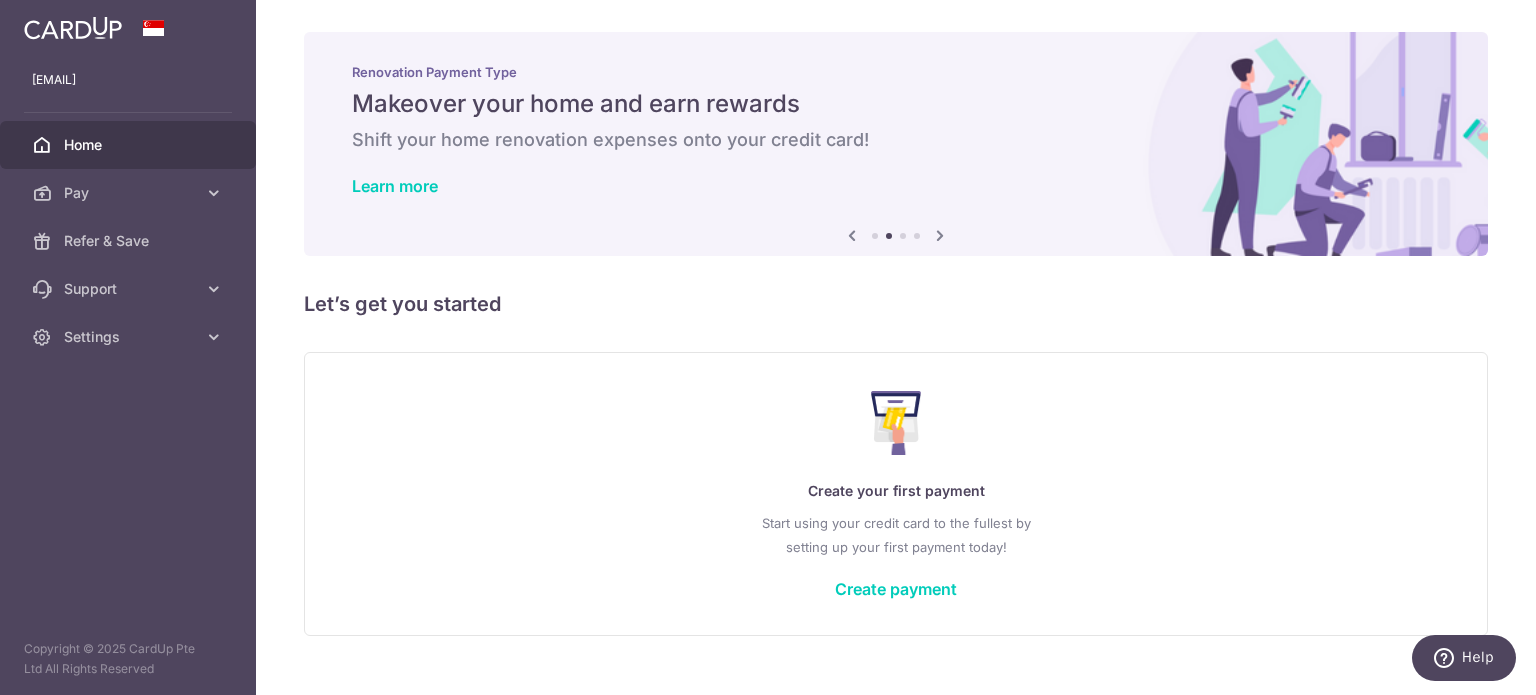 click at bounding box center [940, 235] 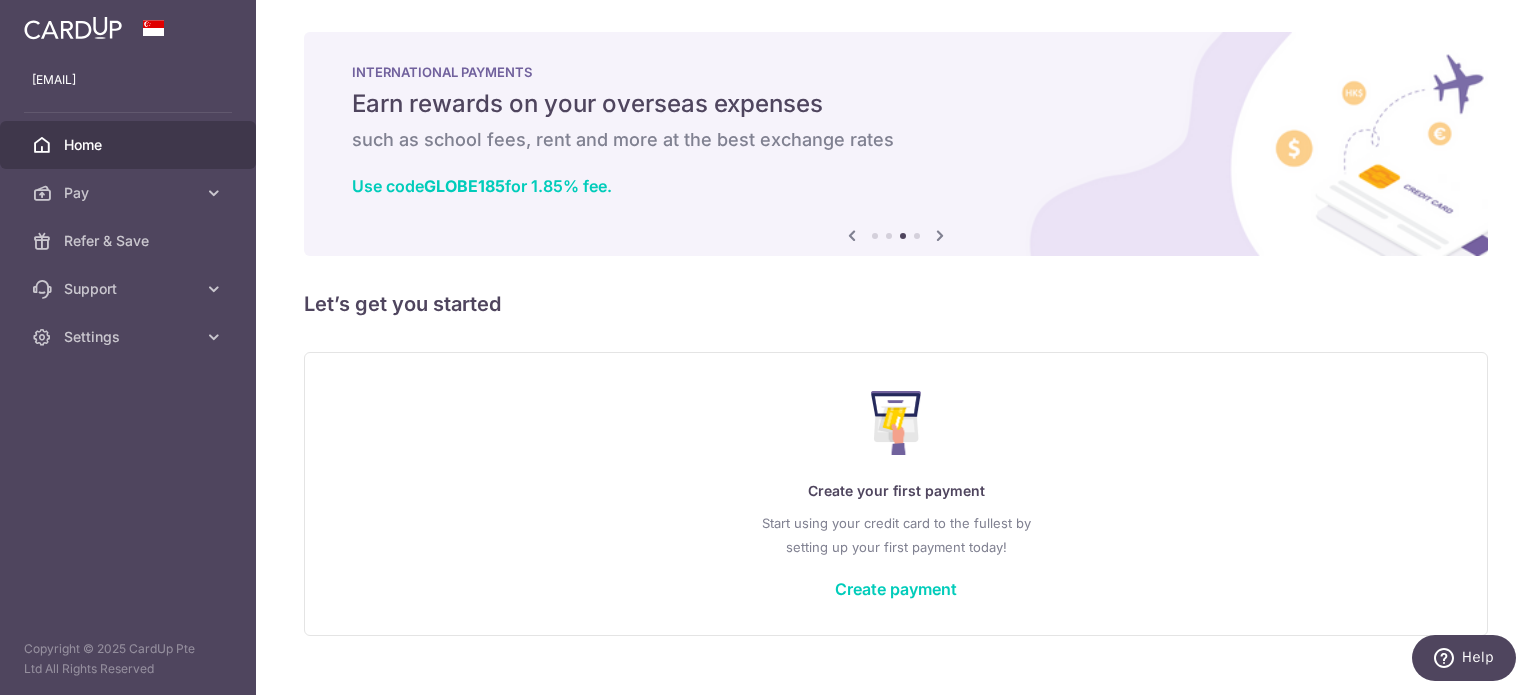click at bounding box center (940, 235) 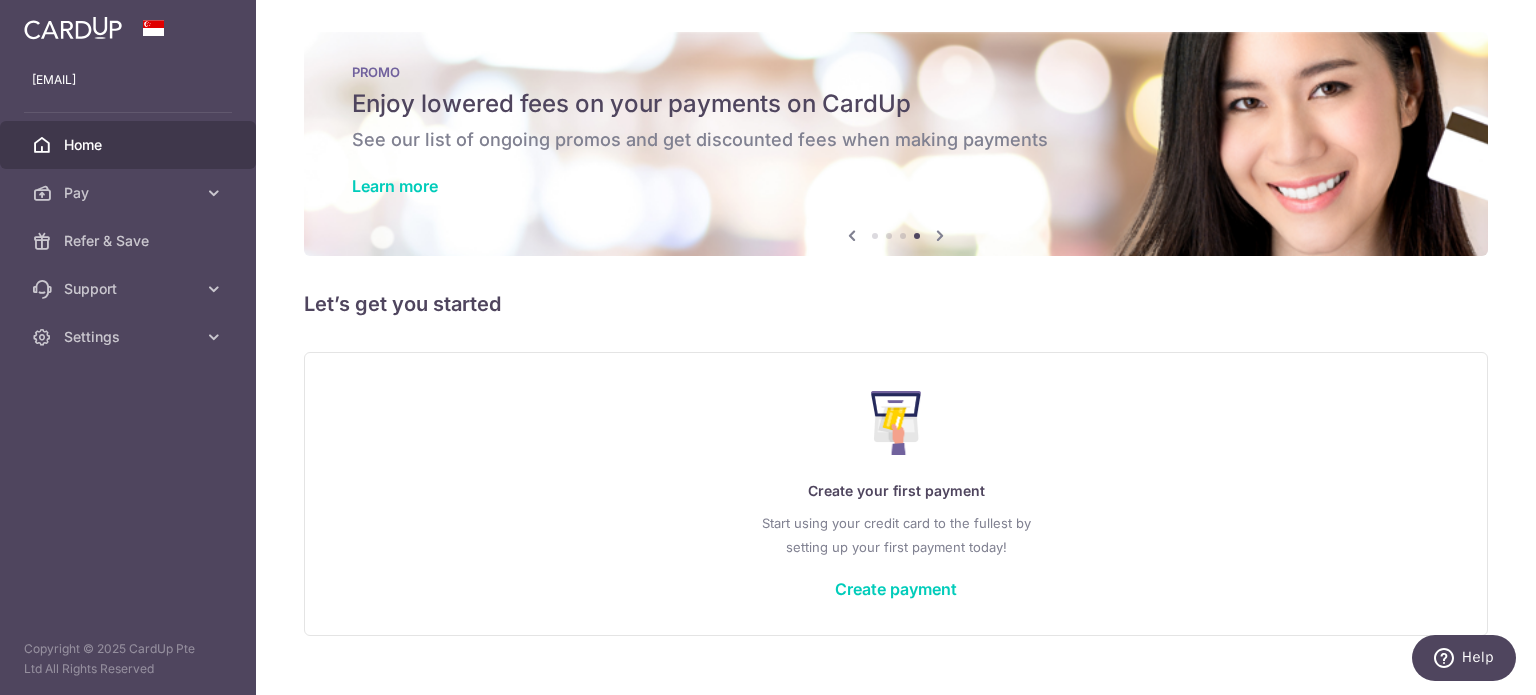 scroll, scrollTop: 35, scrollLeft: 0, axis: vertical 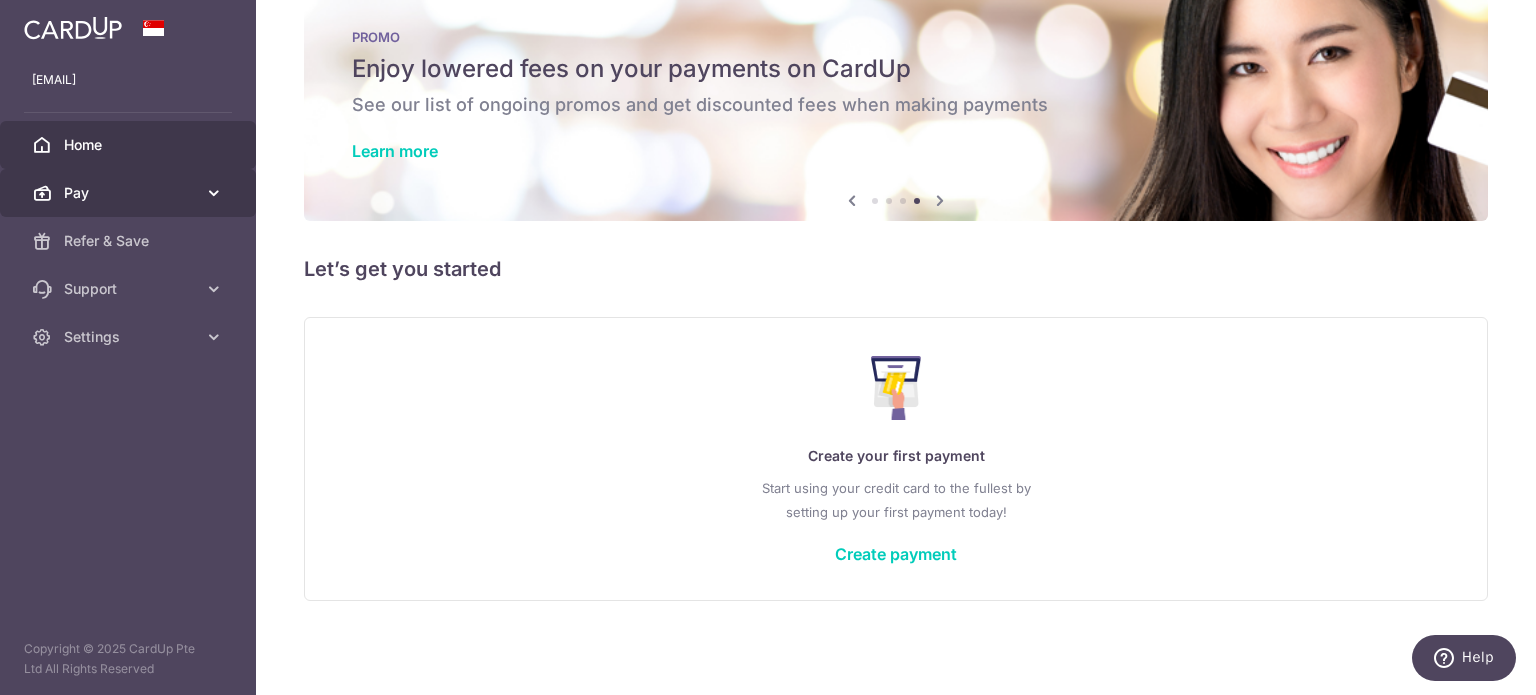 click at bounding box center [214, 193] 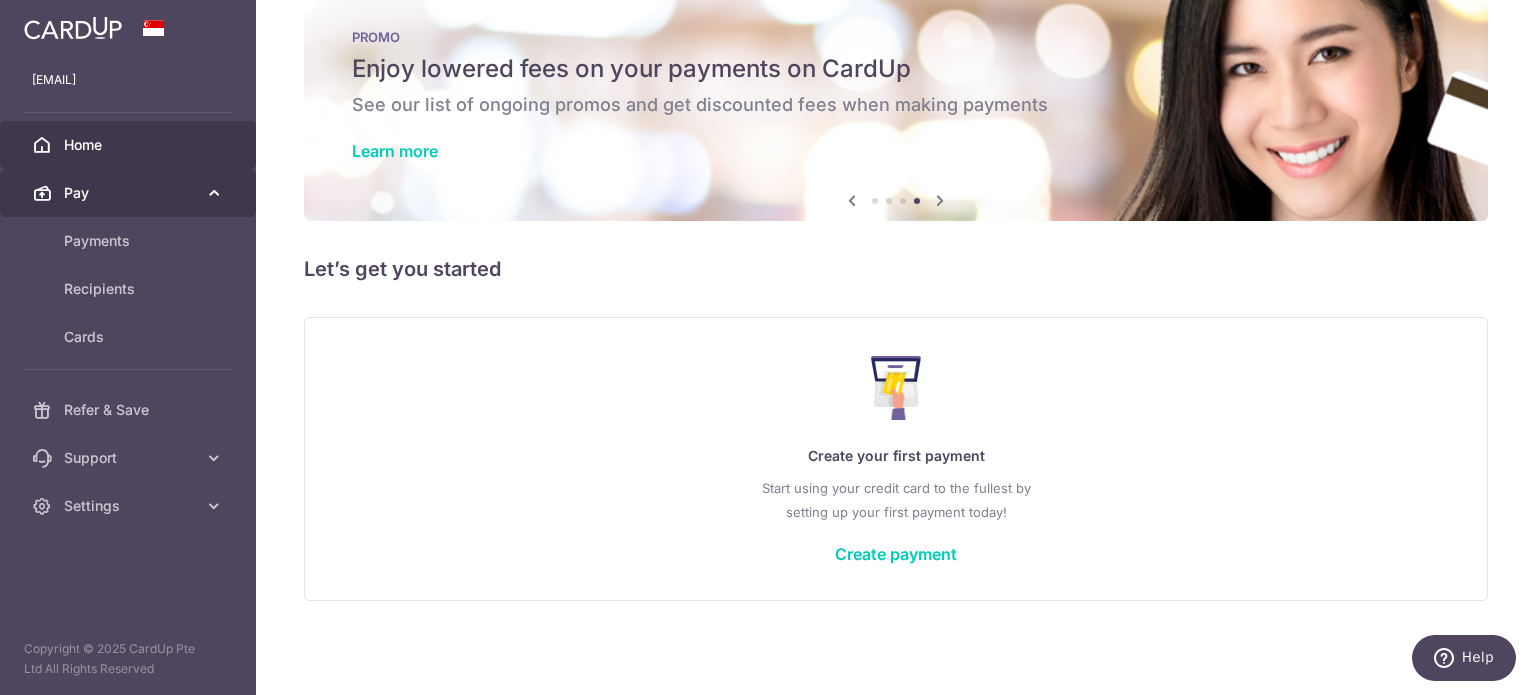 click at bounding box center [214, 193] 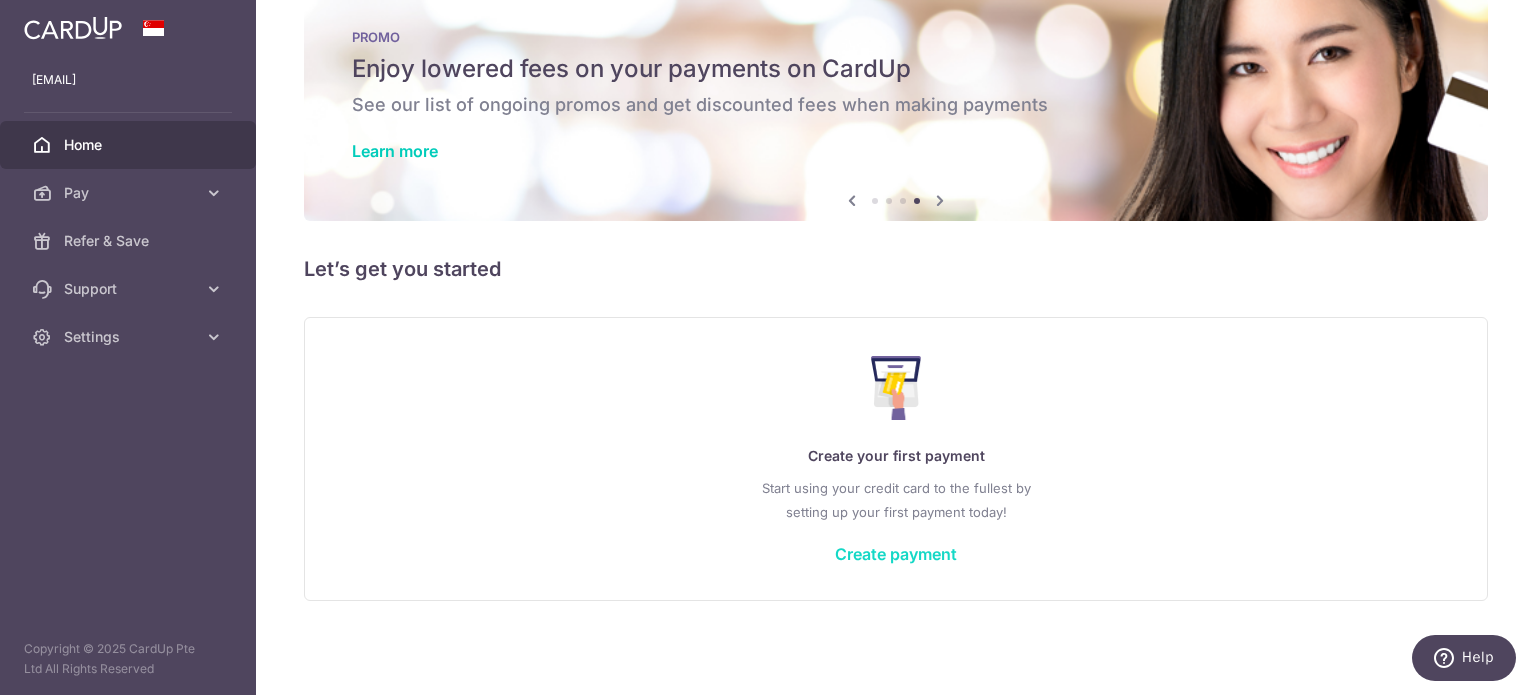 click on "Create payment" at bounding box center (896, 554) 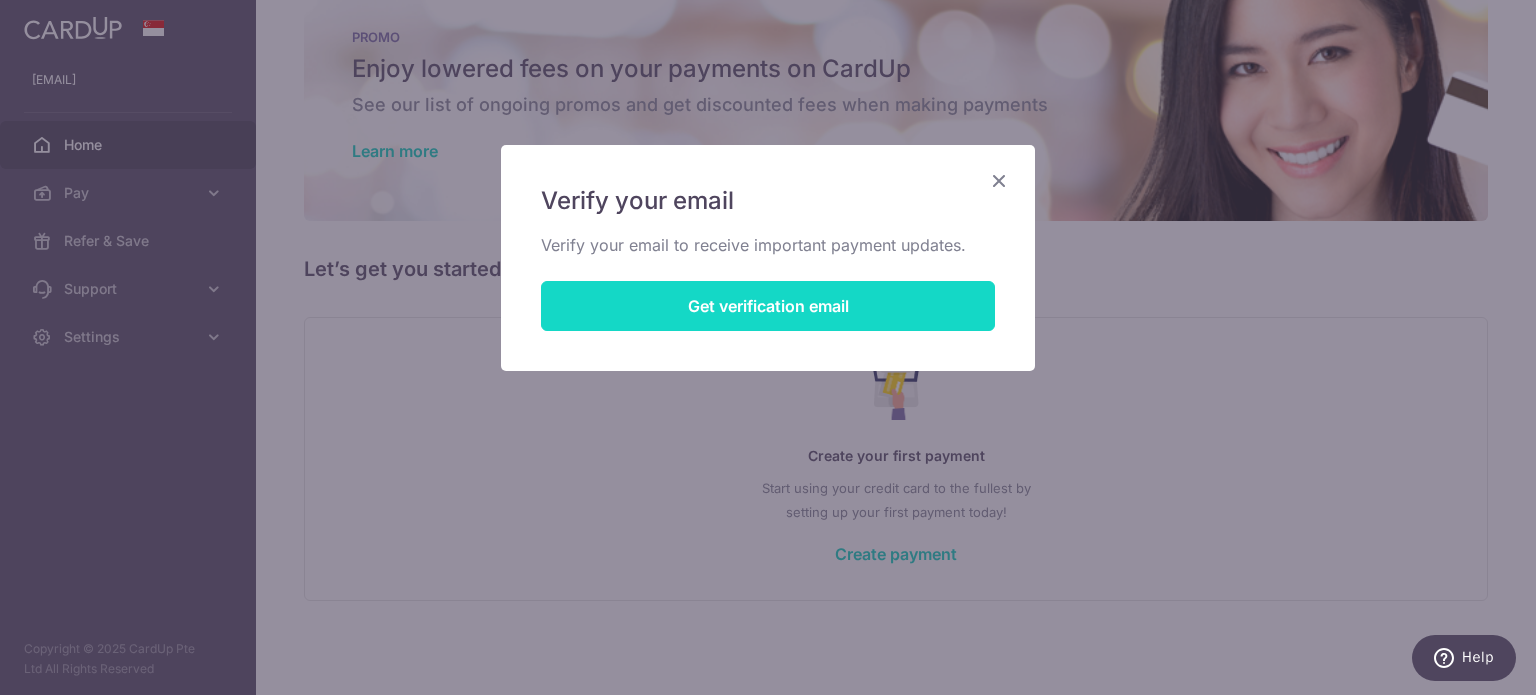 click on "Get verification email" at bounding box center (768, 306) 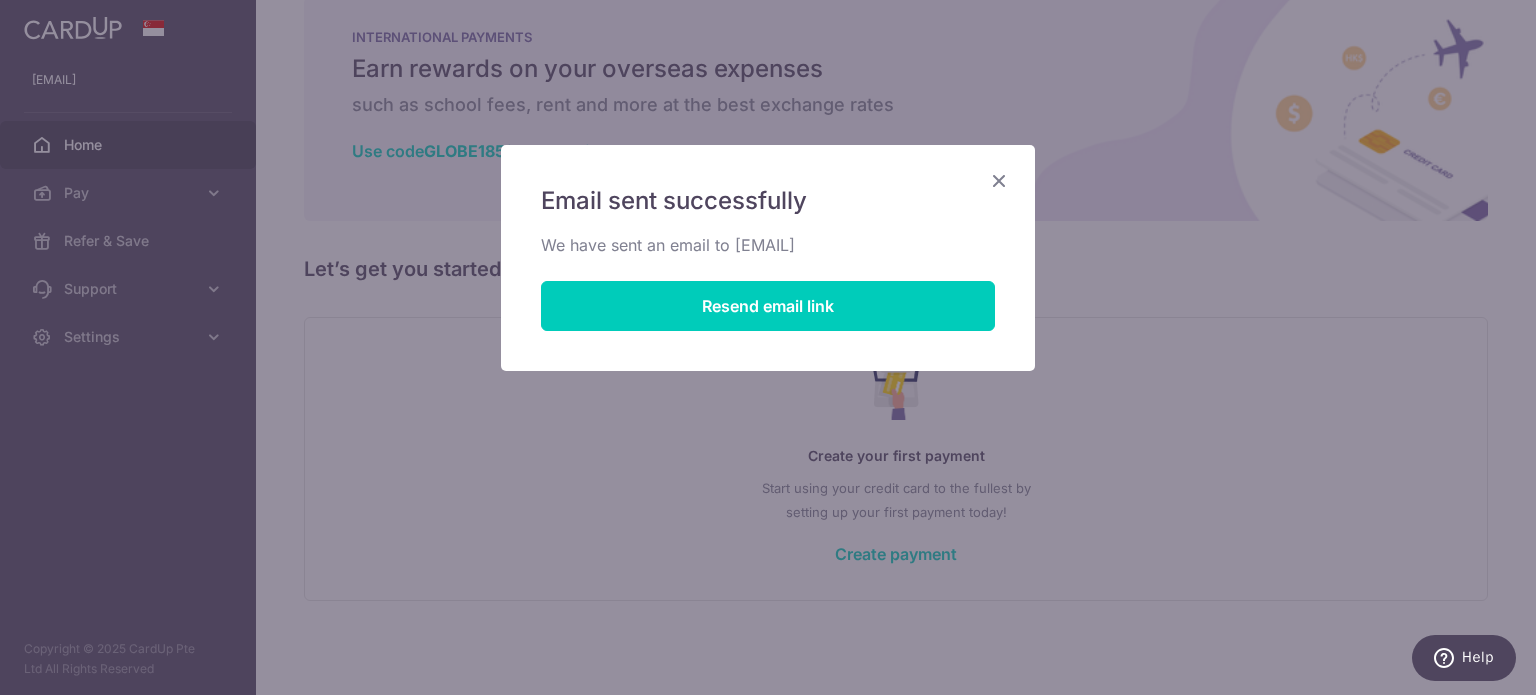 click at bounding box center [999, 180] 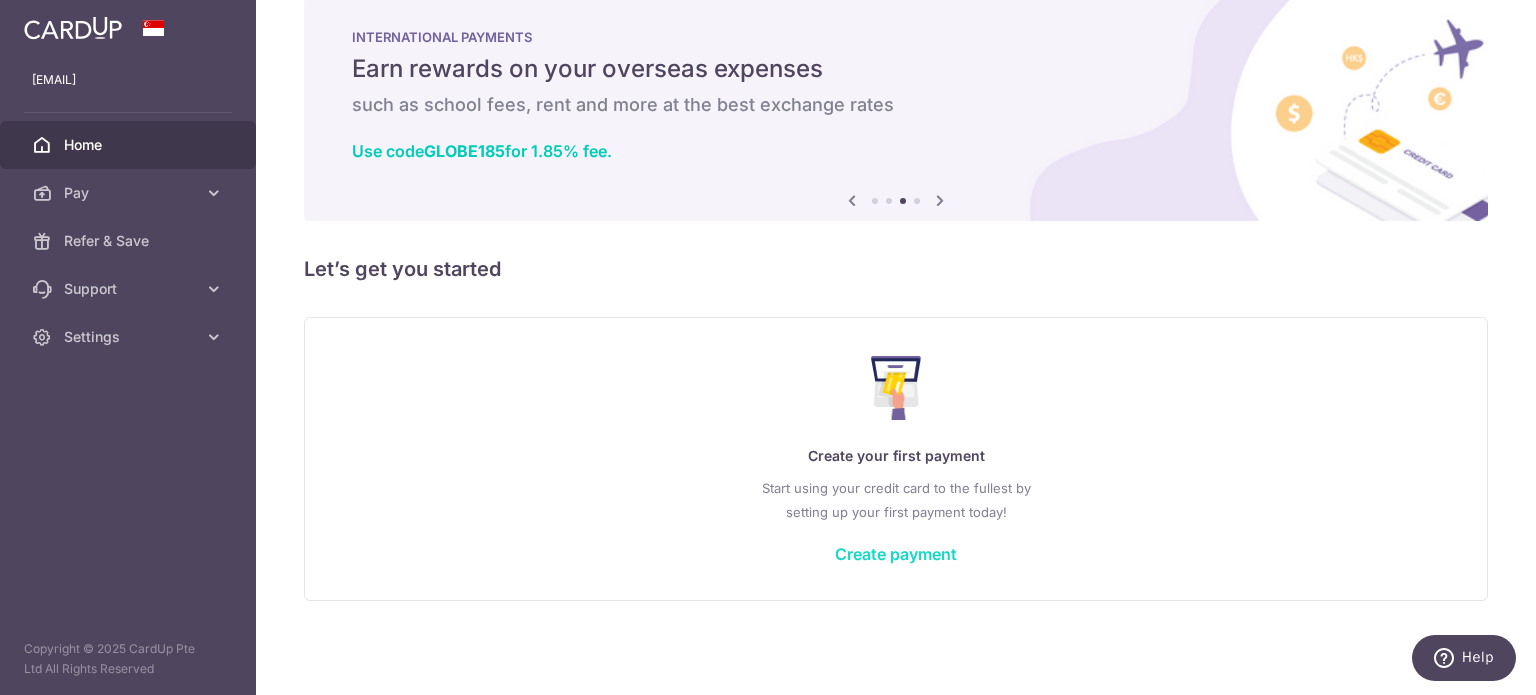 click on "Create payment" at bounding box center (896, 554) 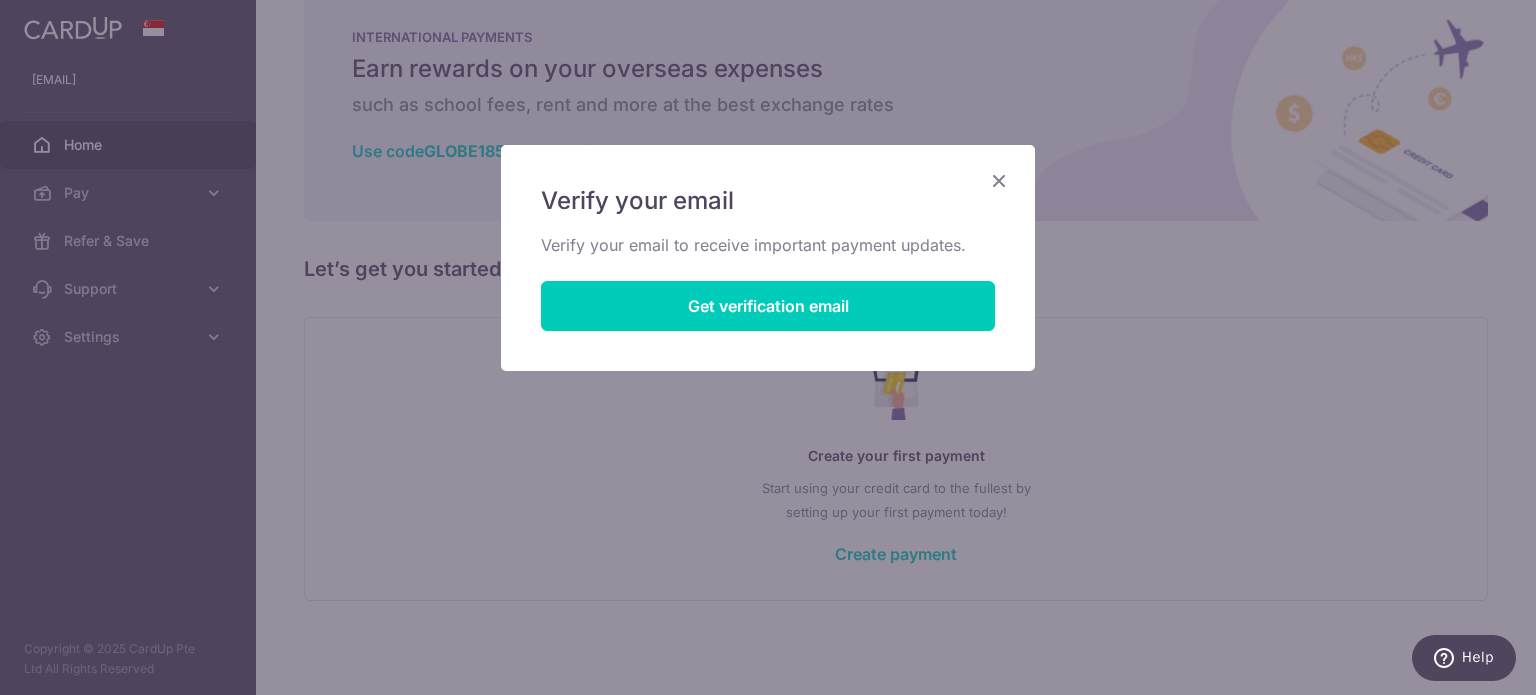 click at bounding box center (999, 180) 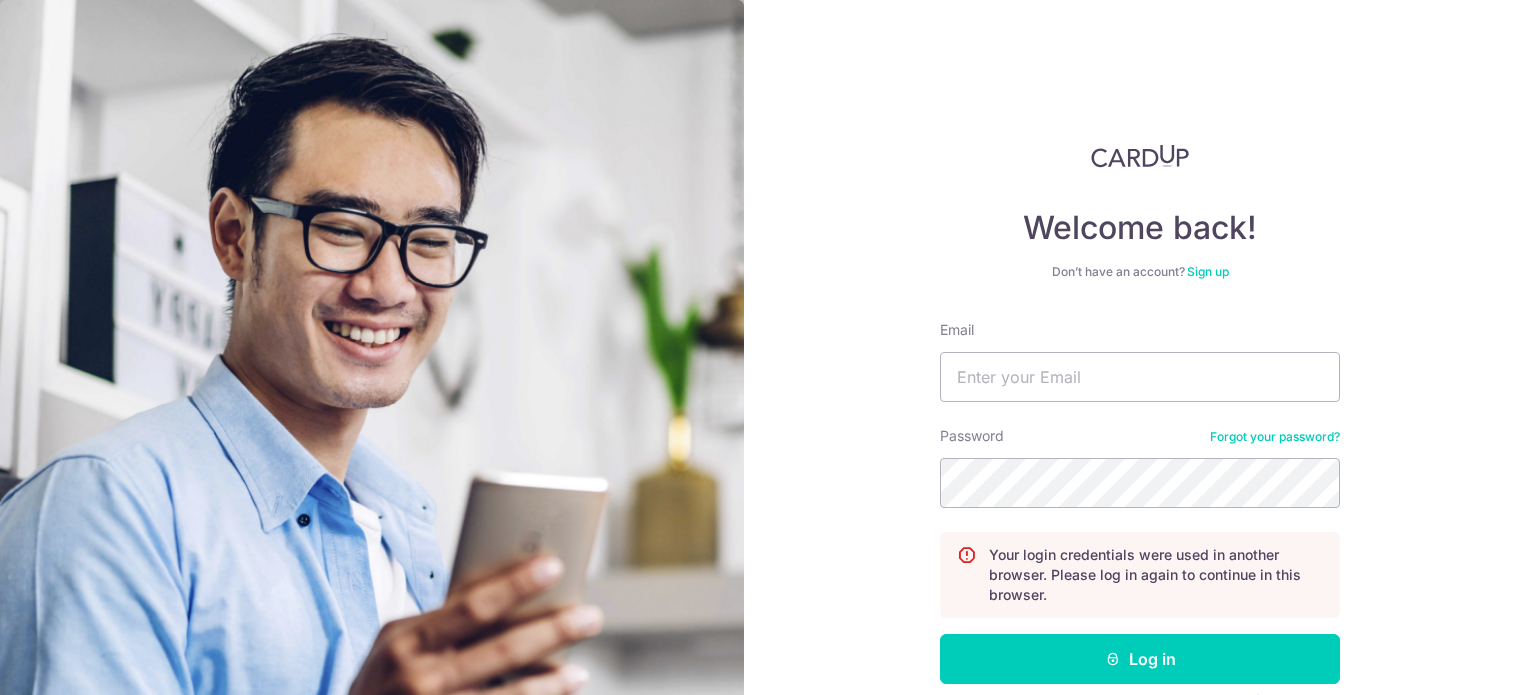 scroll, scrollTop: 0, scrollLeft: 0, axis: both 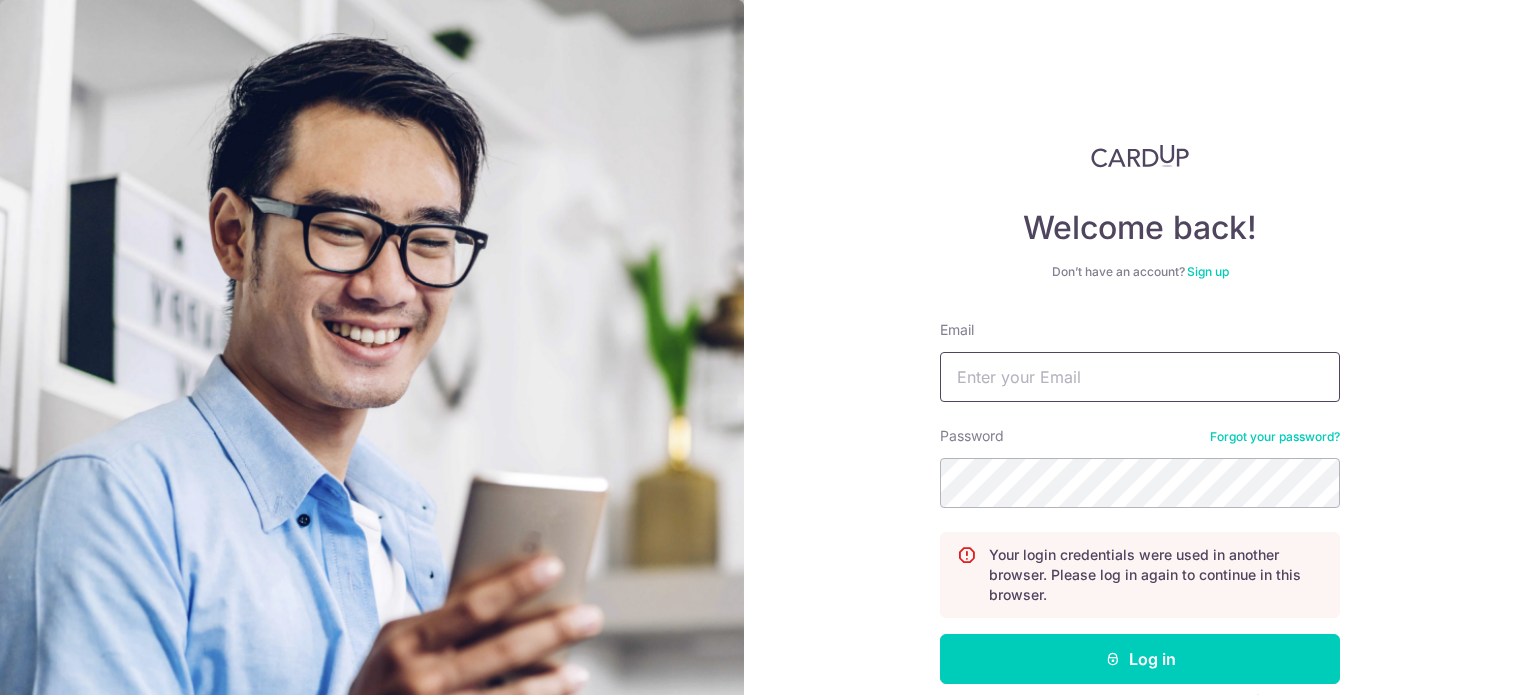 click on "Email" at bounding box center [1140, 377] 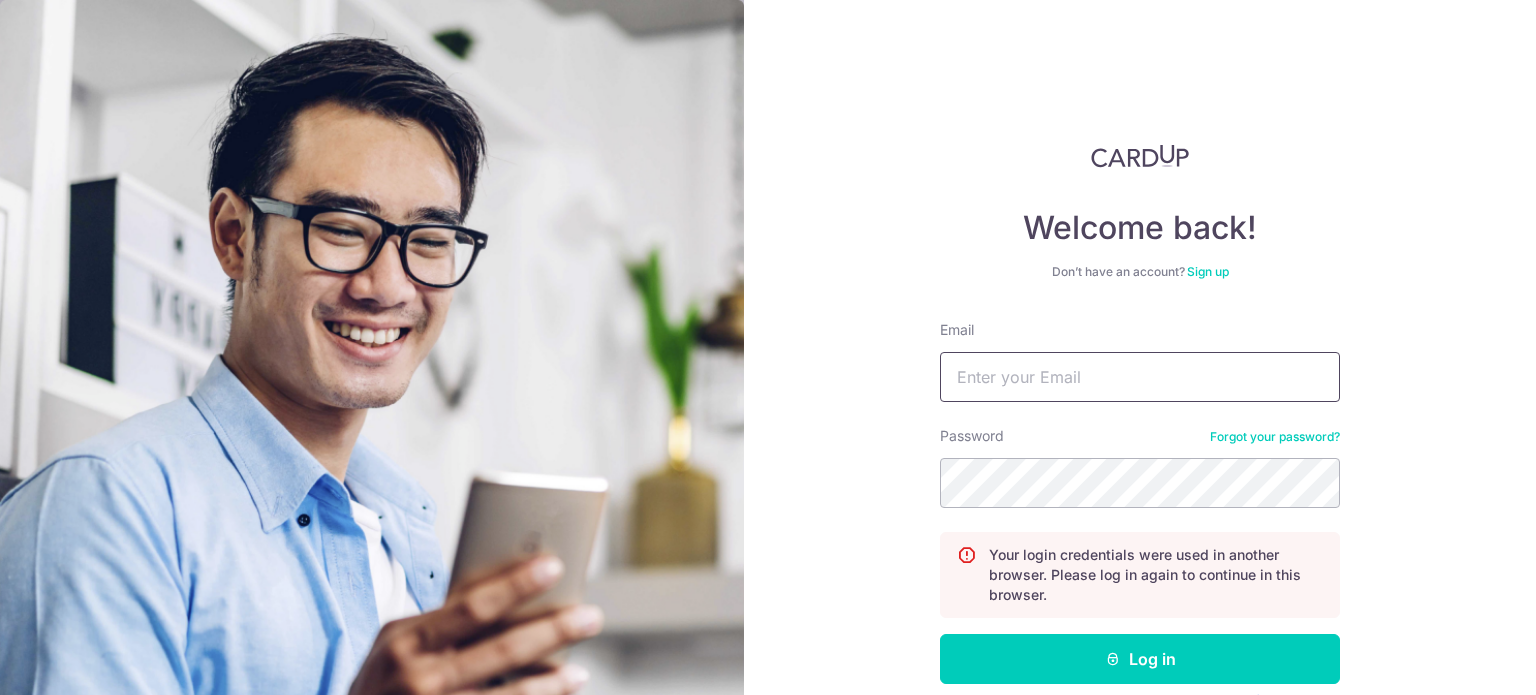 type on "[EMAIL]" 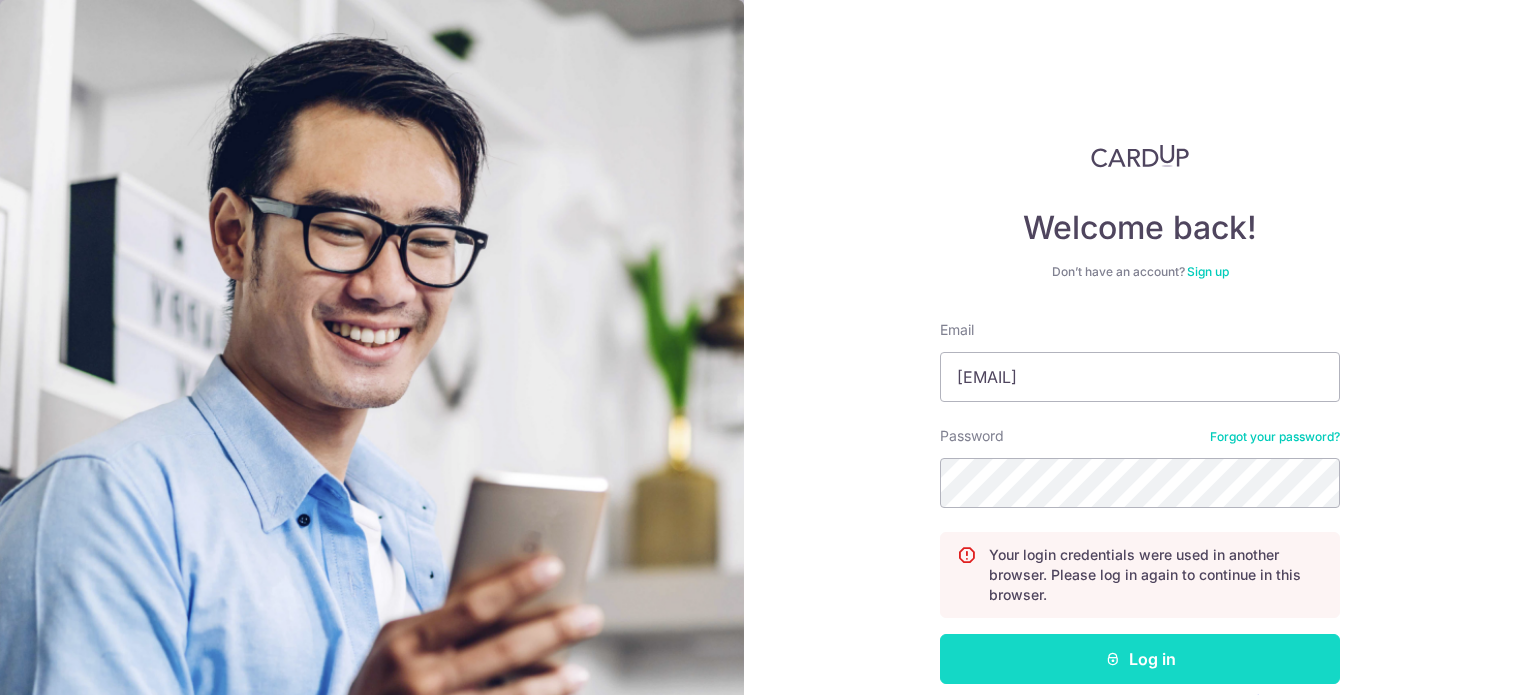 click on "Log in" at bounding box center [1140, 659] 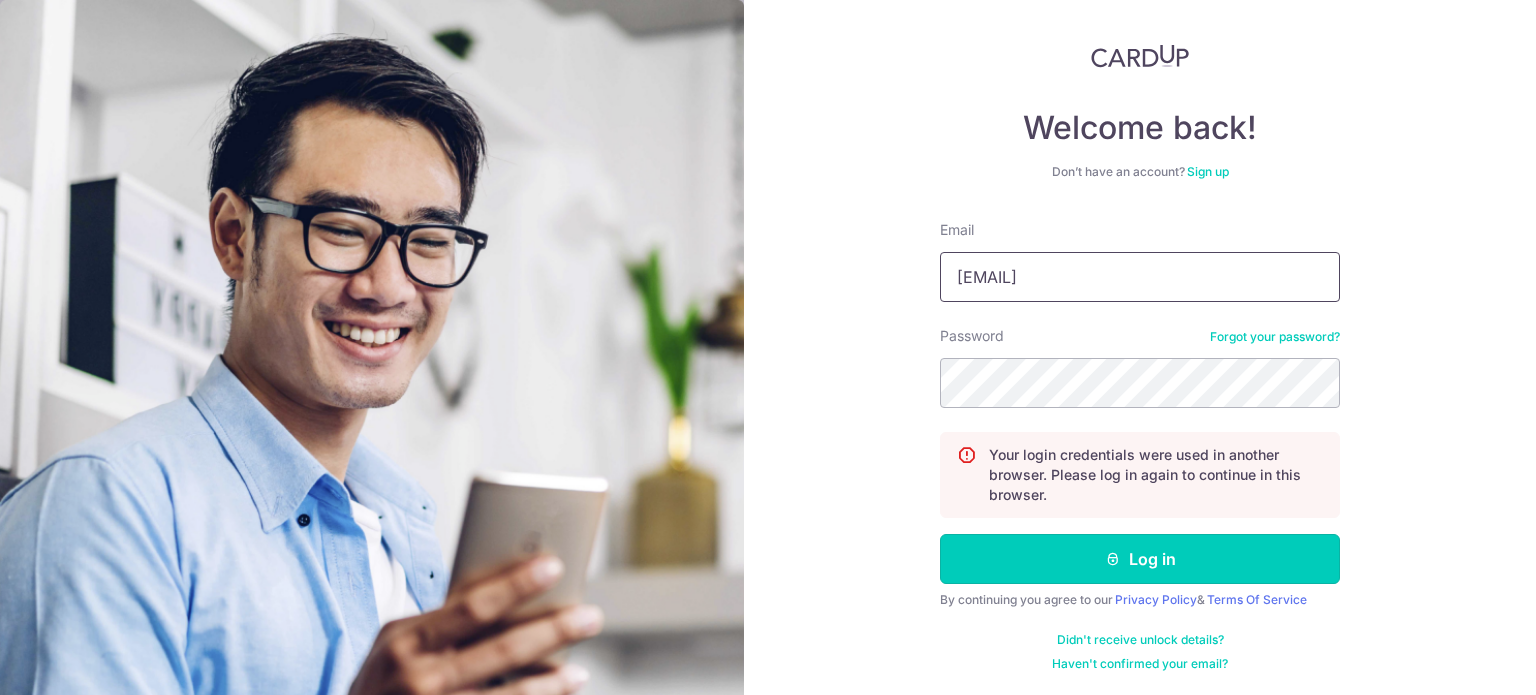 scroll, scrollTop: 99, scrollLeft: 0, axis: vertical 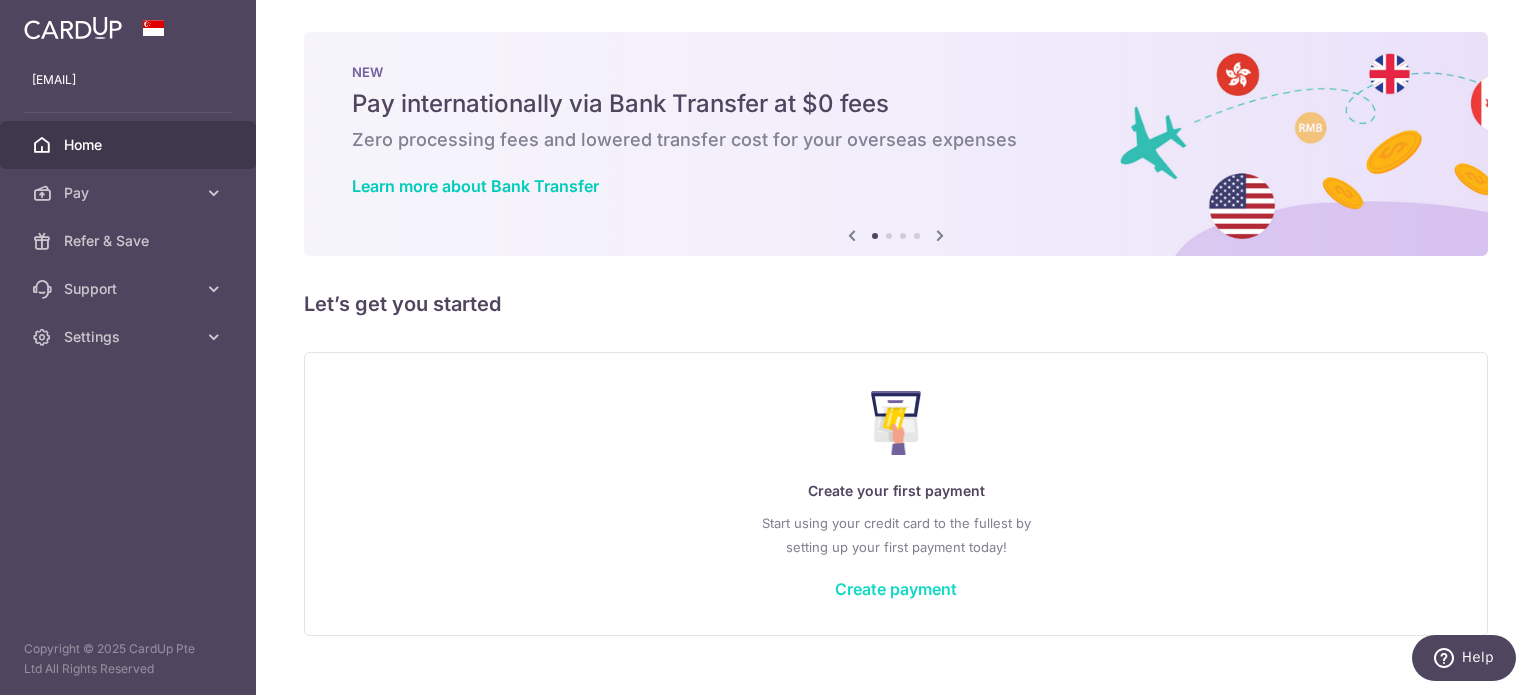 click on "Create payment" at bounding box center (896, 589) 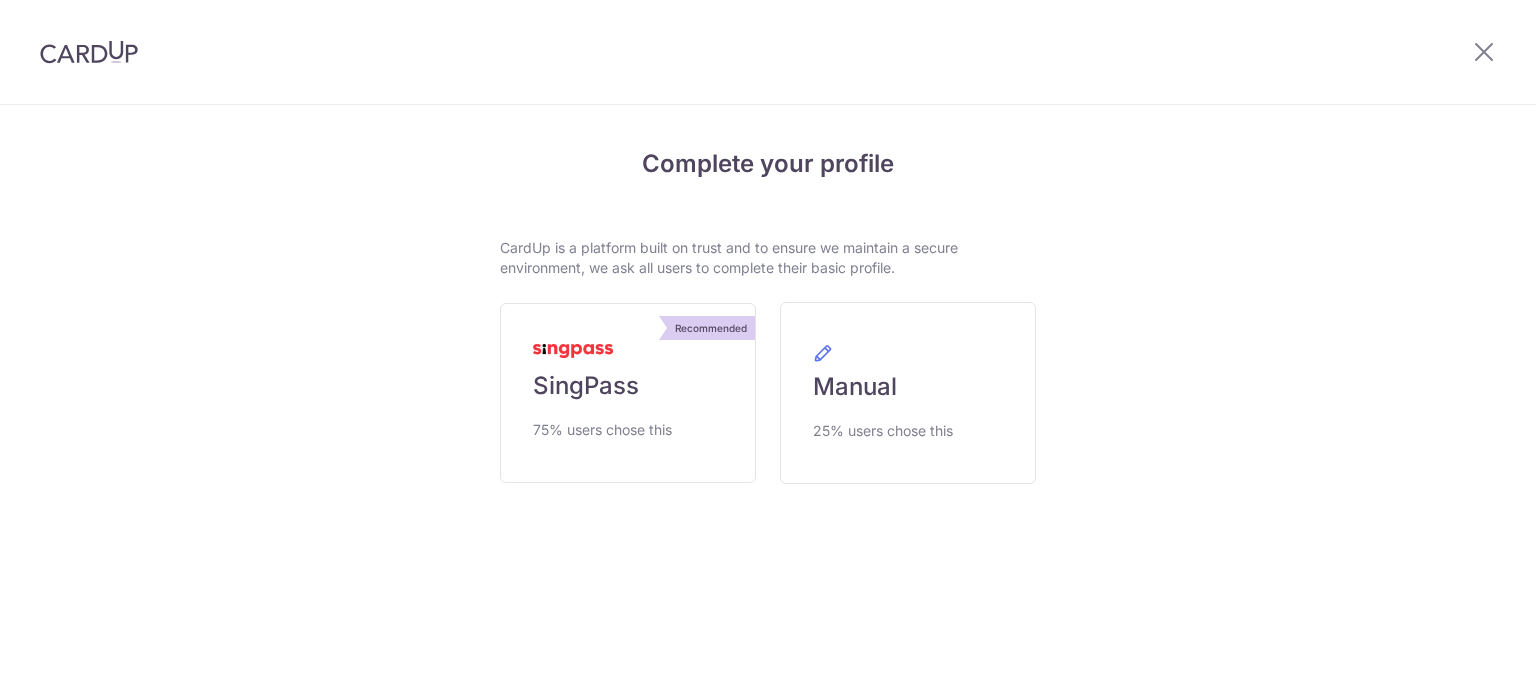 scroll, scrollTop: 0, scrollLeft: 0, axis: both 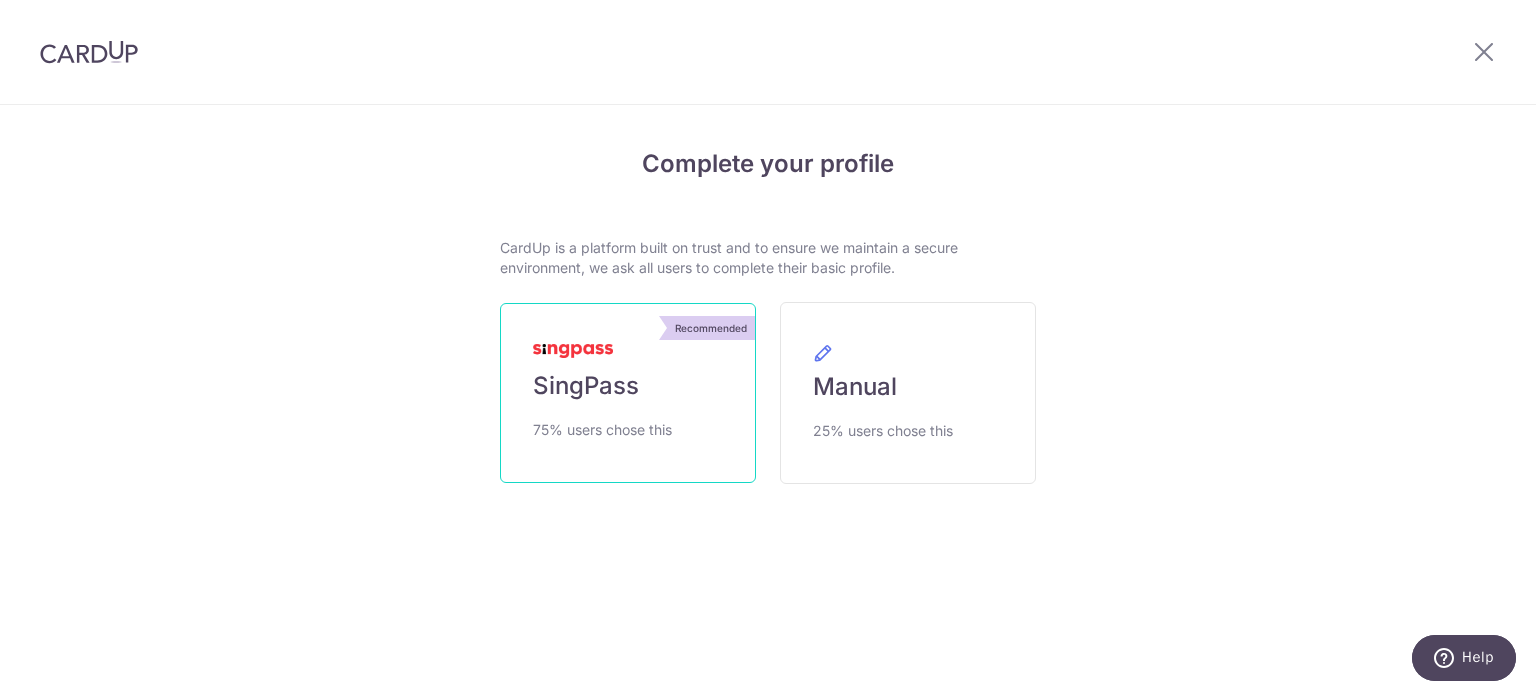click on "Recommended
SingPass
75% users chose this" at bounding box center (628, 393) 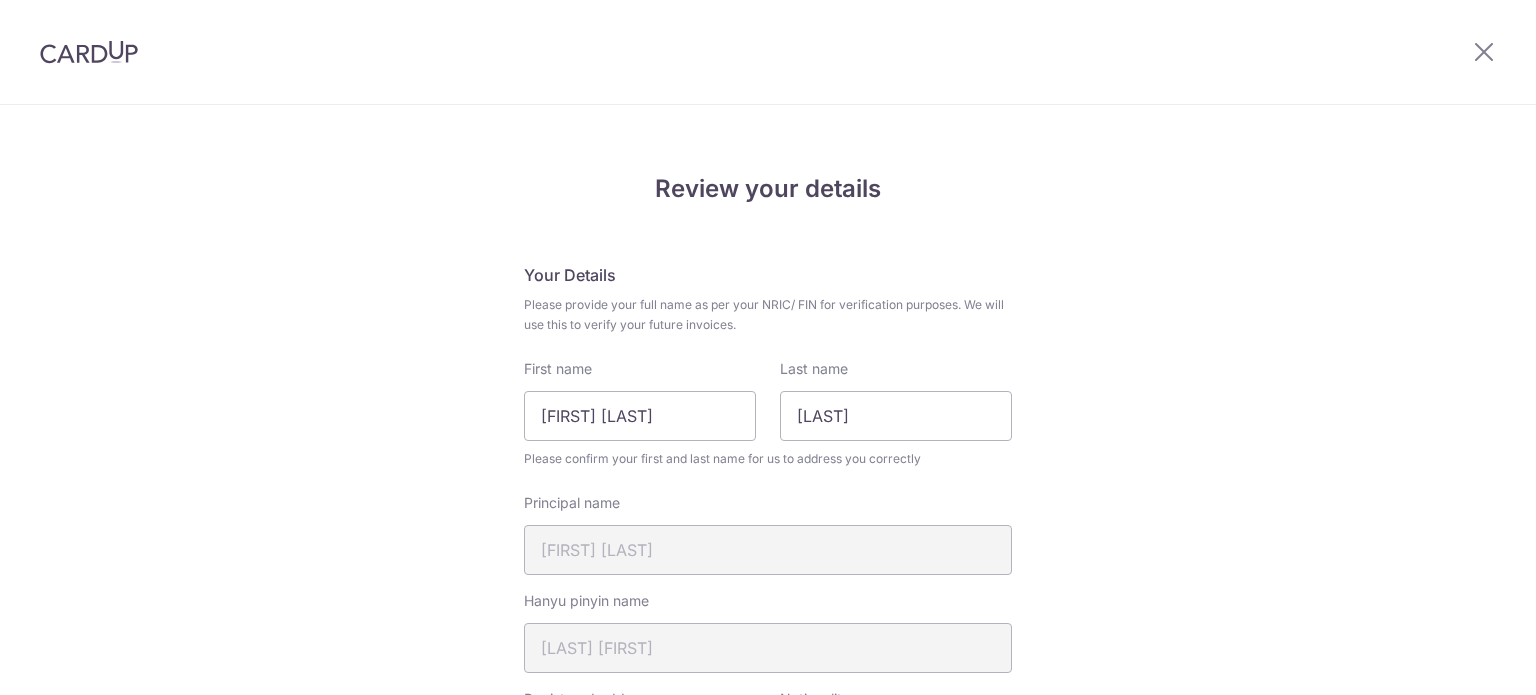 scroll, scrollTop: 0, scrollLeft: 0, axis: both 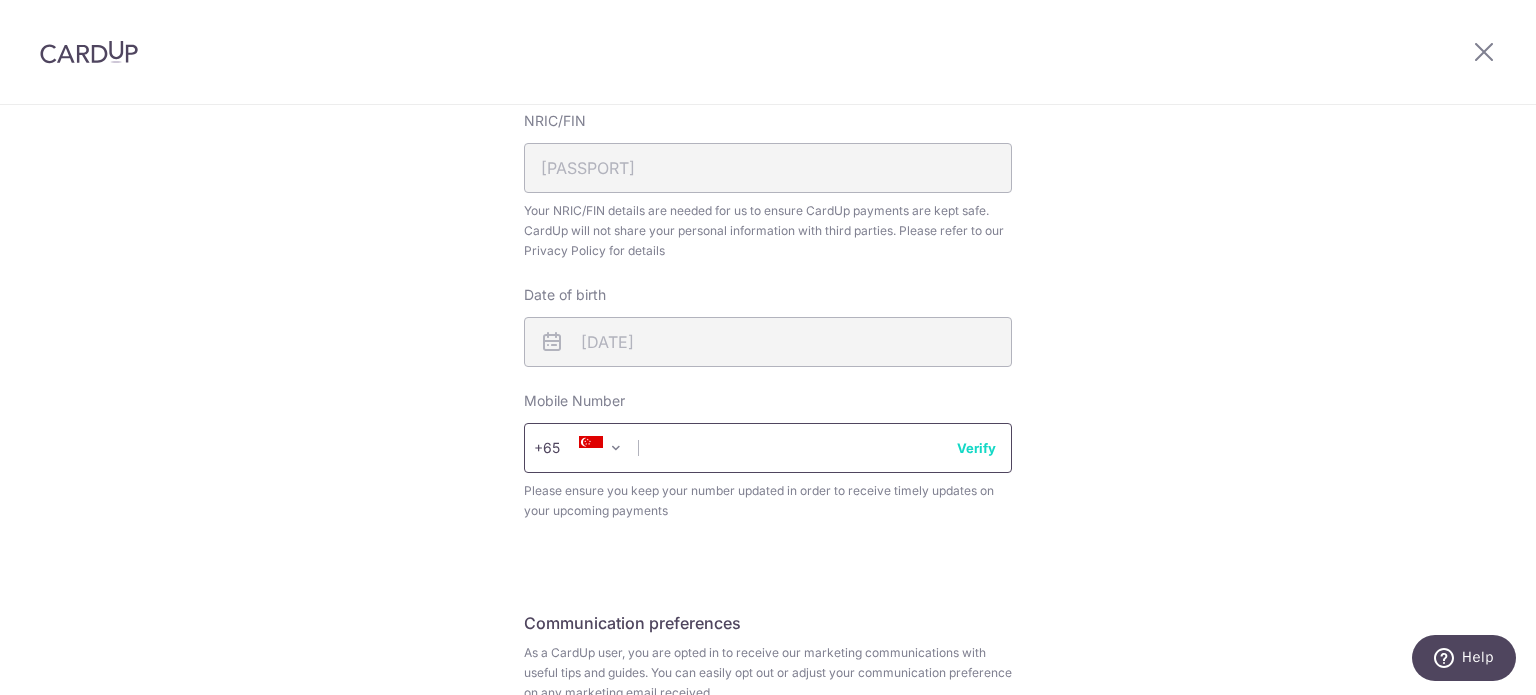 click at bounding box center [768, 448] 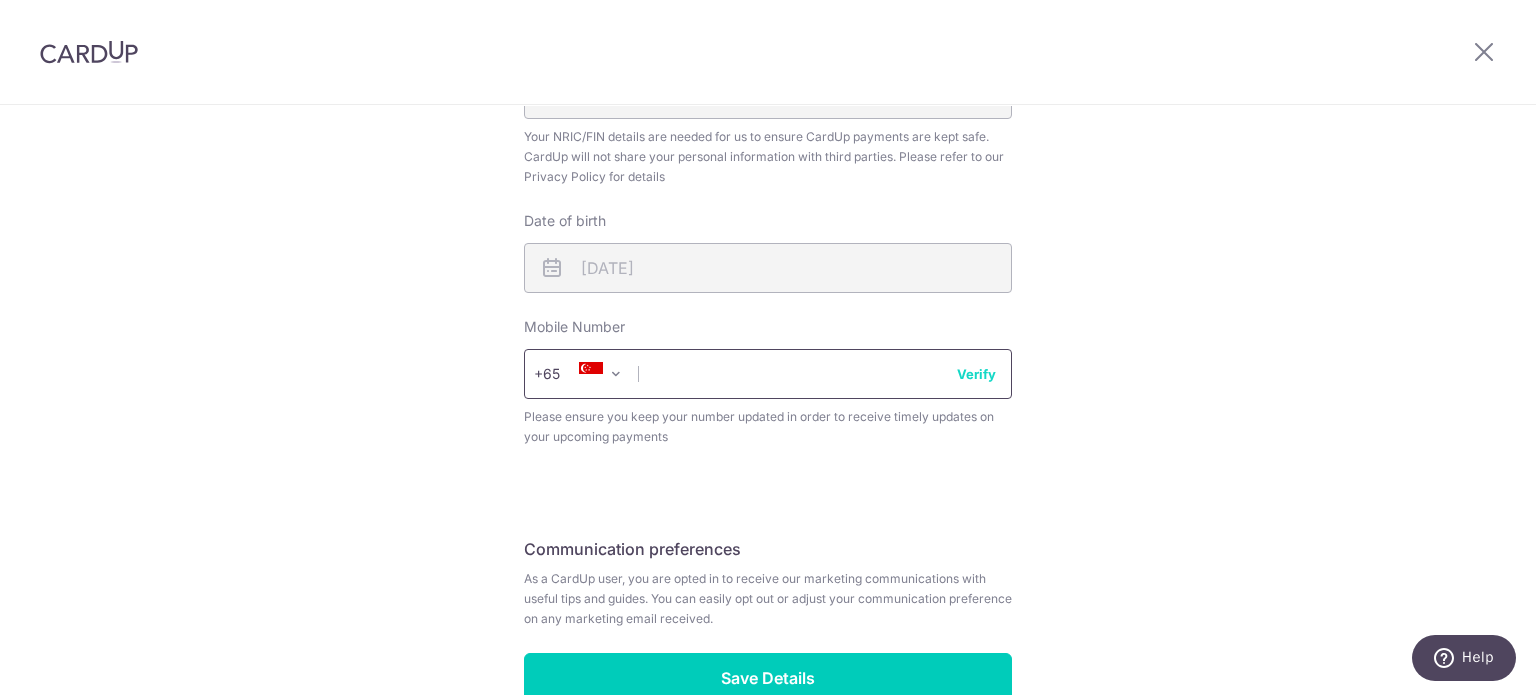 scroll, scrollTop: 751, scrollLeft: 0, axis: vertical 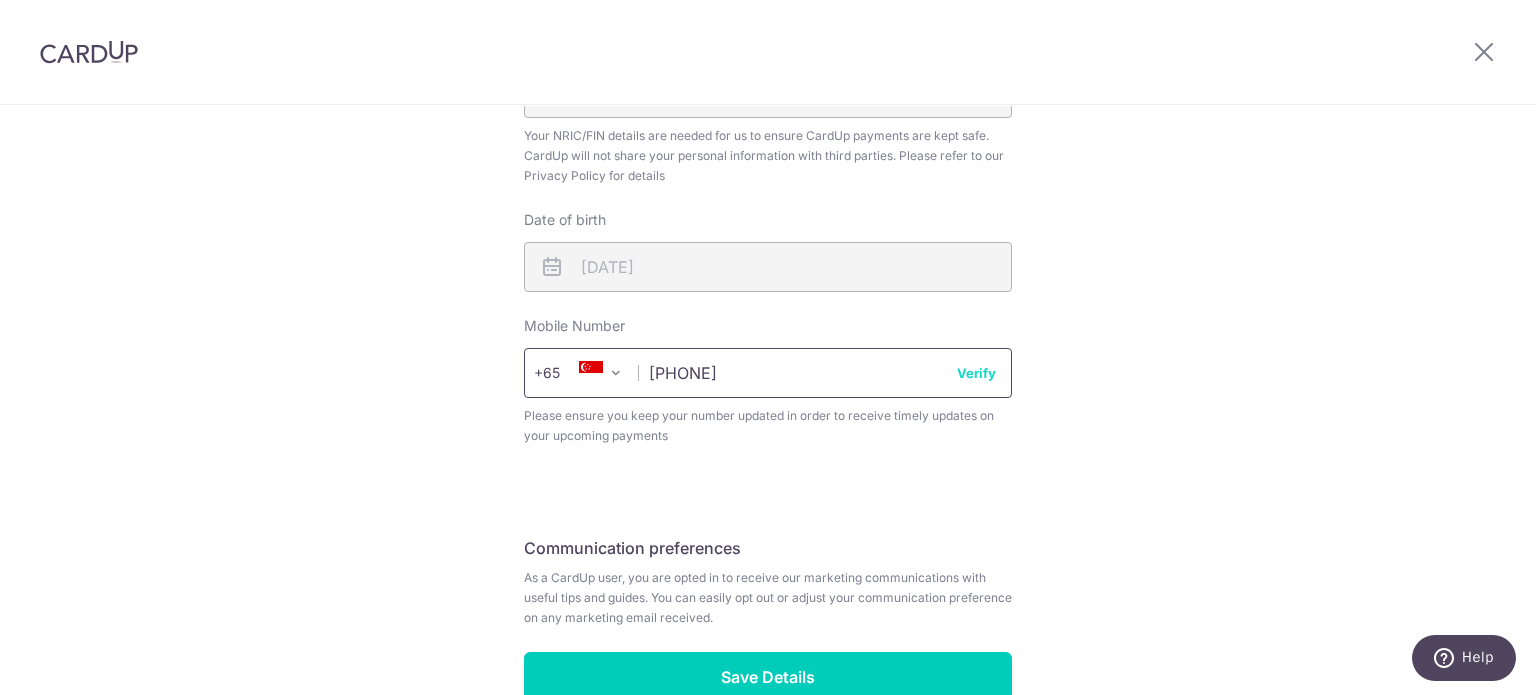 type on "[PHONE]" 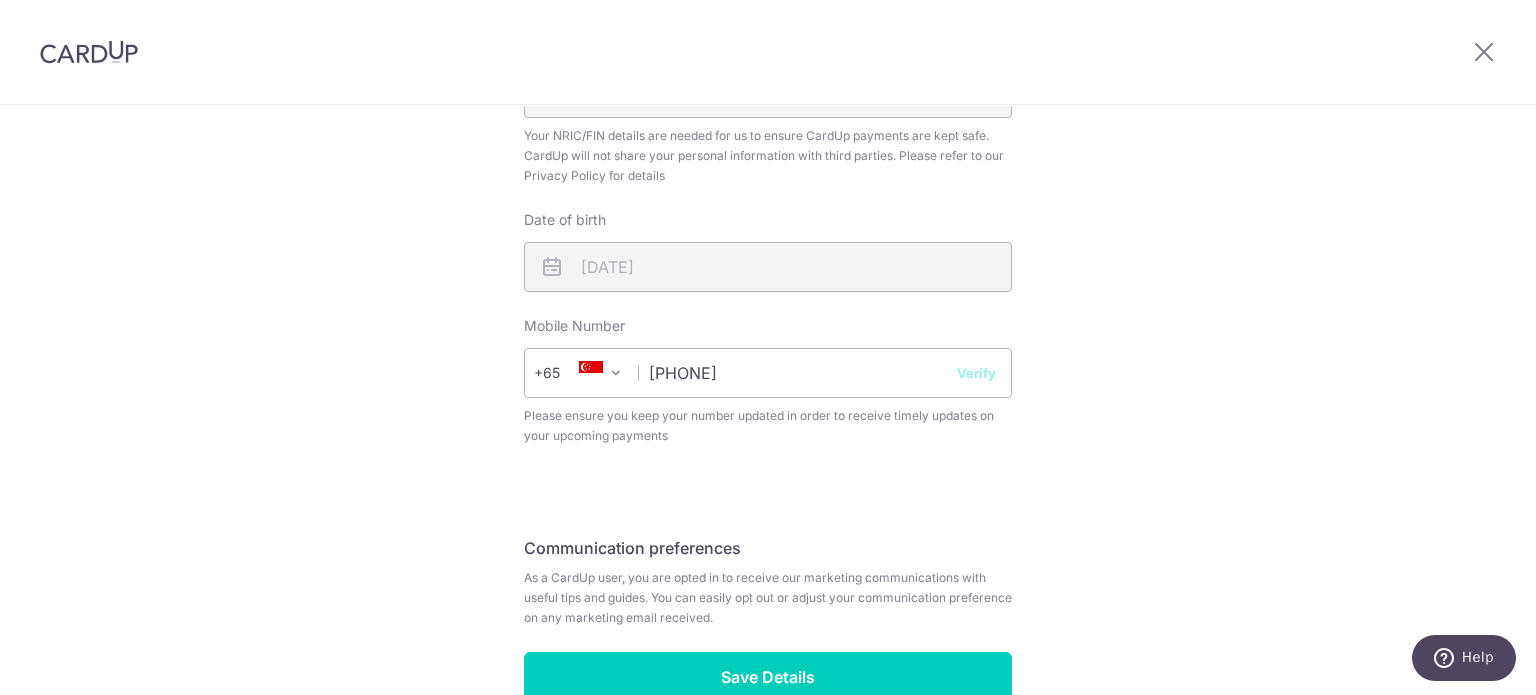 click on "Verify" at bounding box center [976, 373] 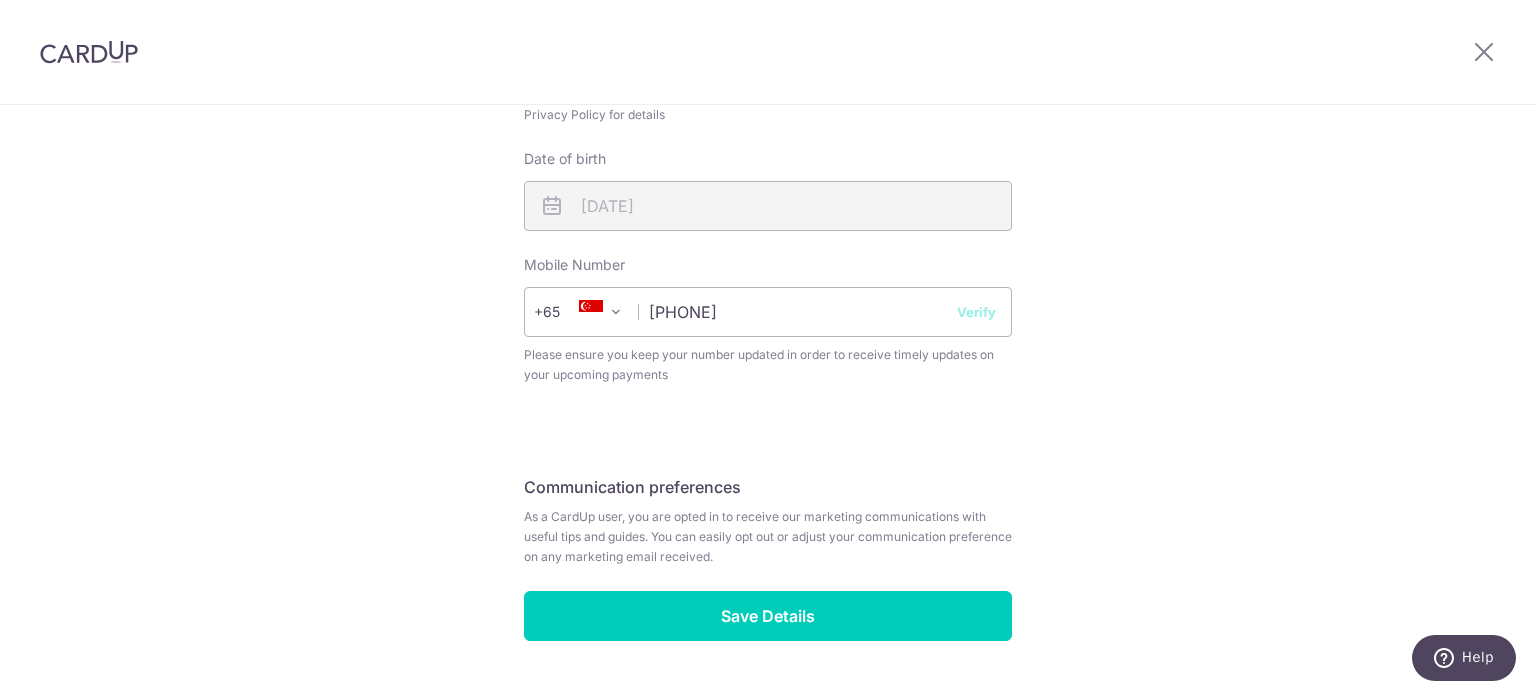 scroll, scrollTop: 836, scrollLeft: 0, axis: vertical 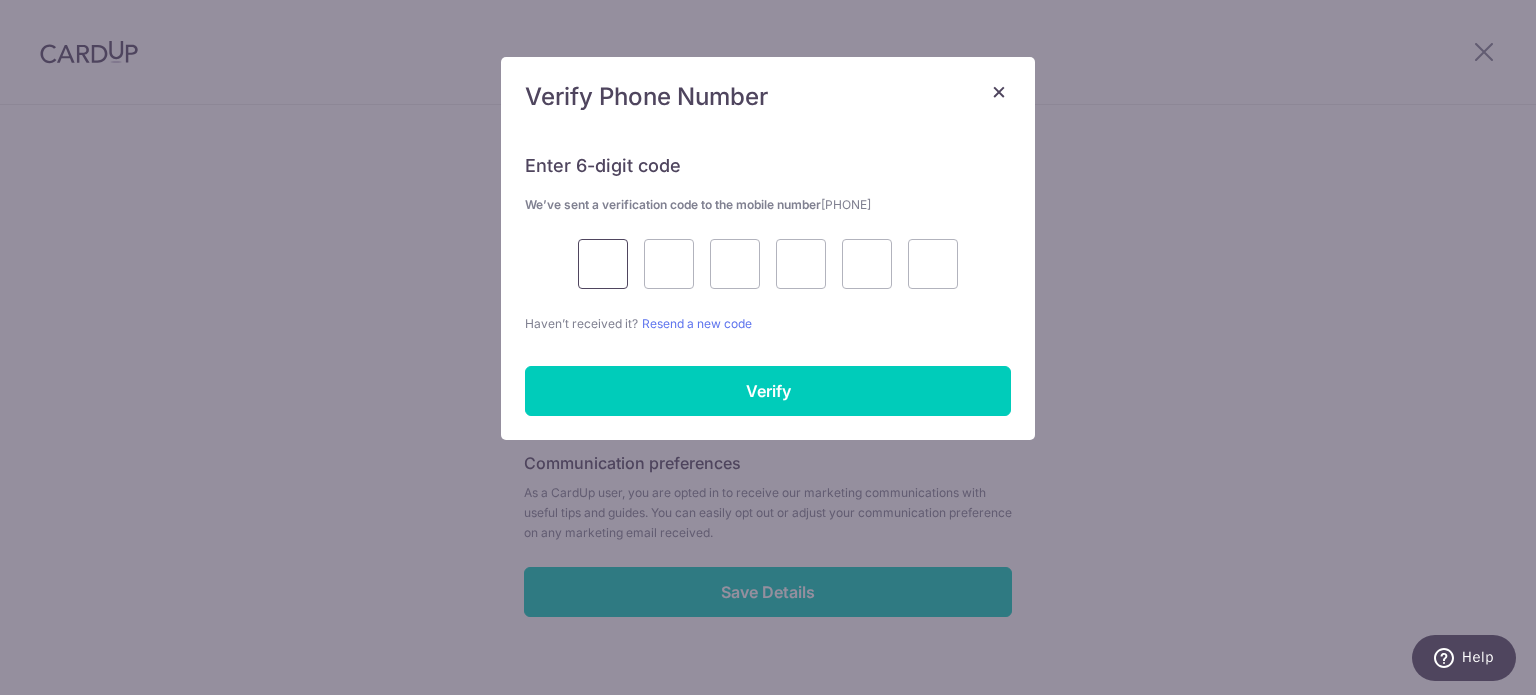 click at bounding box center [603, 264] 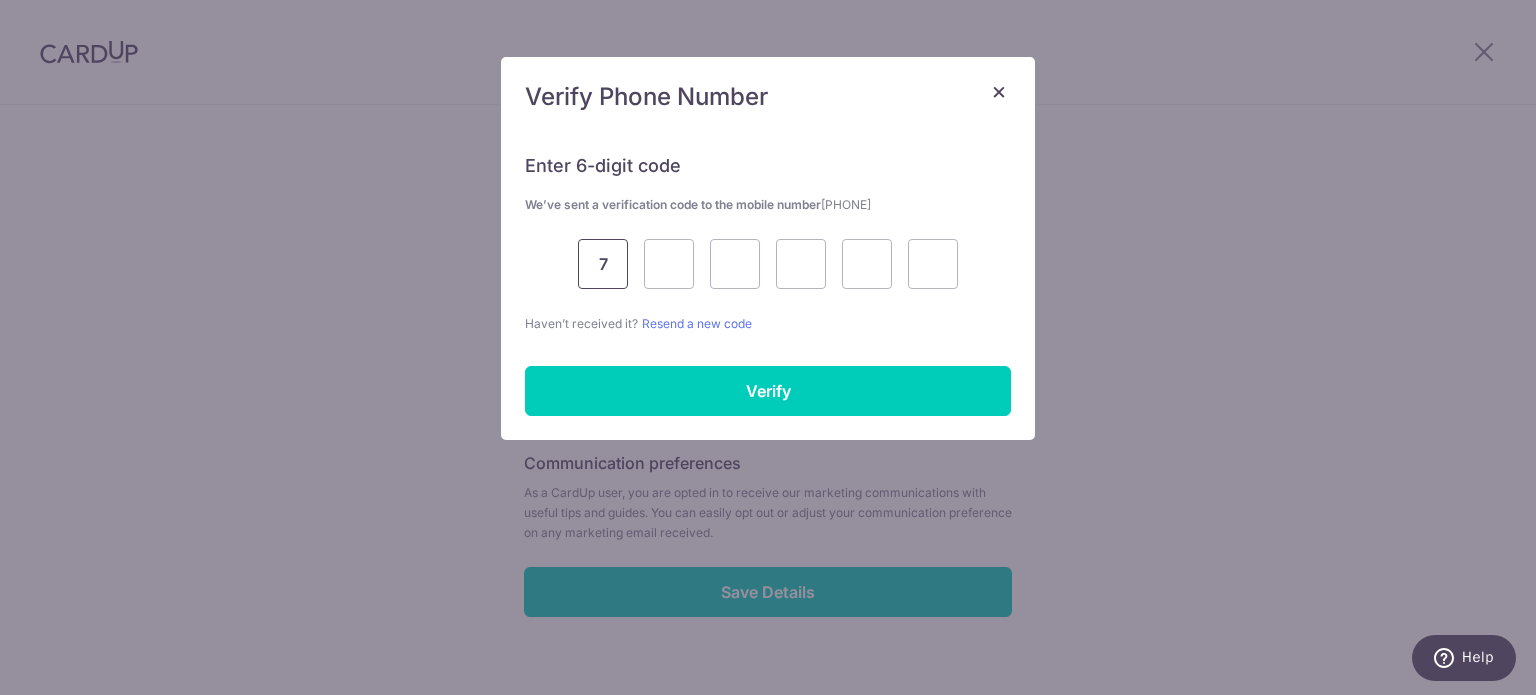 type on "7" 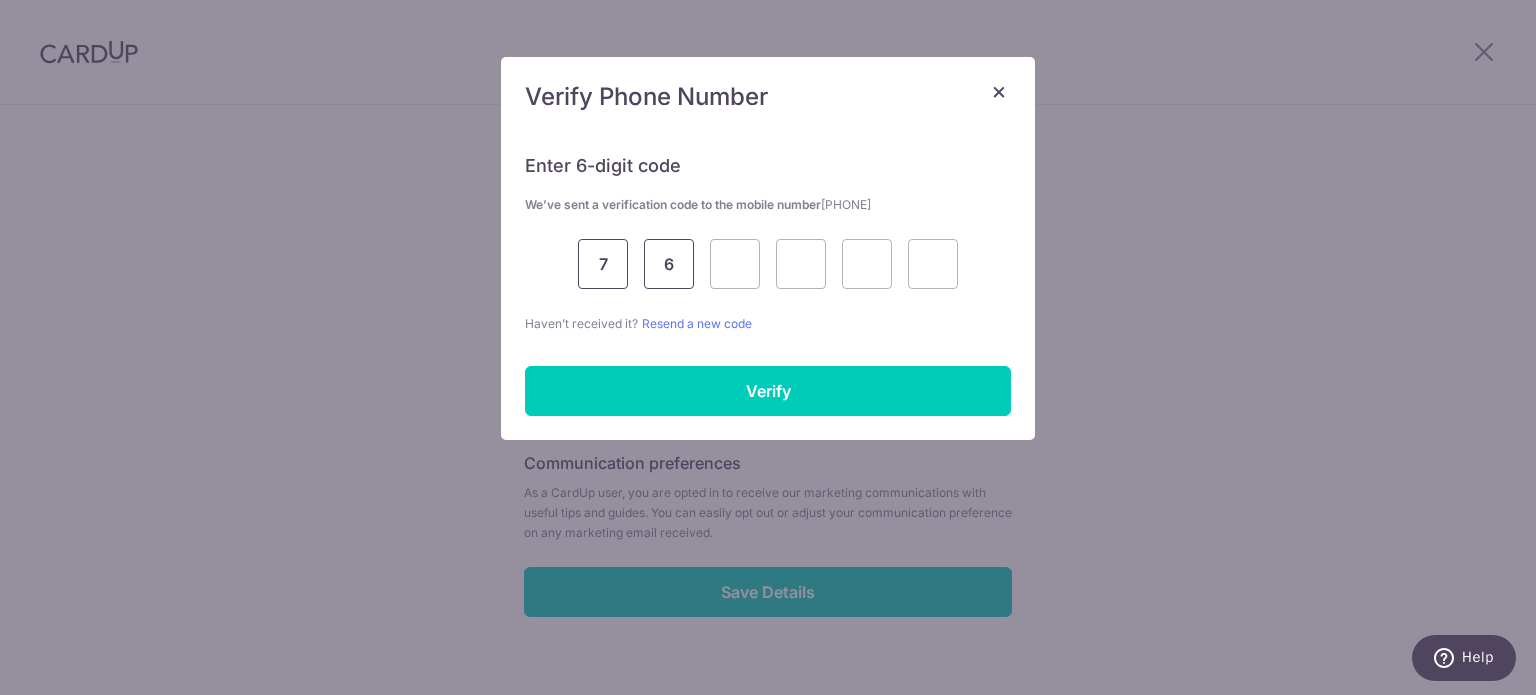 type on "6" 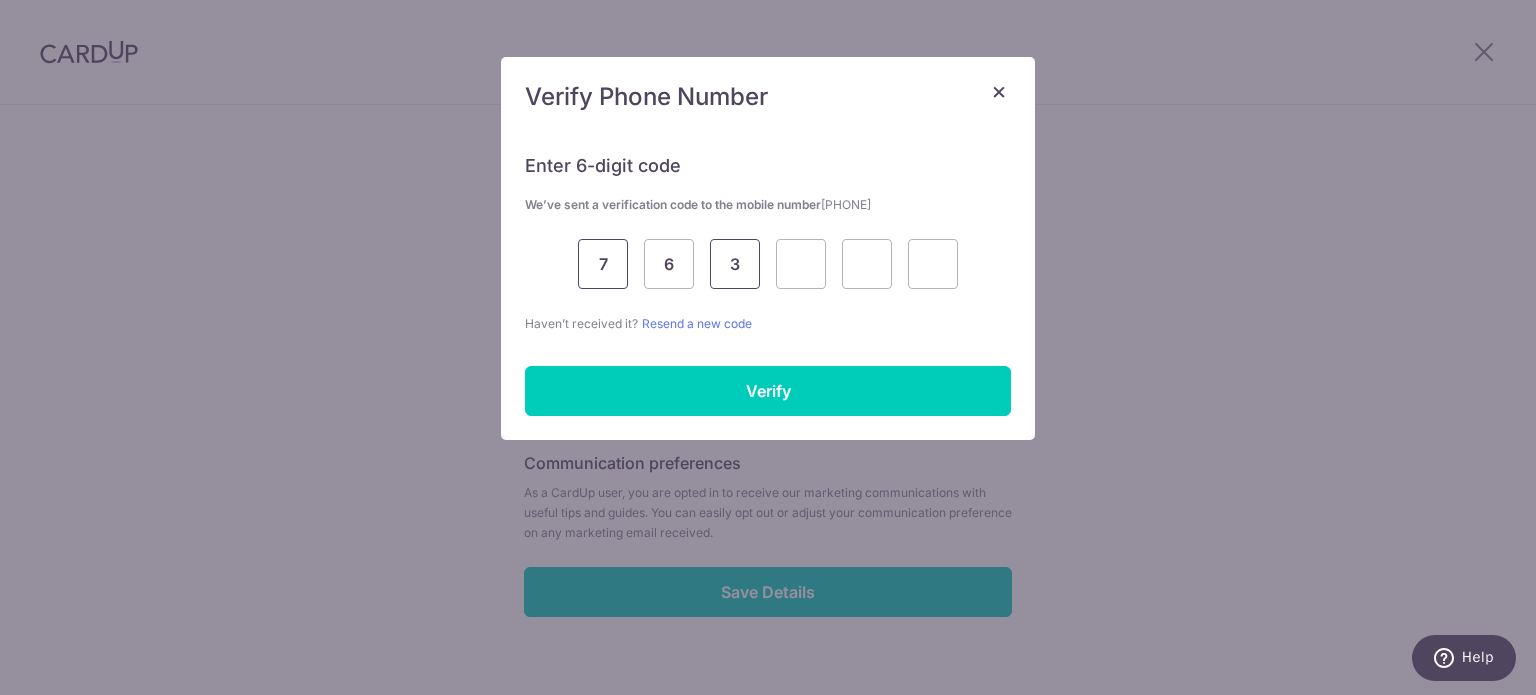 type on "3" 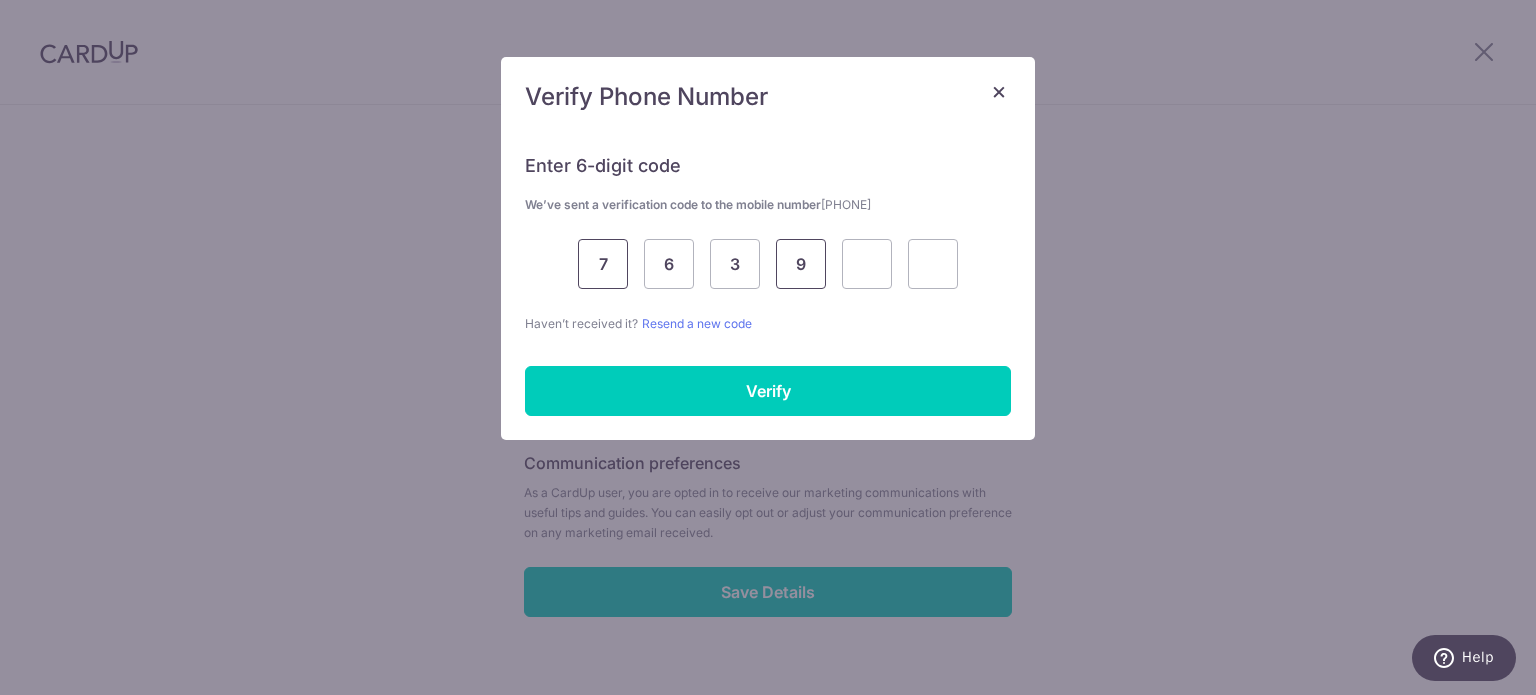 type on "9" 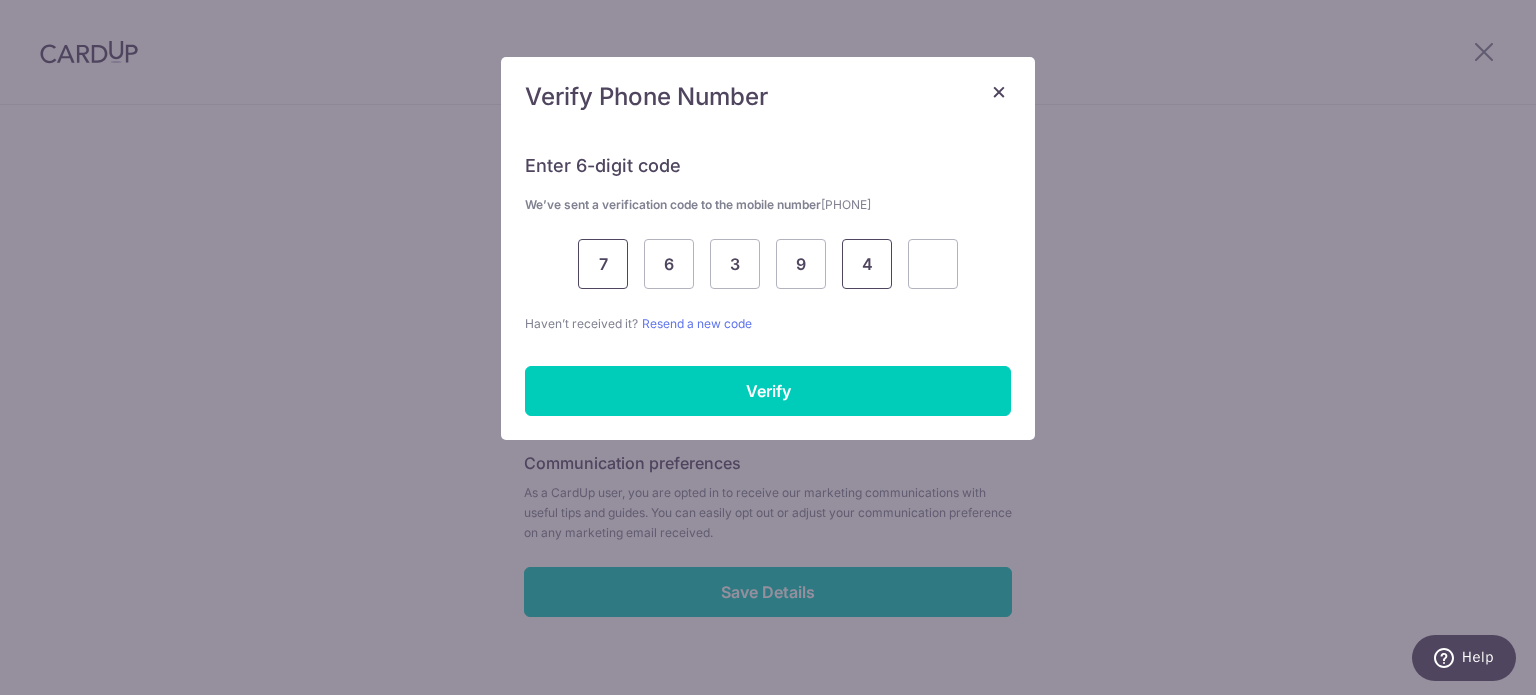 type on "4" 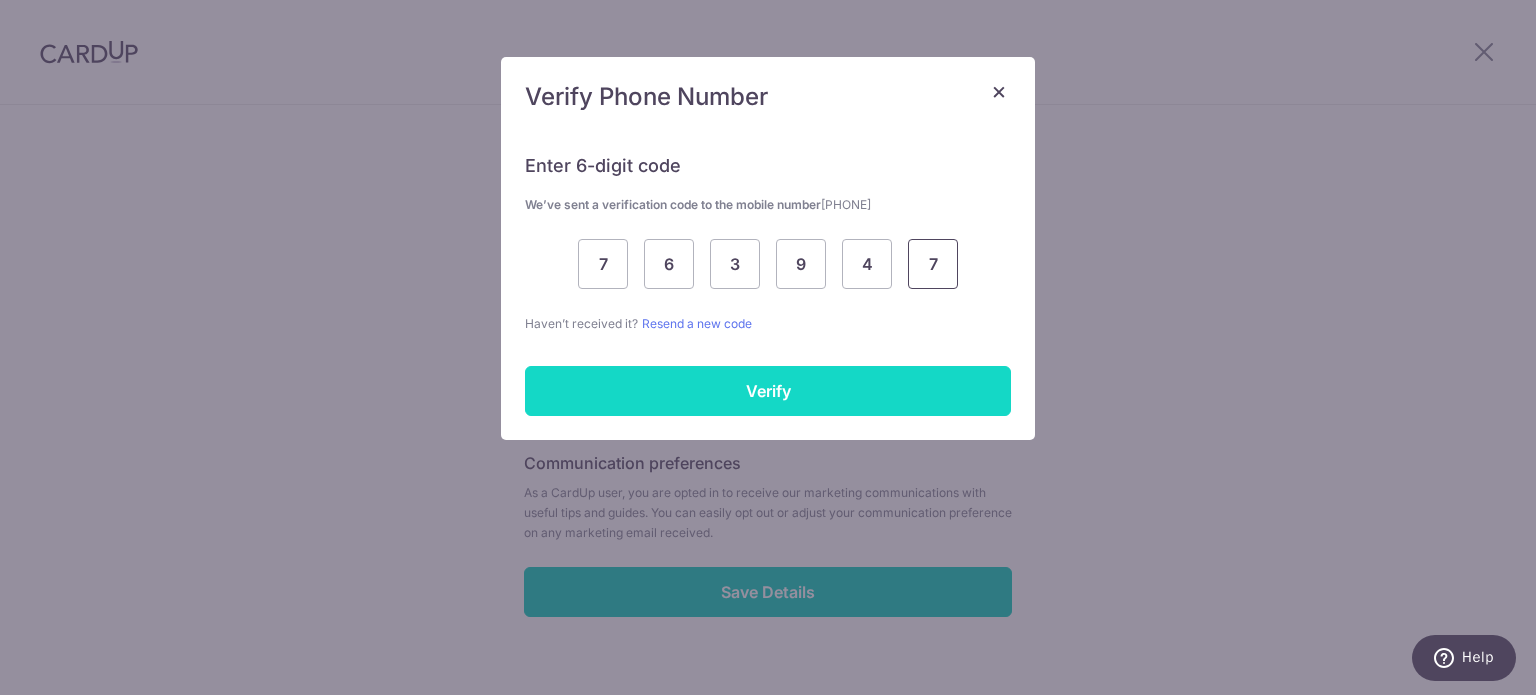 type on "7" 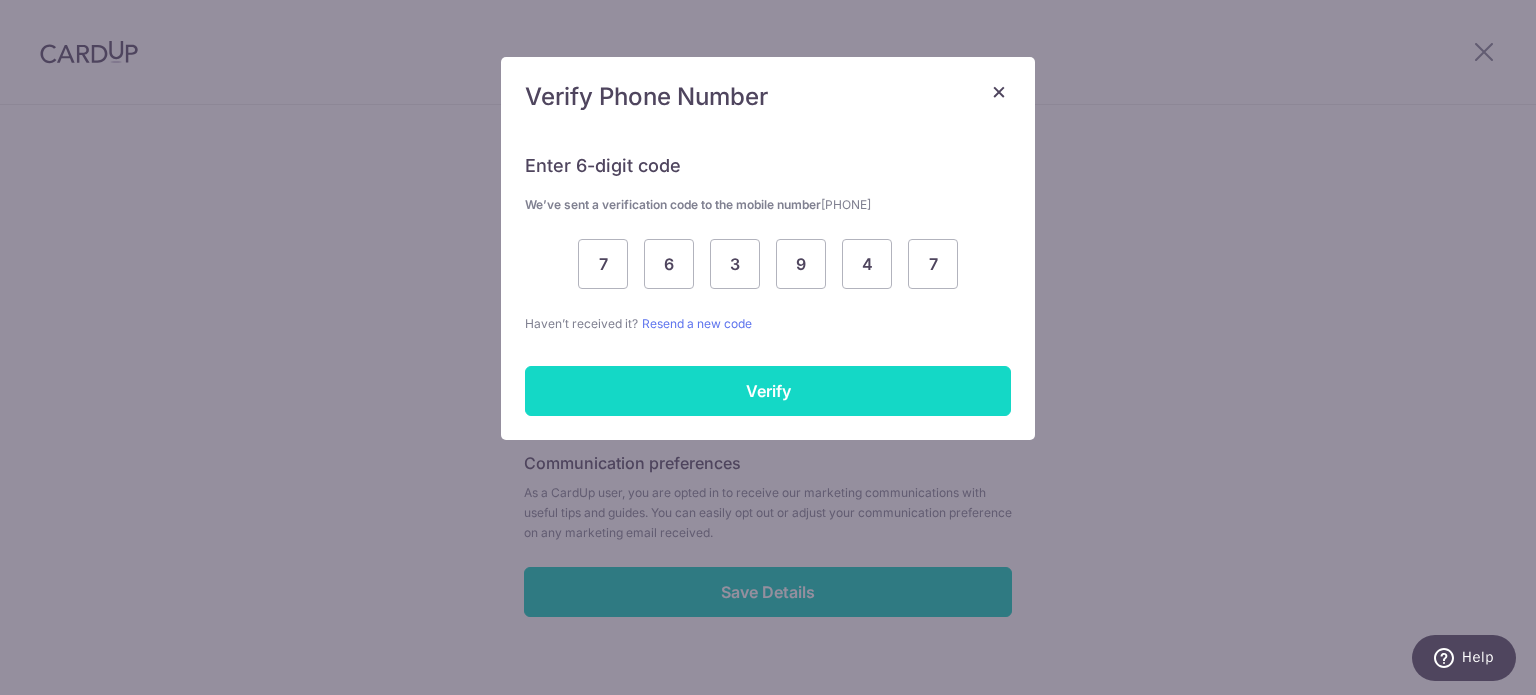 click on "Verify" at bounding box center [768, 391] 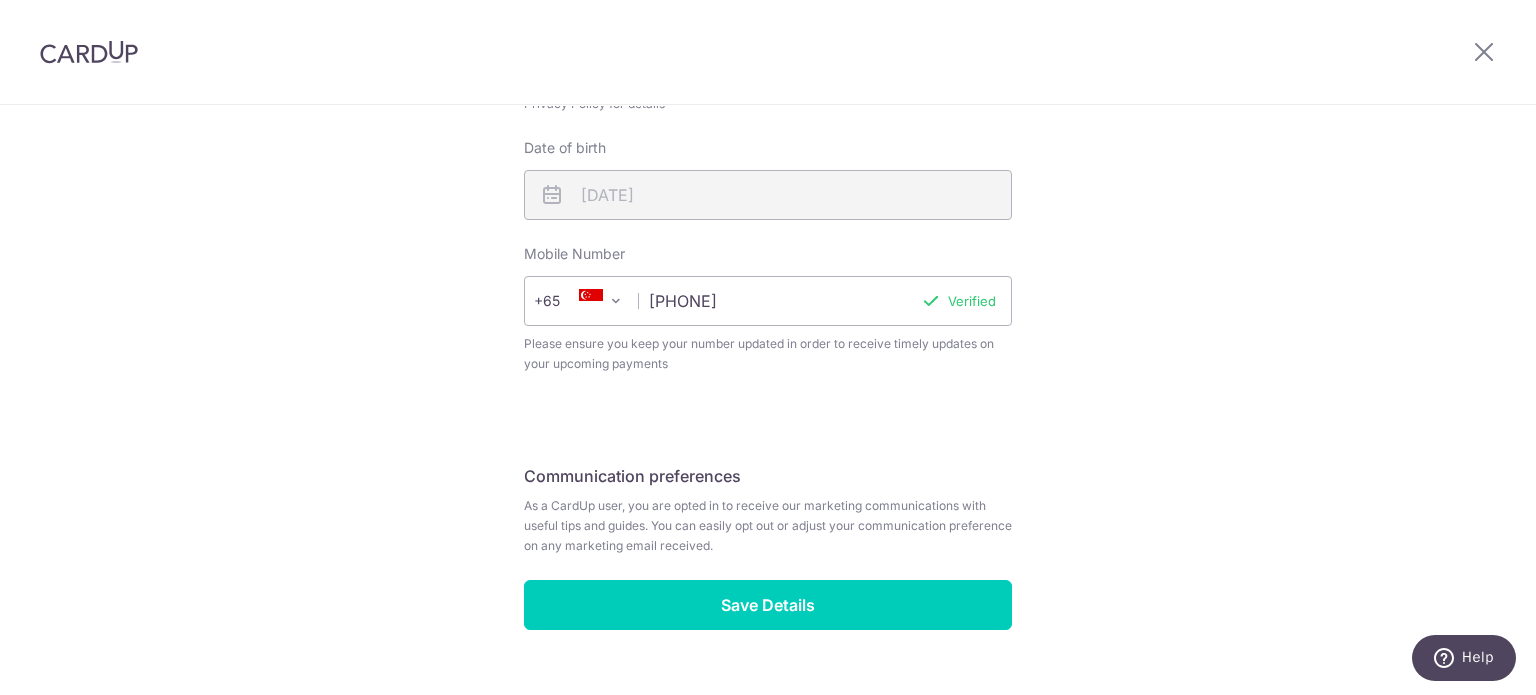 scroll, scrollTop: 867, scrollLeft: 0, axis: vertical 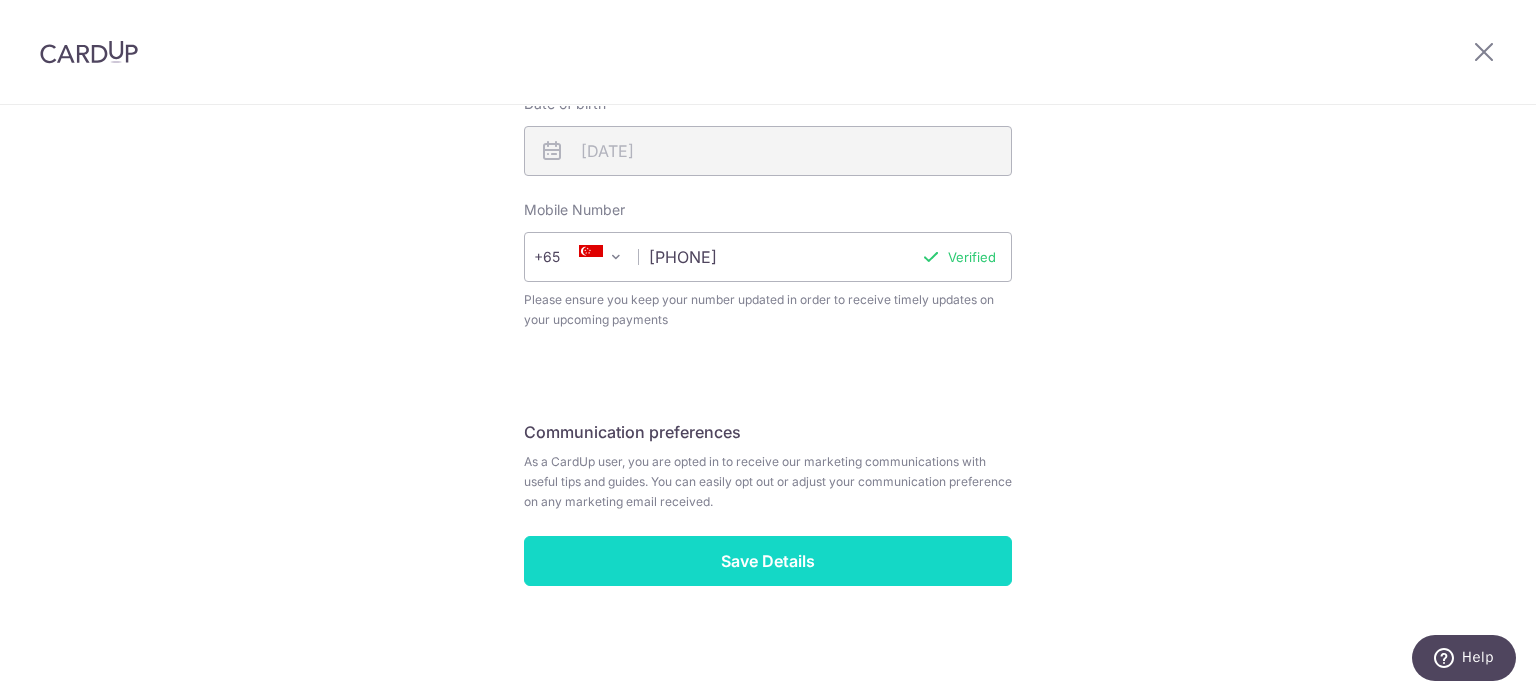 click on "Save Details" at bounding box center (768, 561) 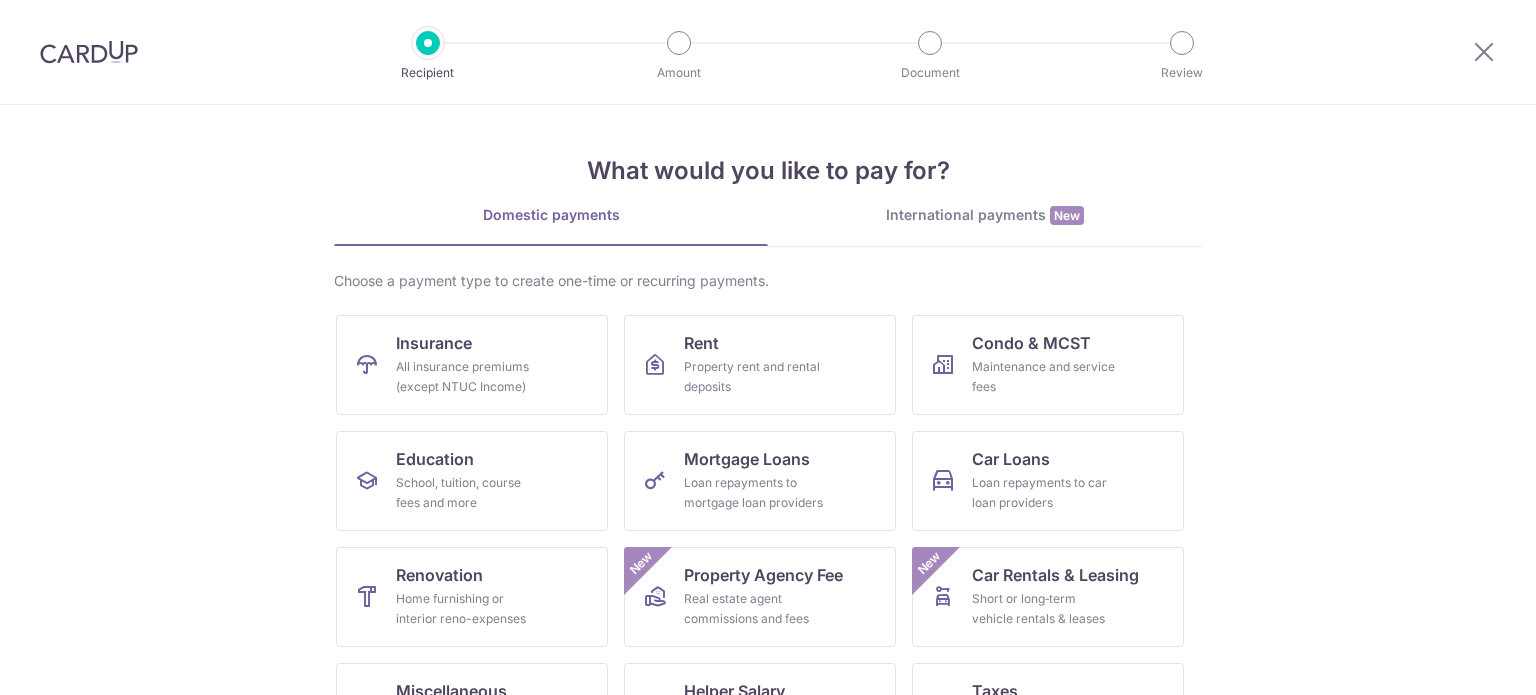 scroll, scrollTop: 0, scrollLeft: 0, axis: both 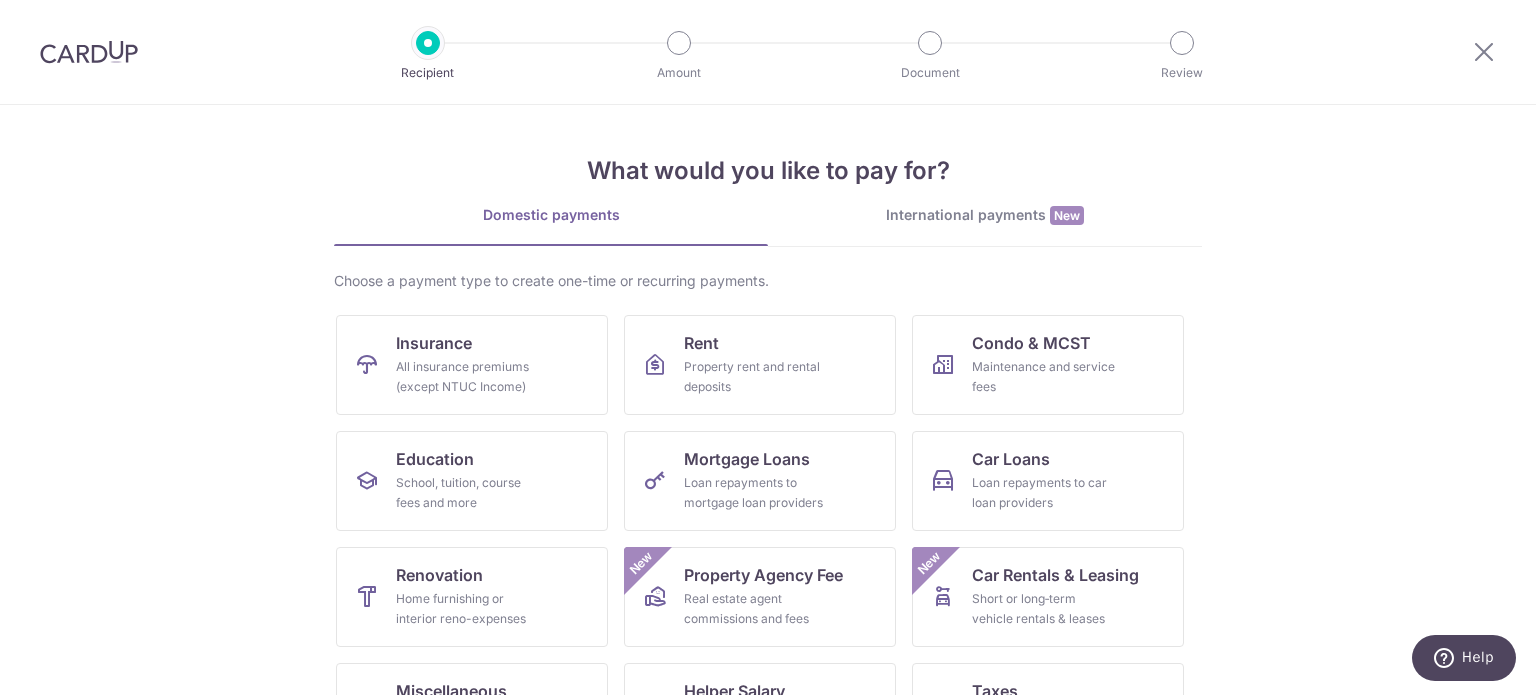 click on "International payments
New" at bounding box center (985, 225) 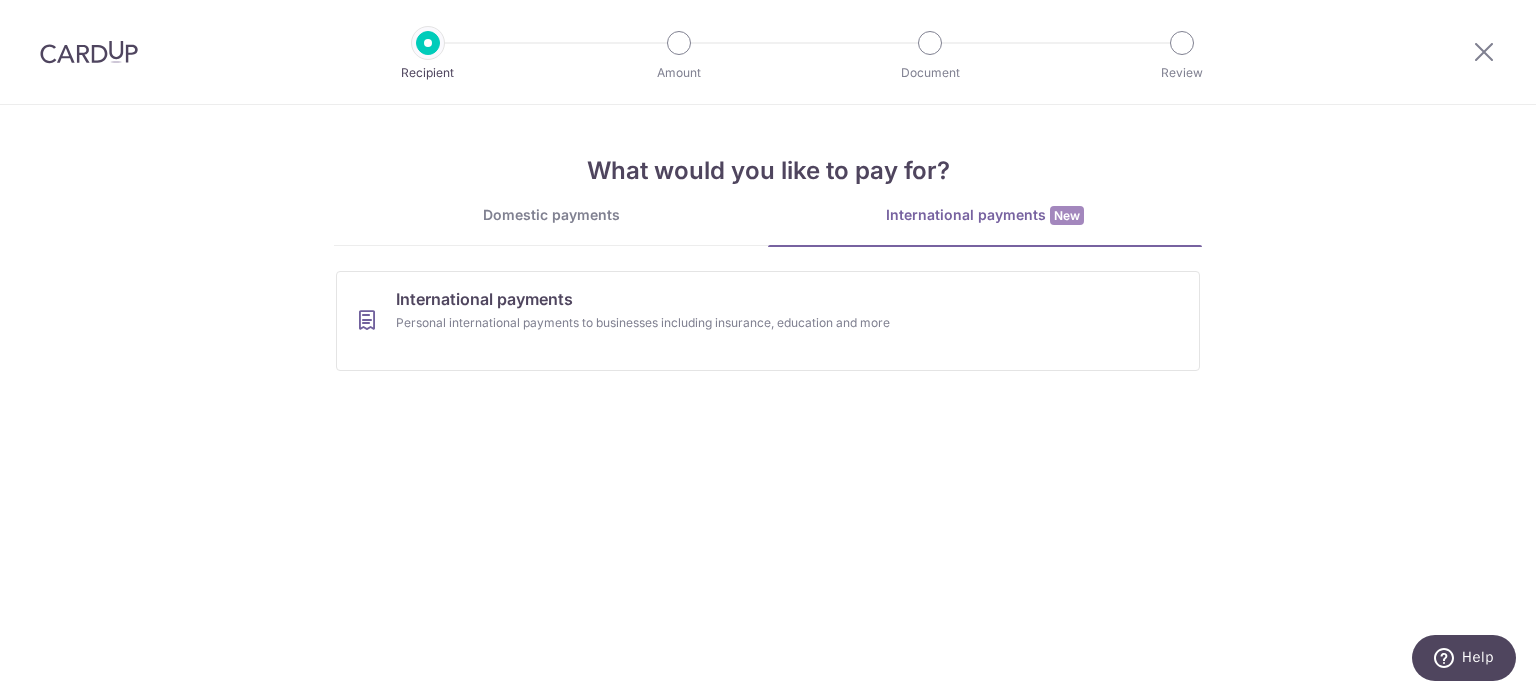 click on "Domestic payments" at bounding box center (551, 225) 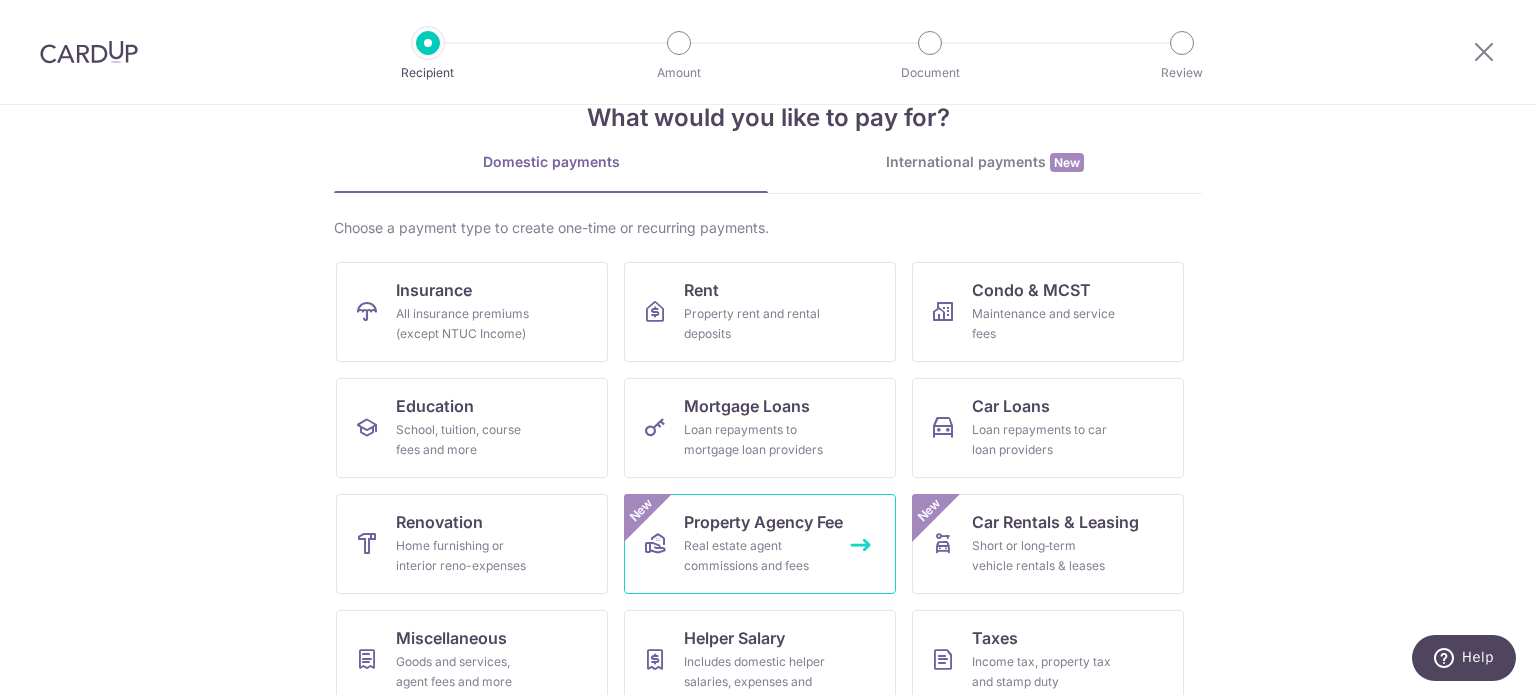 scroll, scrollTop: 0, scrollLeft: 0, axis: both 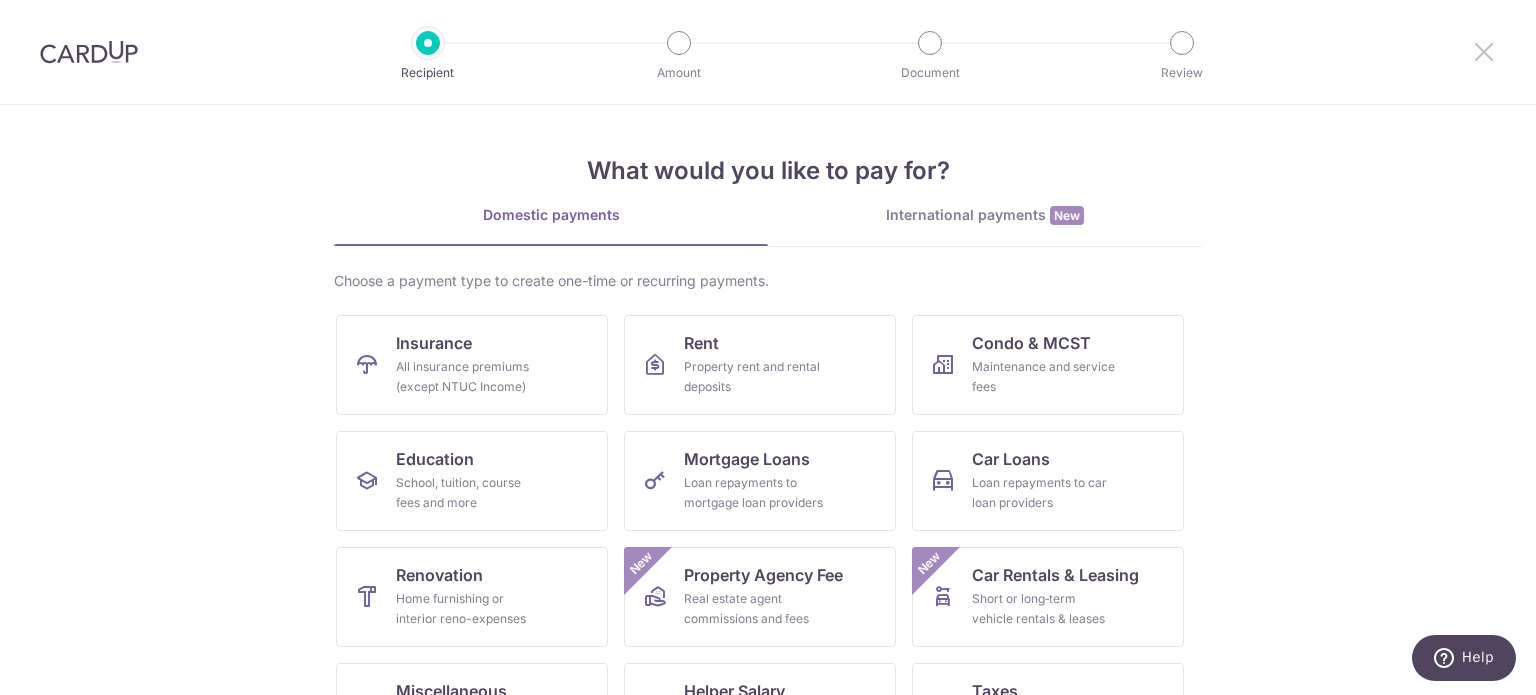 click at bounding box center (1484, 51) 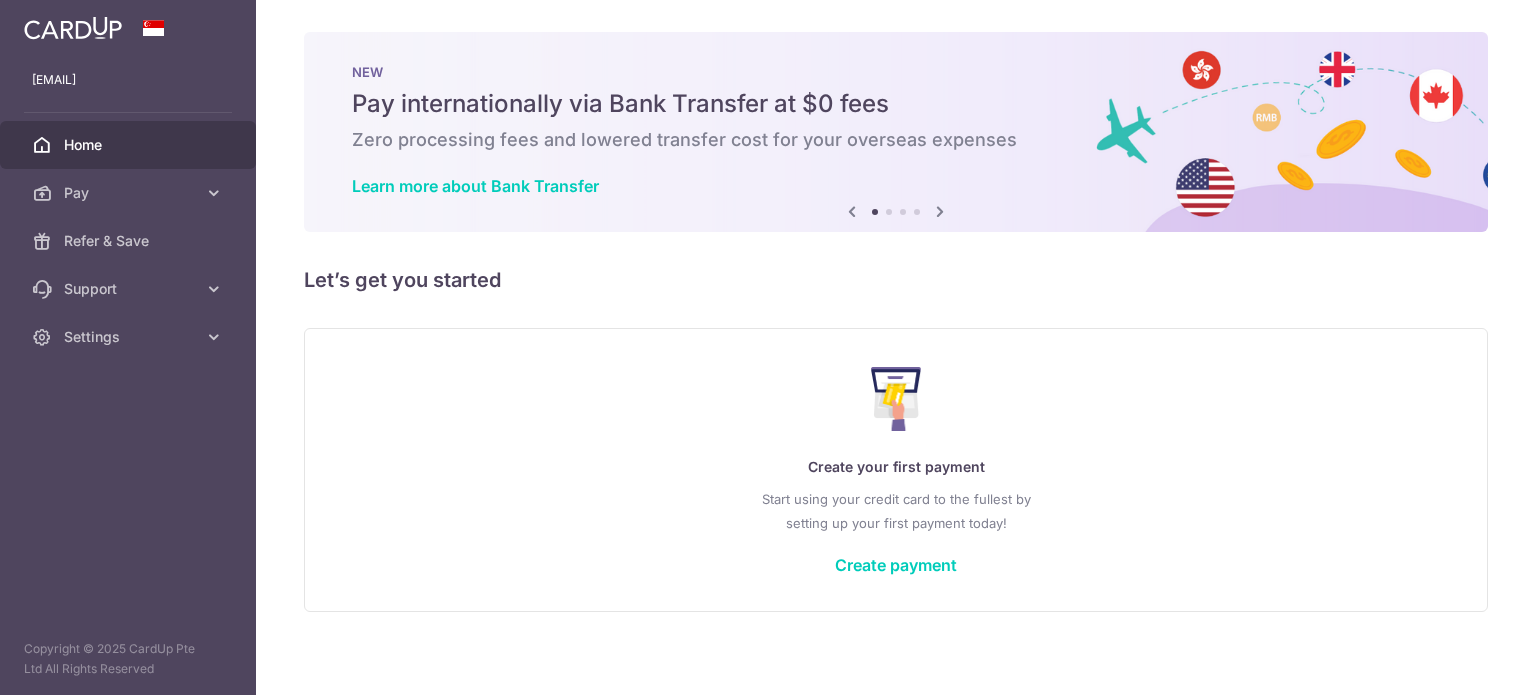 scroll, scrollTop: 0, scrollLeft: 0, axis: both 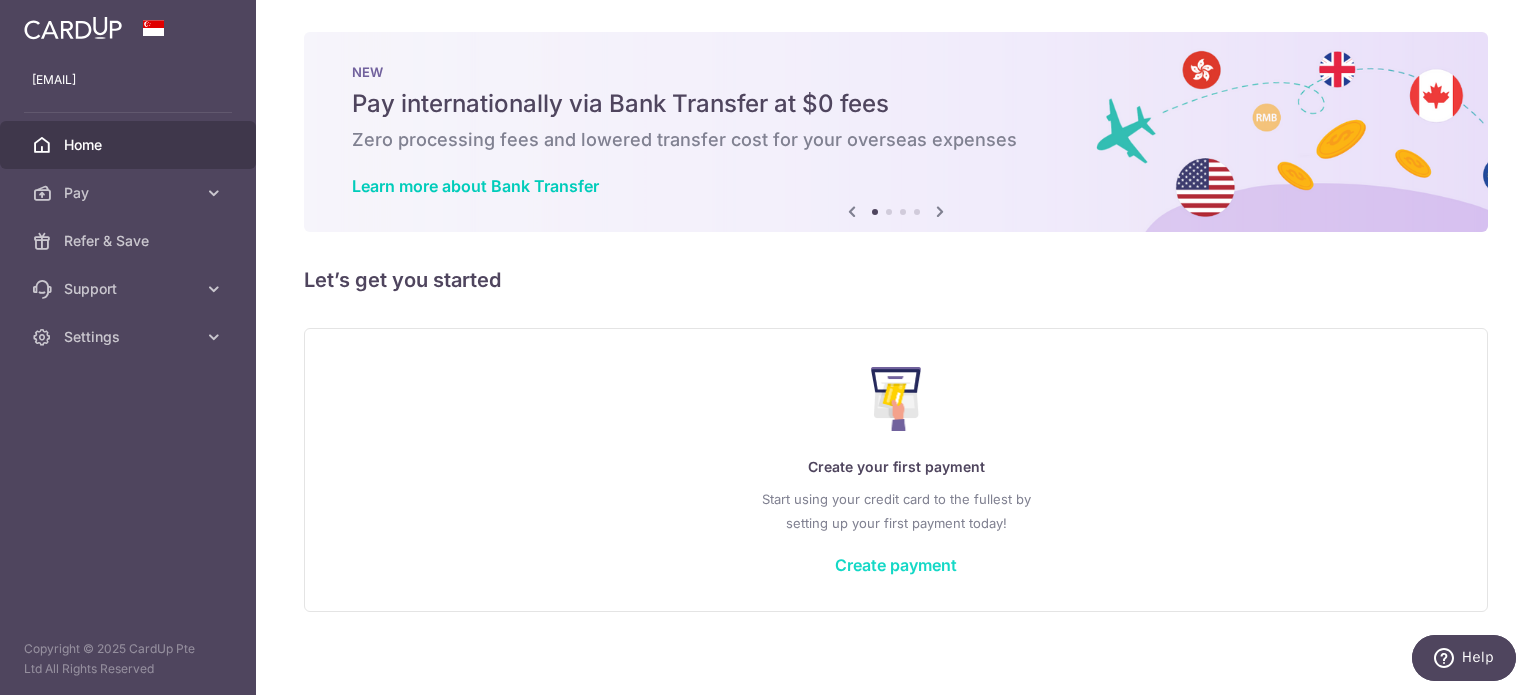 click on "Create payment" at bounding box center (896, 565) 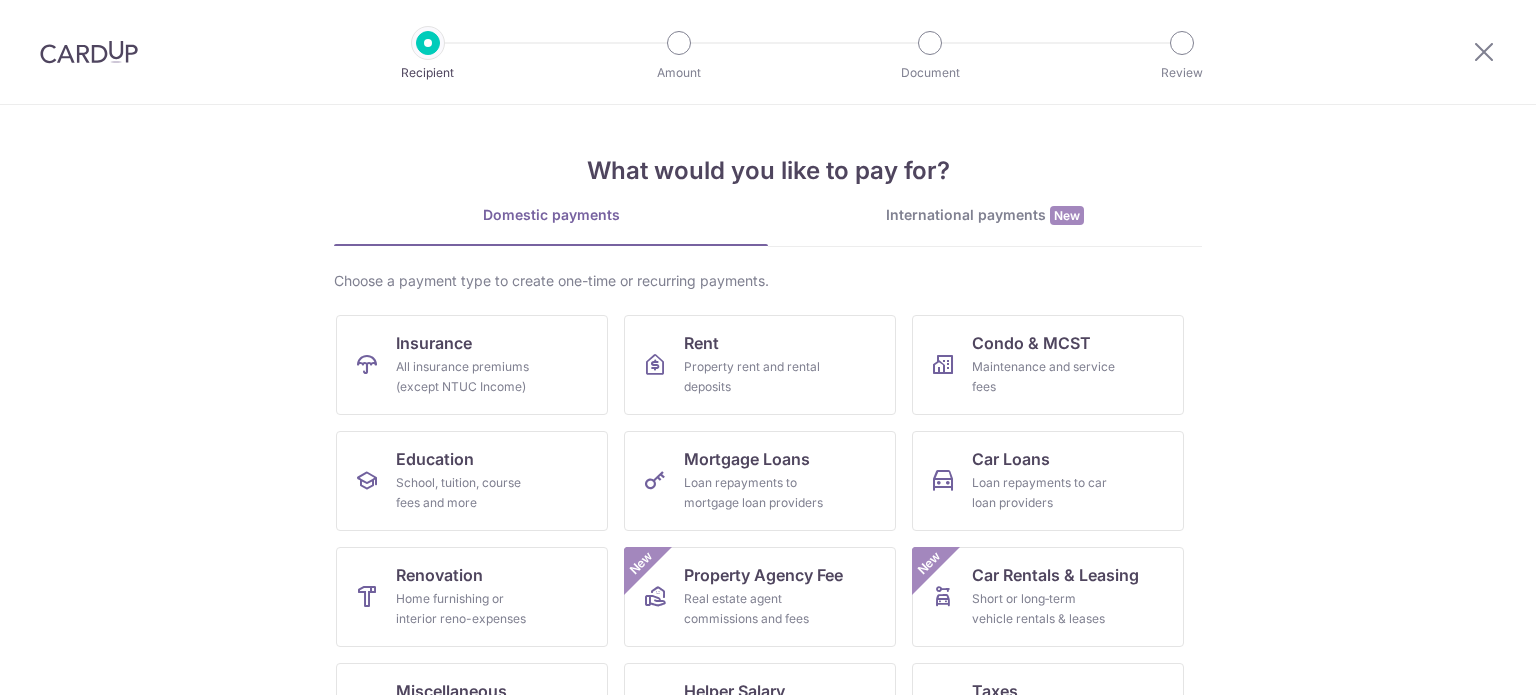 scroll, scrollTop: 0, scrollLeft: 0, axis: both 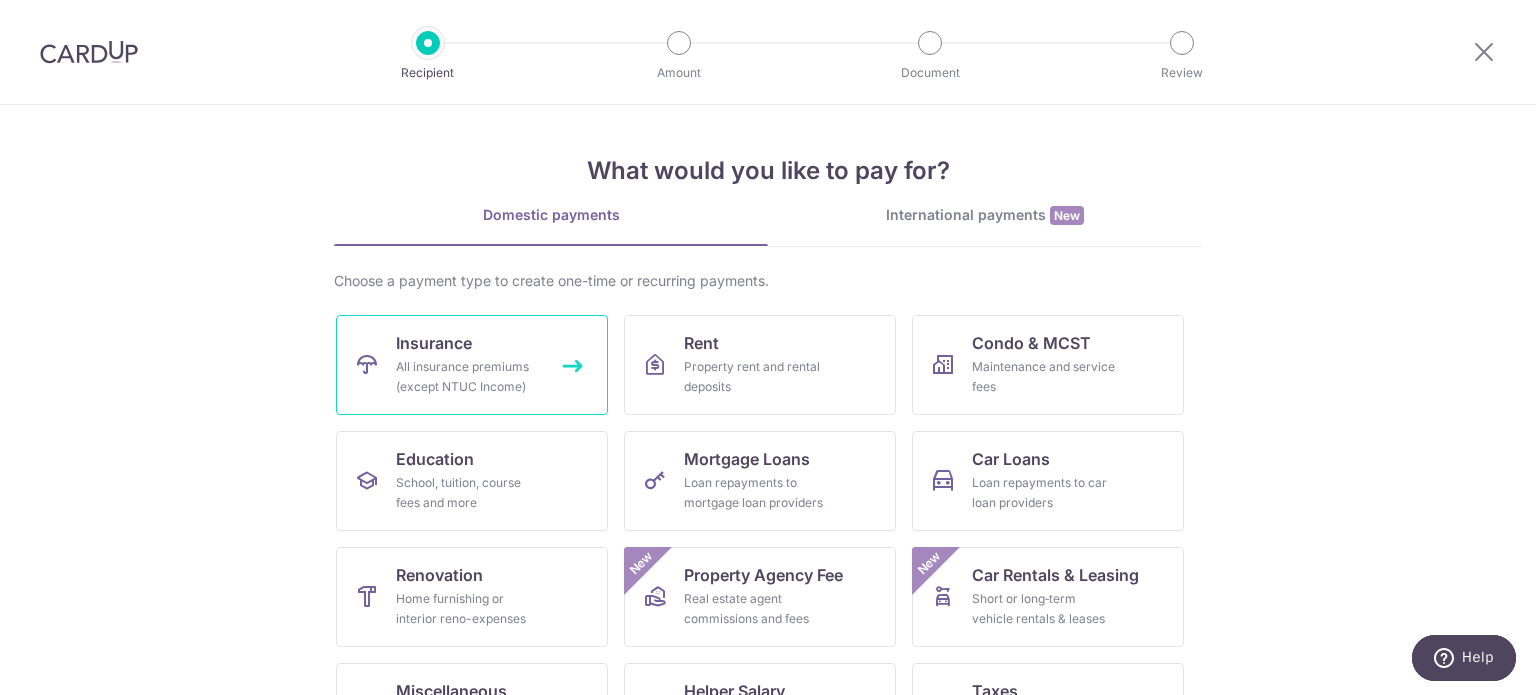 click on "Insurance All insurance premiums (except NTUC Income)" at bounding box center (472, 365) 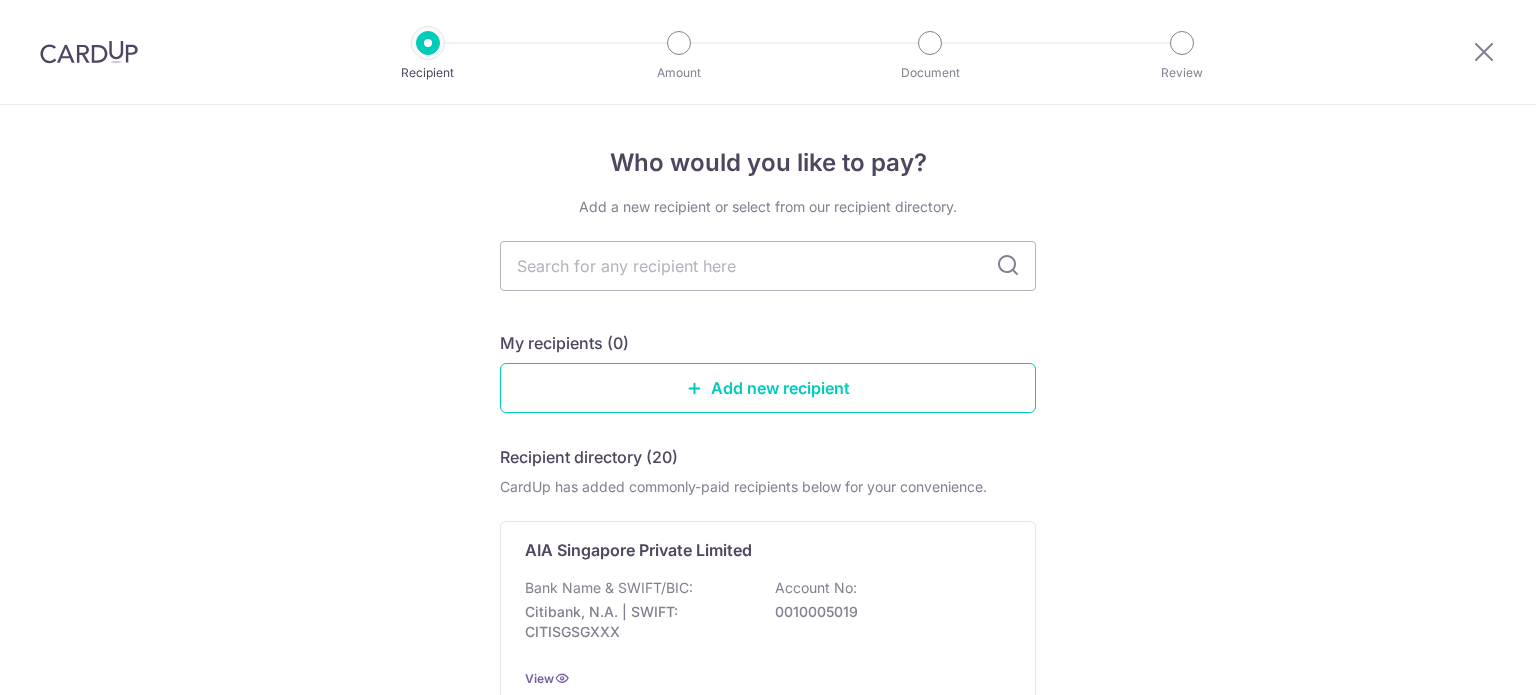 scroll, scrollTop: 0, scrollLeft: 0, axis: both 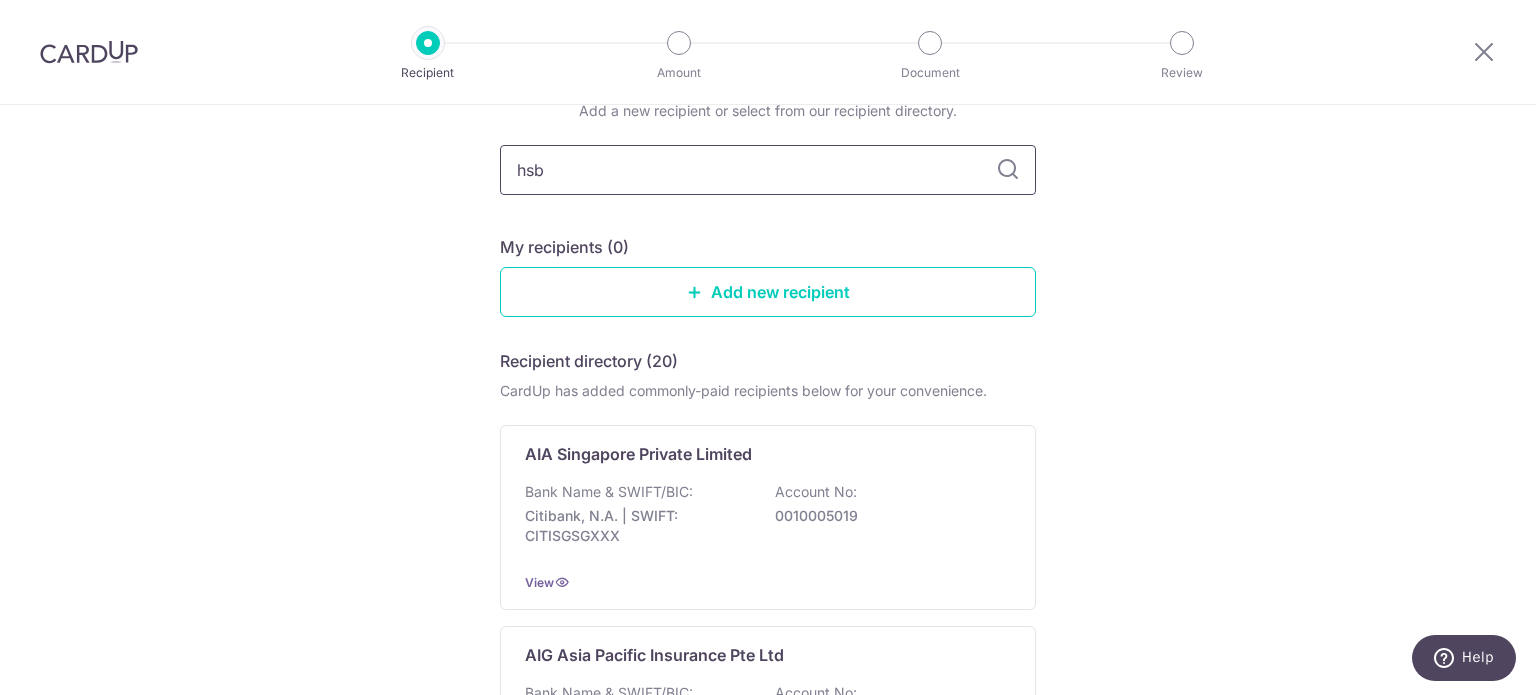type on "hsbc" 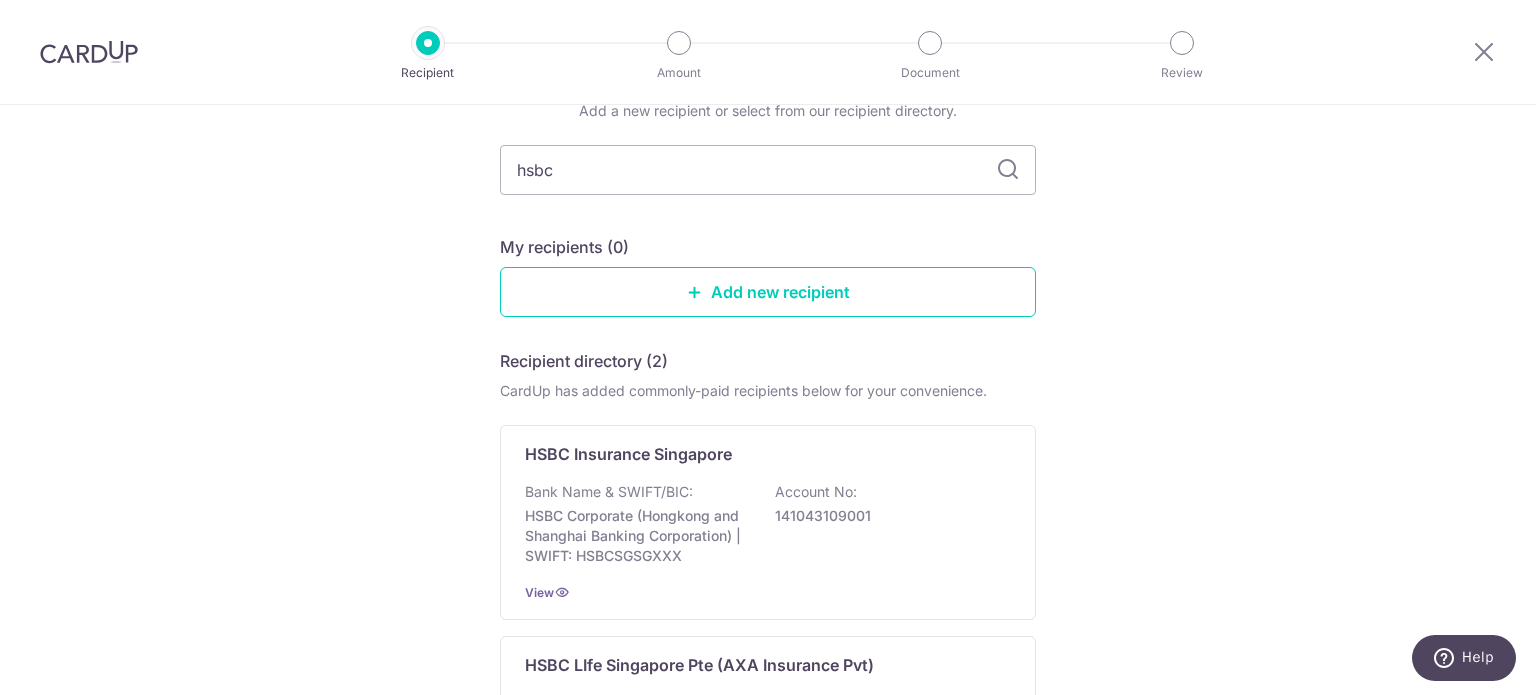 click at bounding box center [1008, 170] 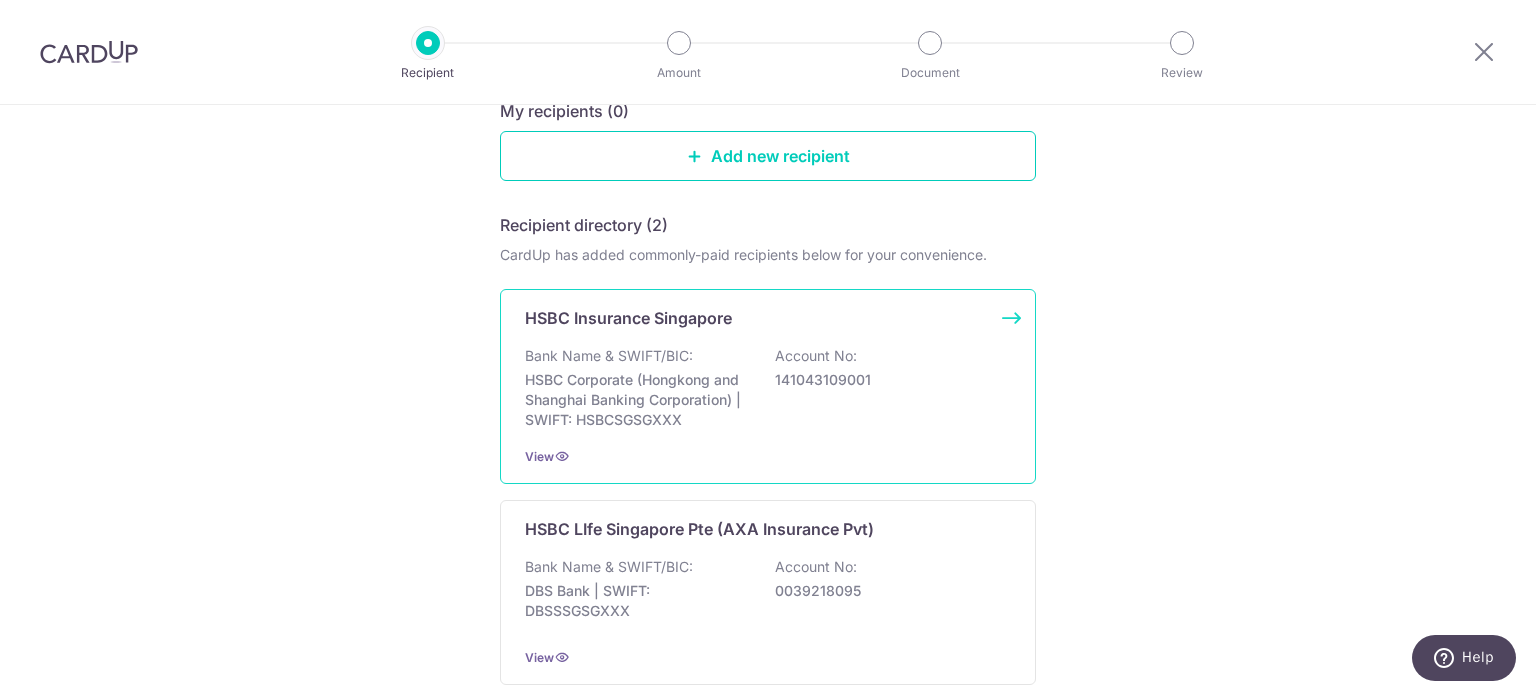 scroll, scrollTop: 234, scrollLeft: 0, axis: vertical 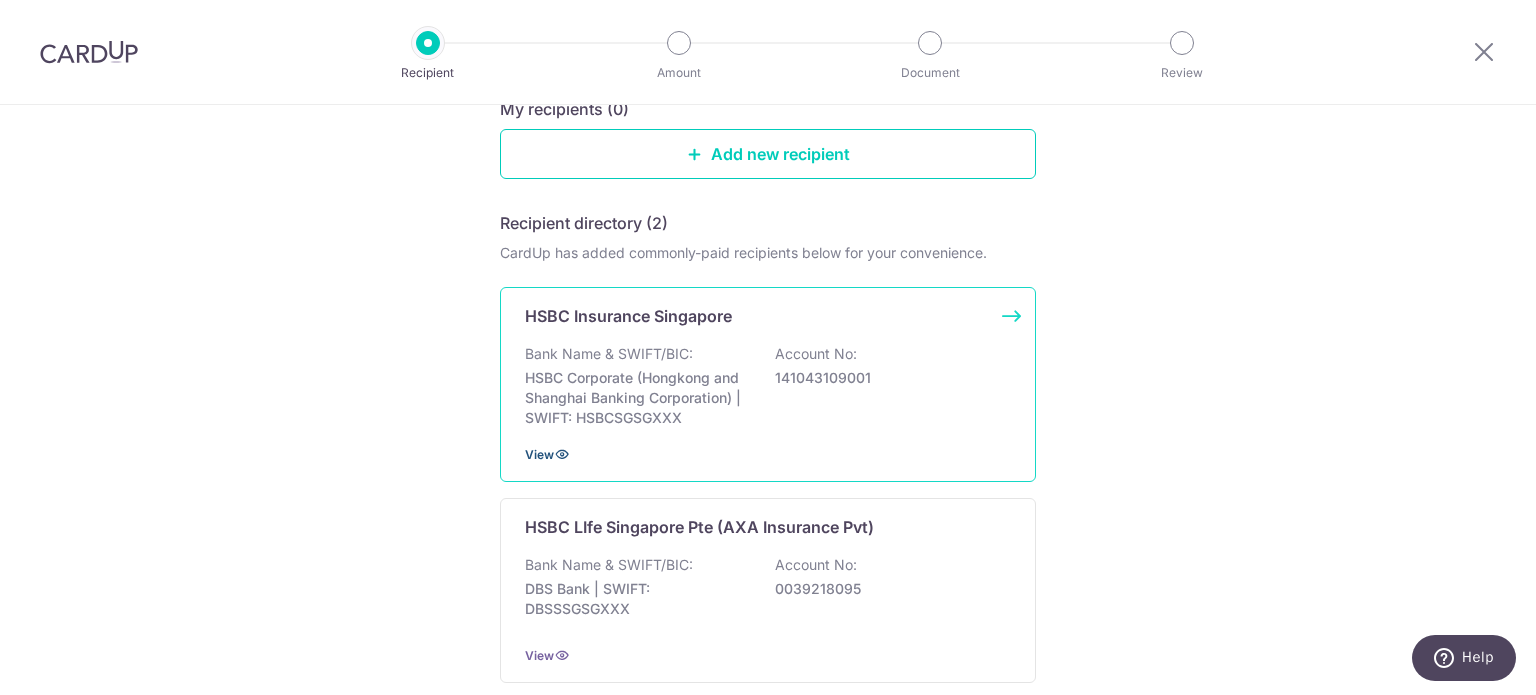click at bounding box center (562, 454) 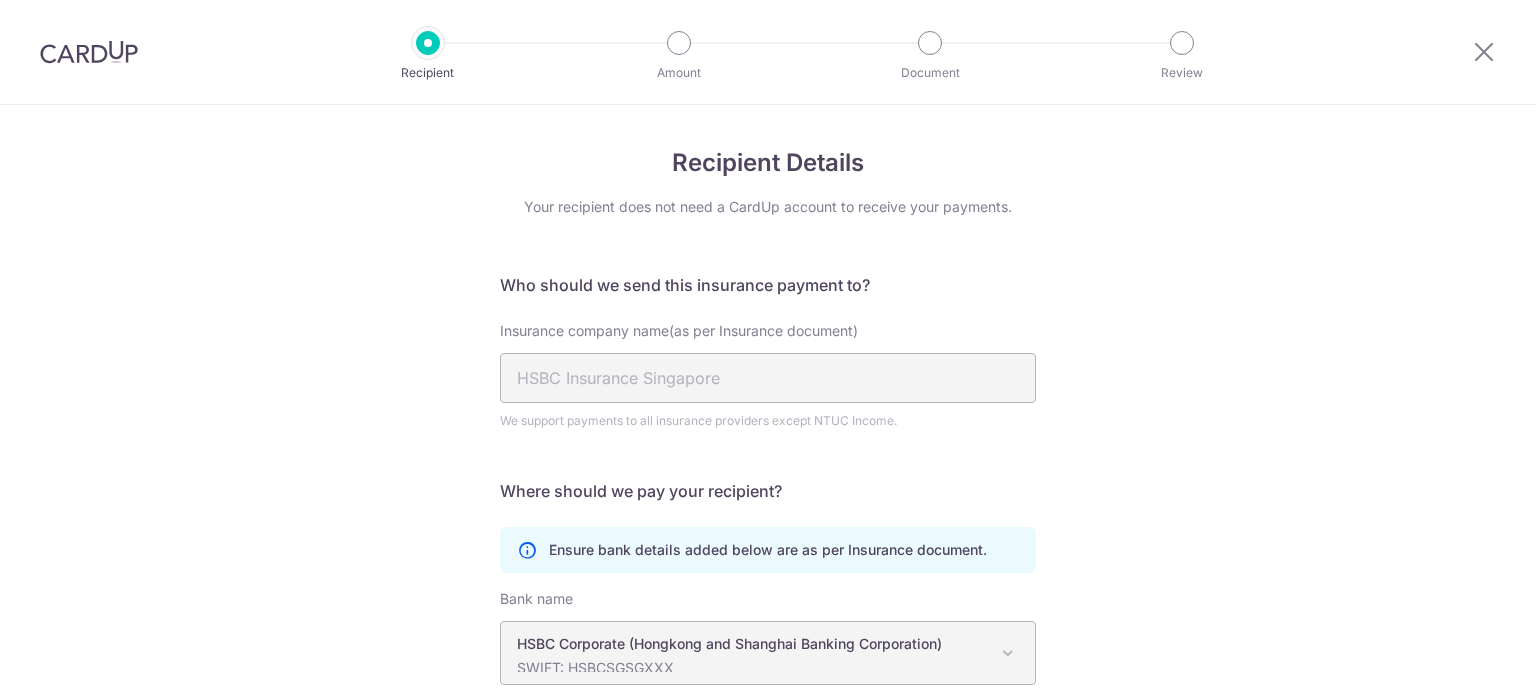 scroll, scrollTop: 0, scrollLeft: 0, axis: both 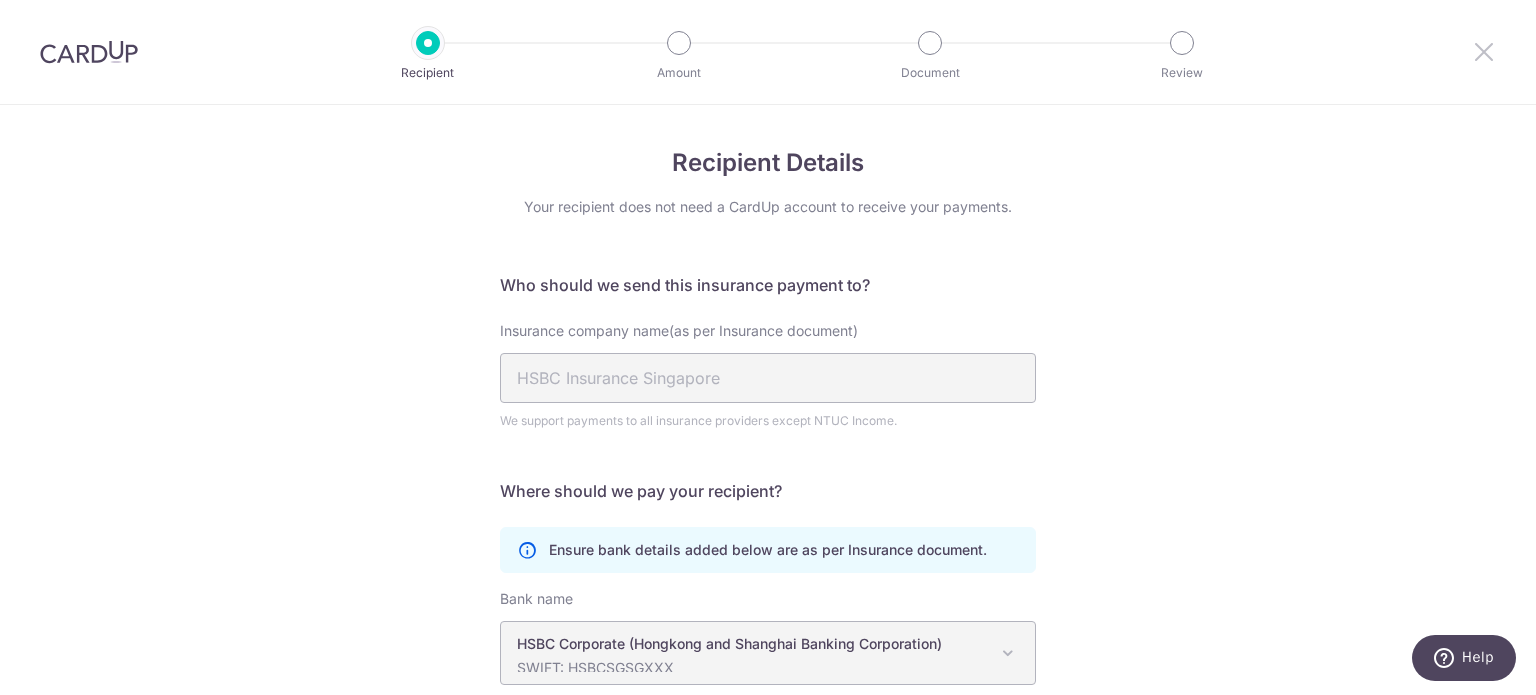 click at bounding box center [1484, 51] 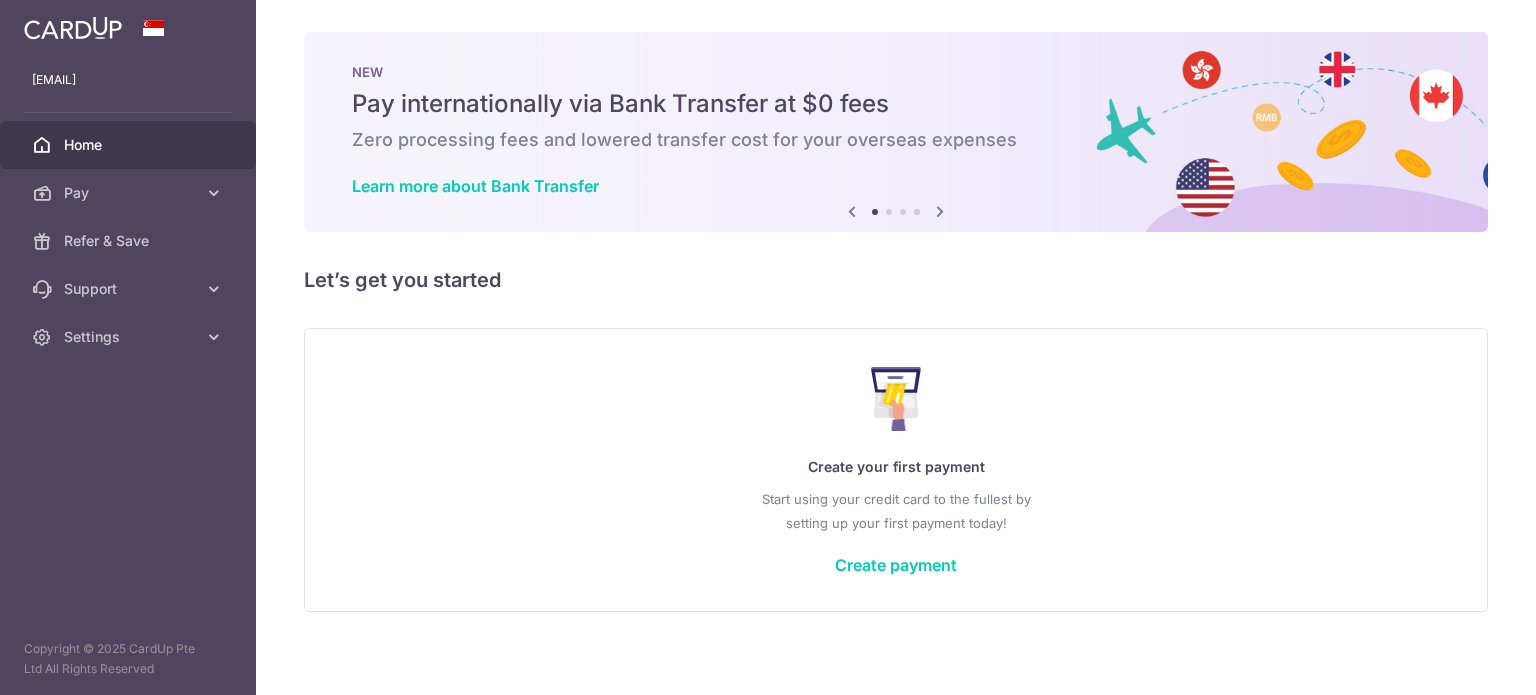 scroll, scrollTop: 0, scrollLeft: 0, axis: both 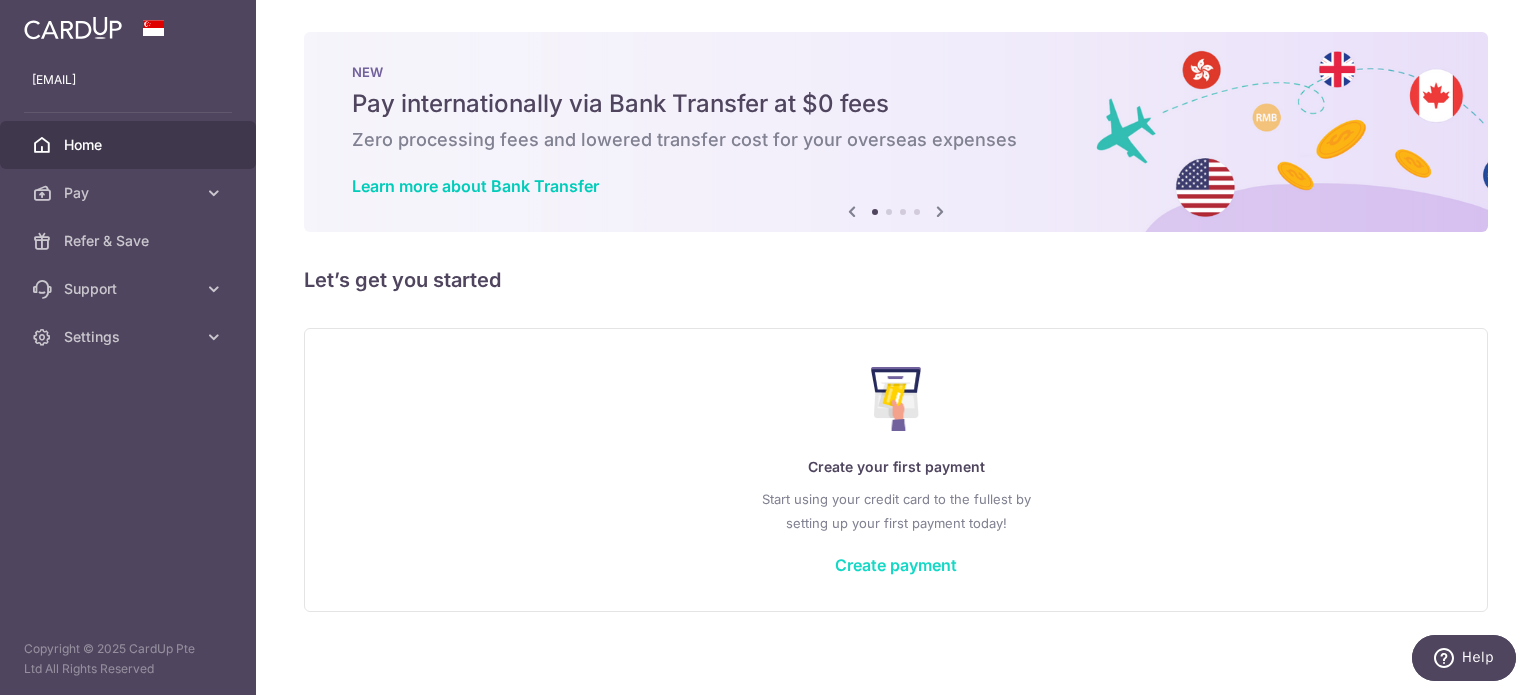 click on "Create payment" at bounding box center (896, 565) 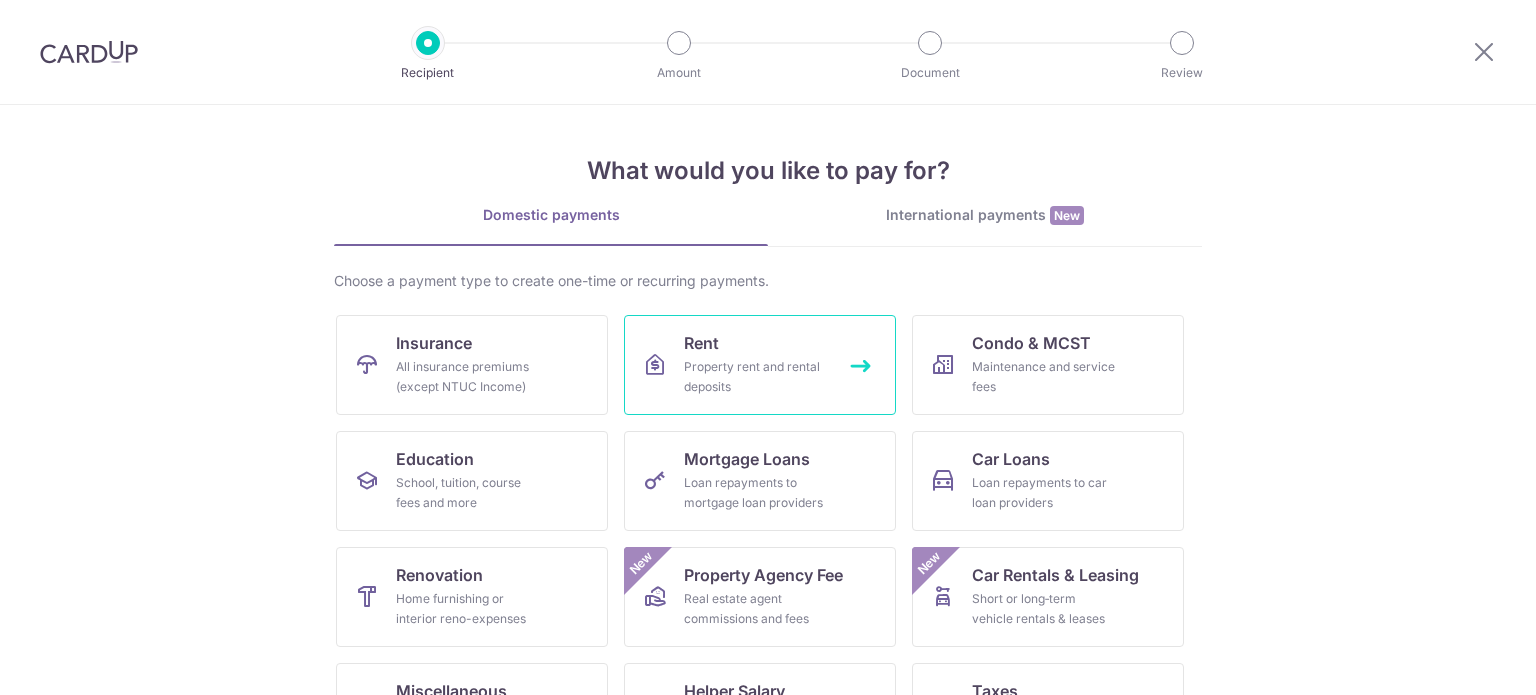 scroll, scrollTop: 0, scrollLeft: 0, axis: both 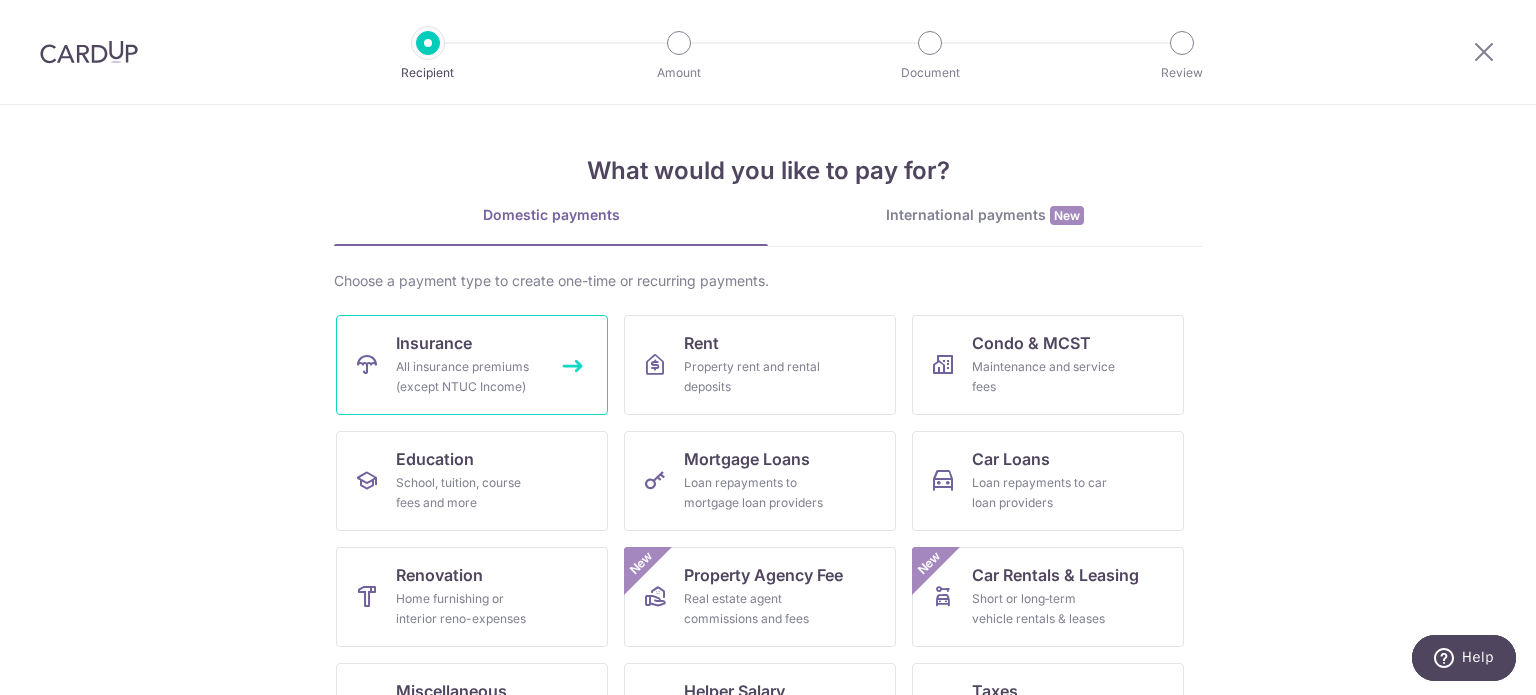 click on "Insurance" at bounding box center (434, 343) 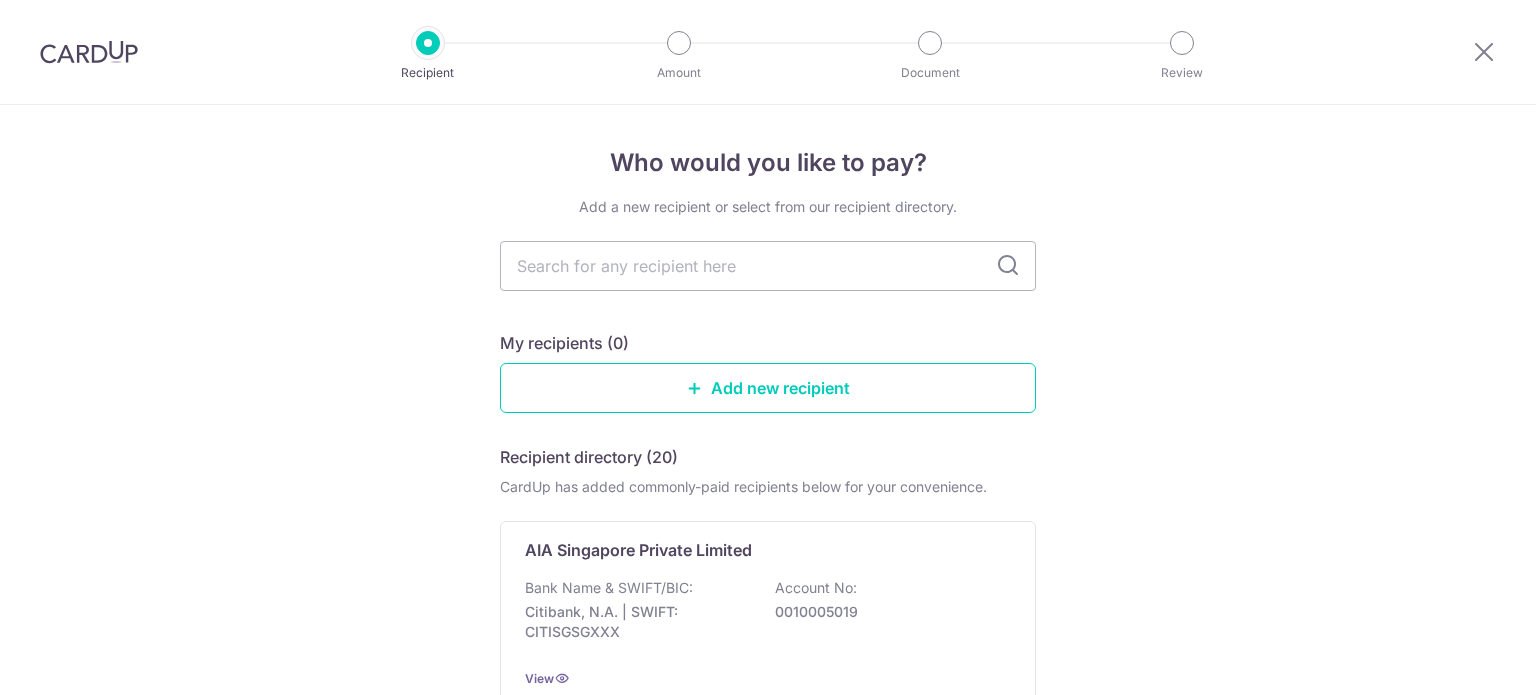 scroll, scrollTop: 0, scrollLeft: 0, axis: both 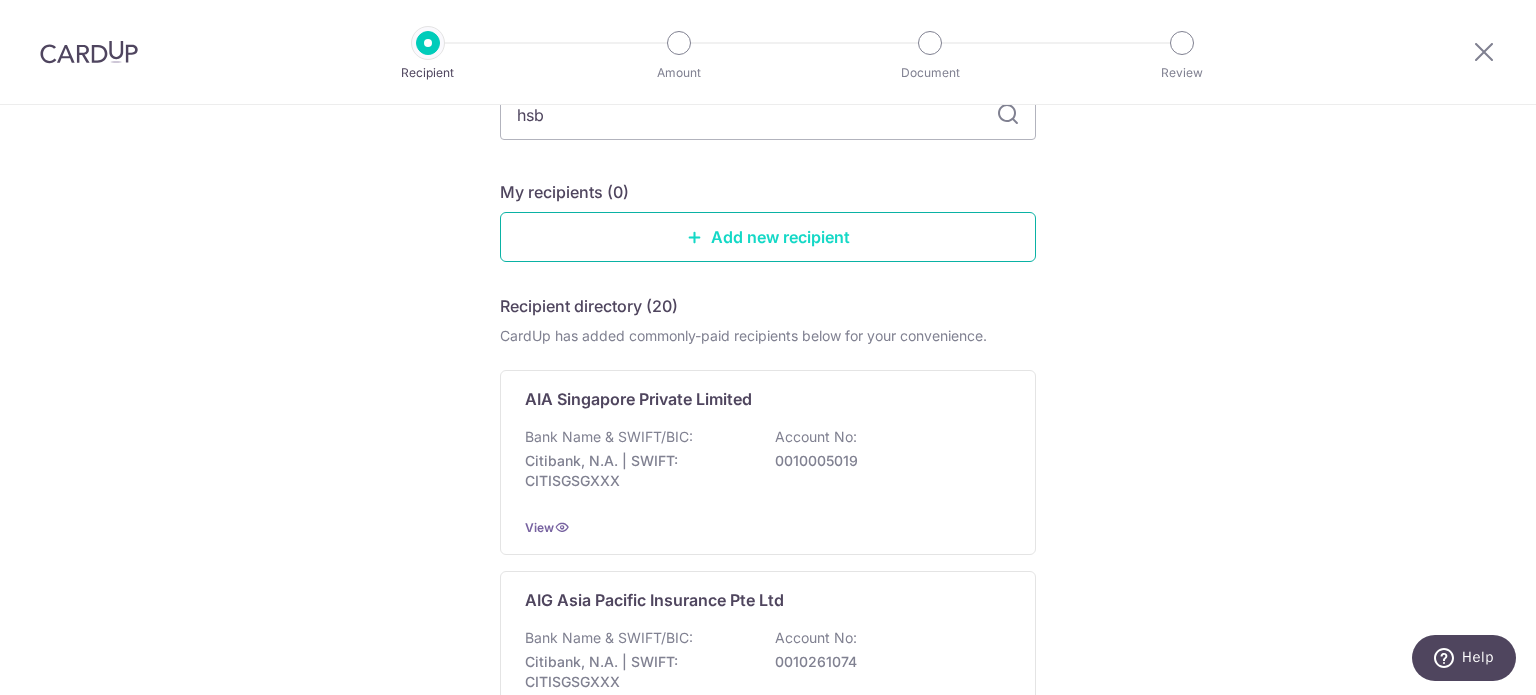 type on "hsbc" 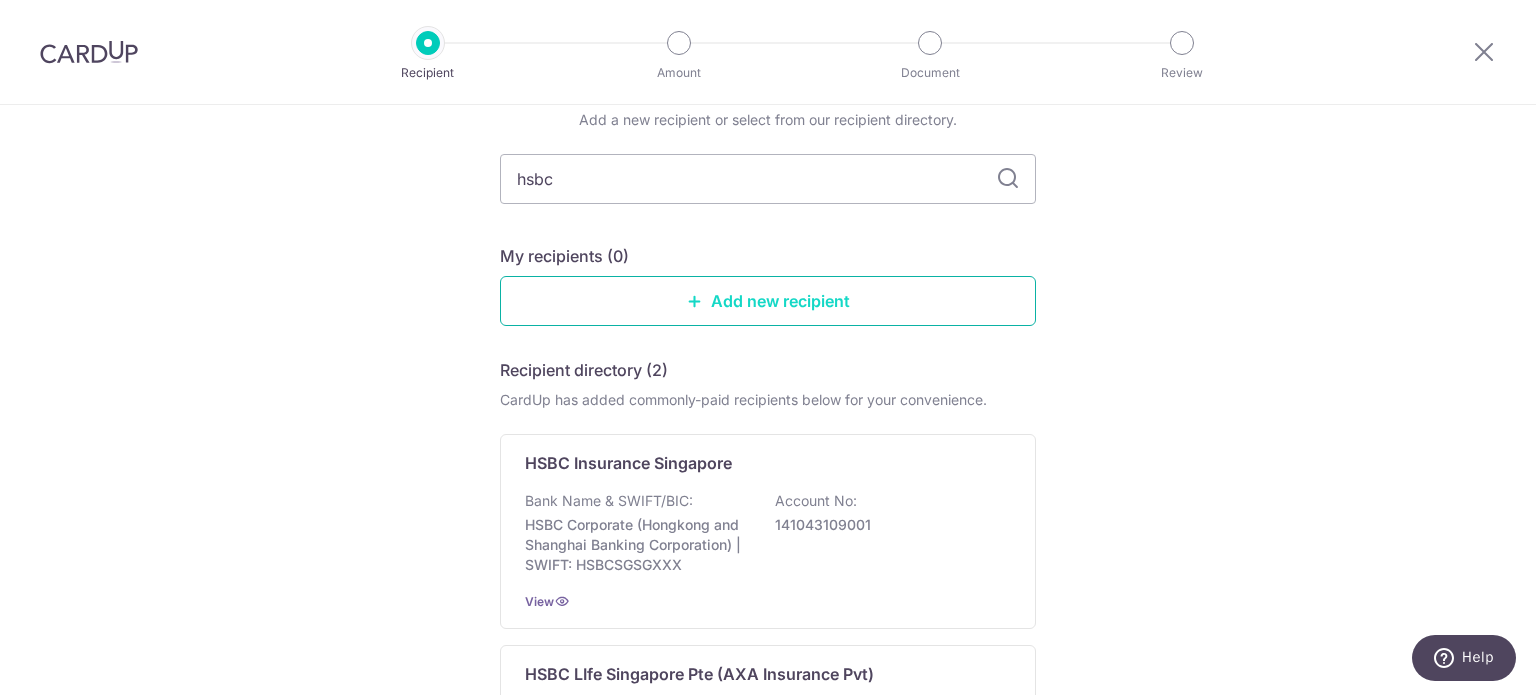 scroll, scrollTop: 86, scrollLeft: 0, axis: vertical 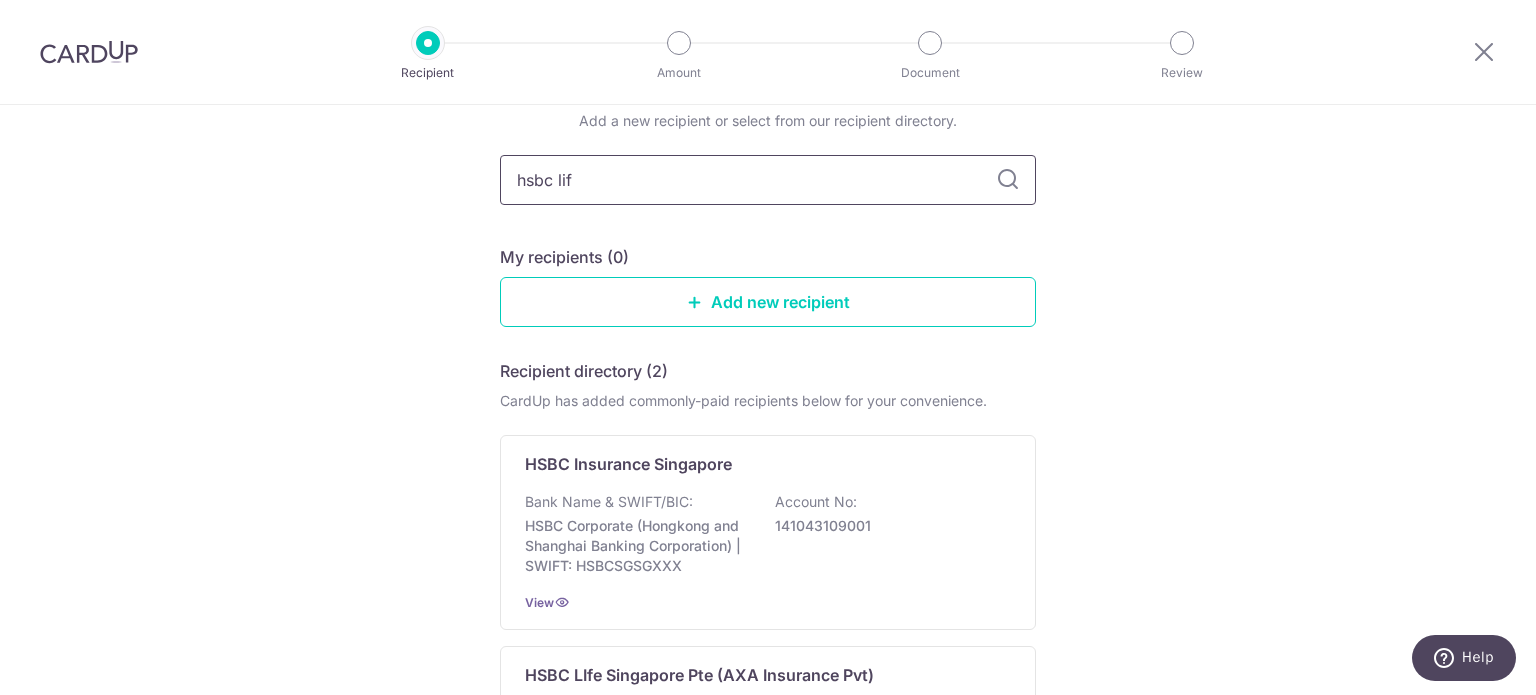type on "hsbc life" 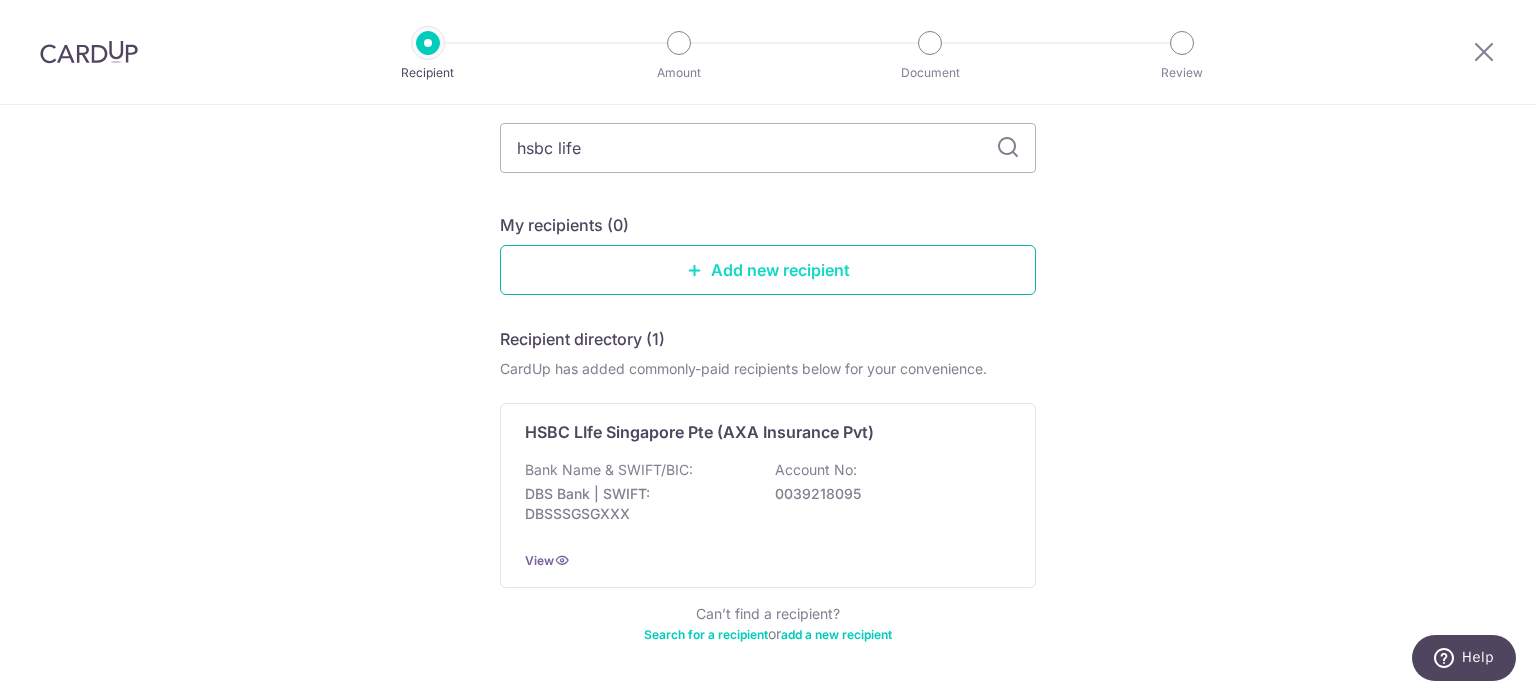 scroll, scrollTop: 96, scrollLeft: 0, axis: vertical 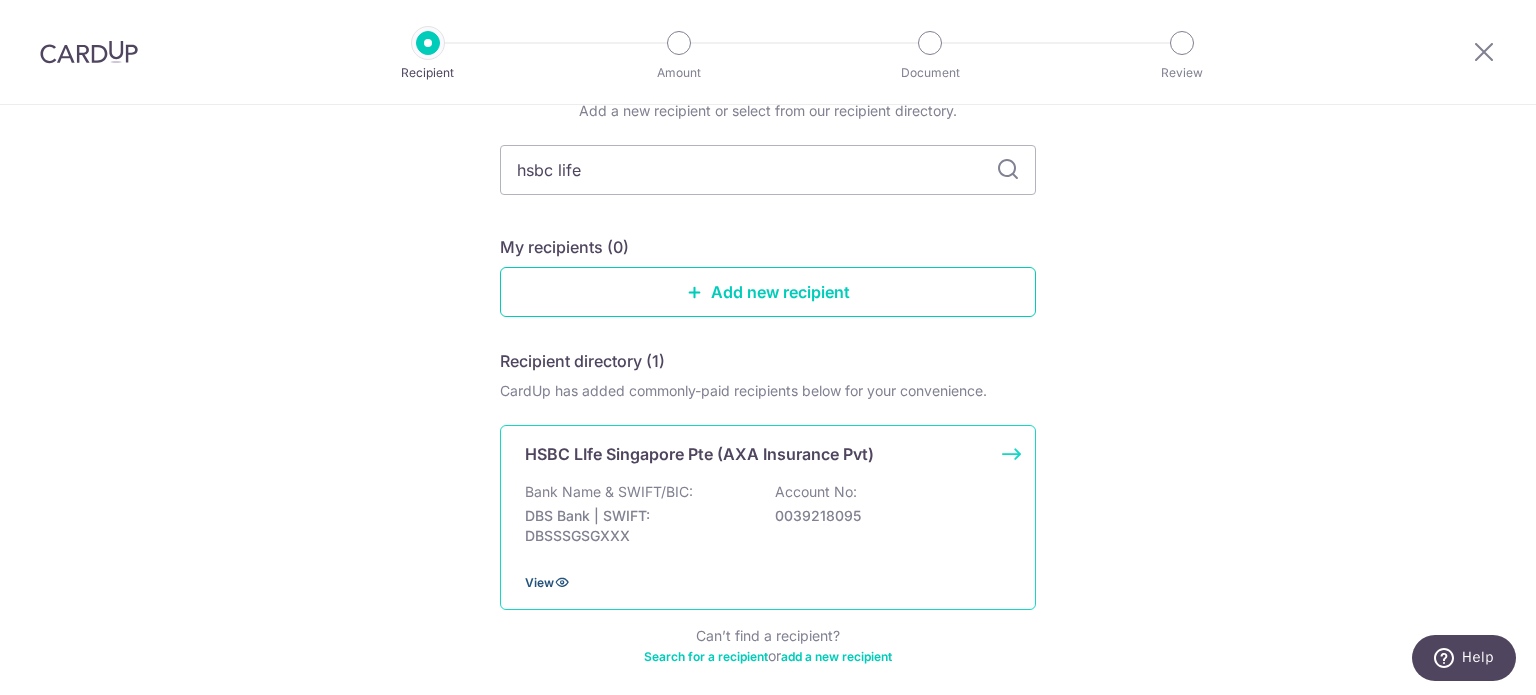 click on "View" at bounding box center (539, 582) 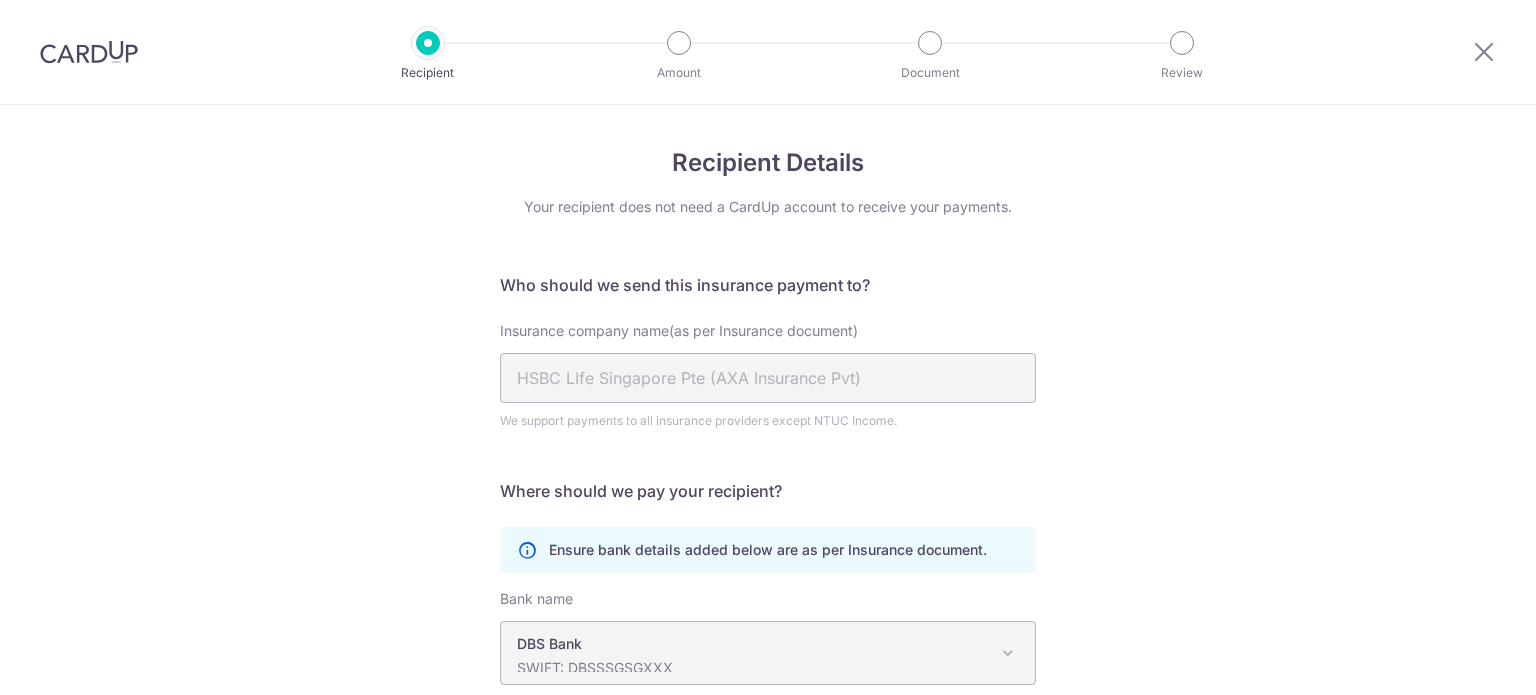 scroll, scrollTop: 0, scrollLeft: 0, axis: both 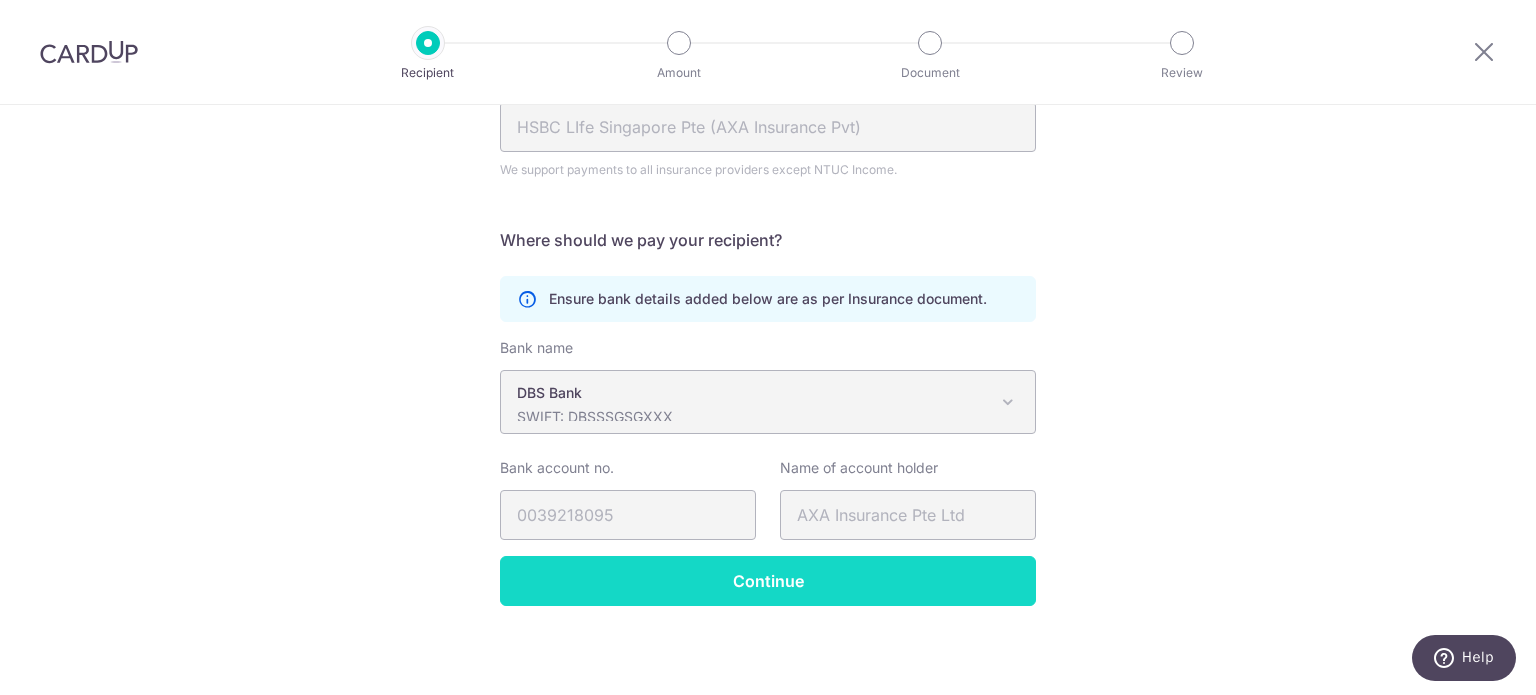 click on "Continue" at bounding box center (768, 581) 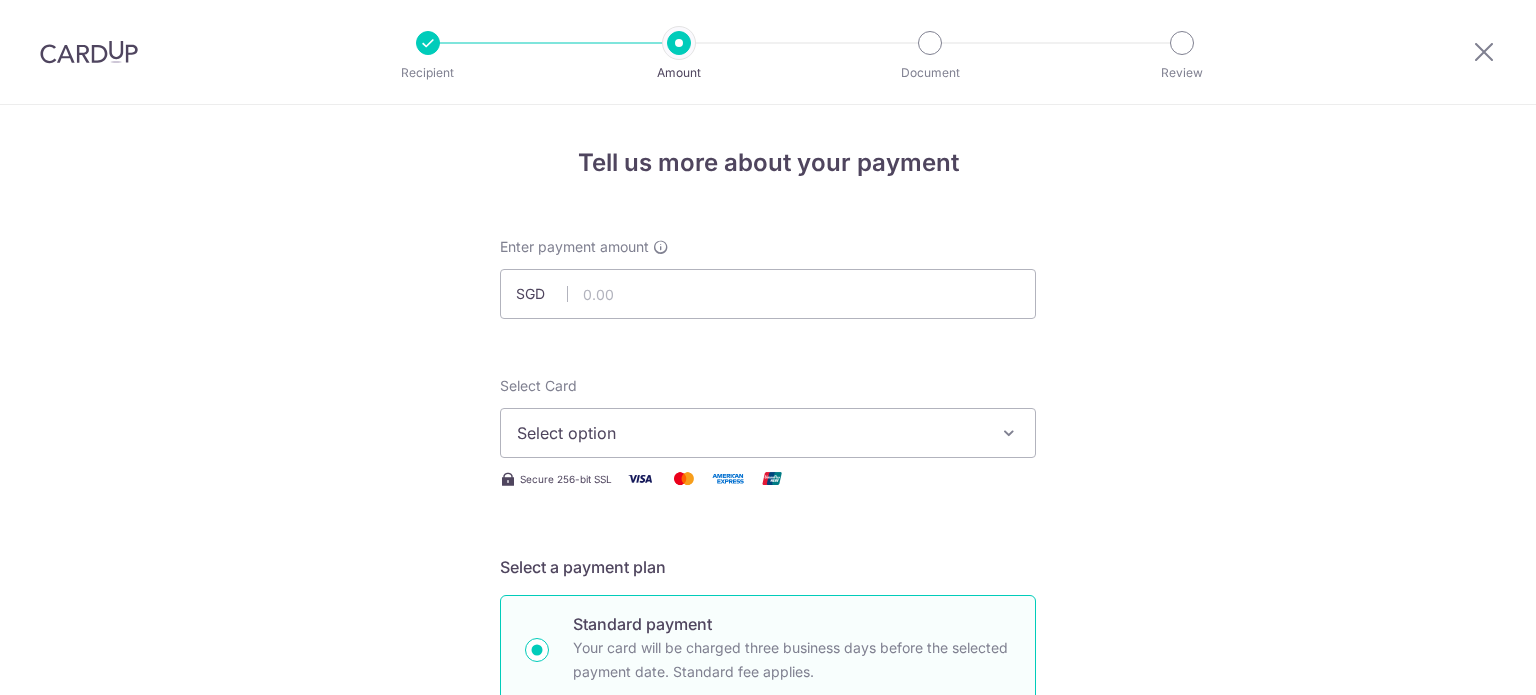 scroll, scrollTop: 0, scrollLeft: 0, axis: both 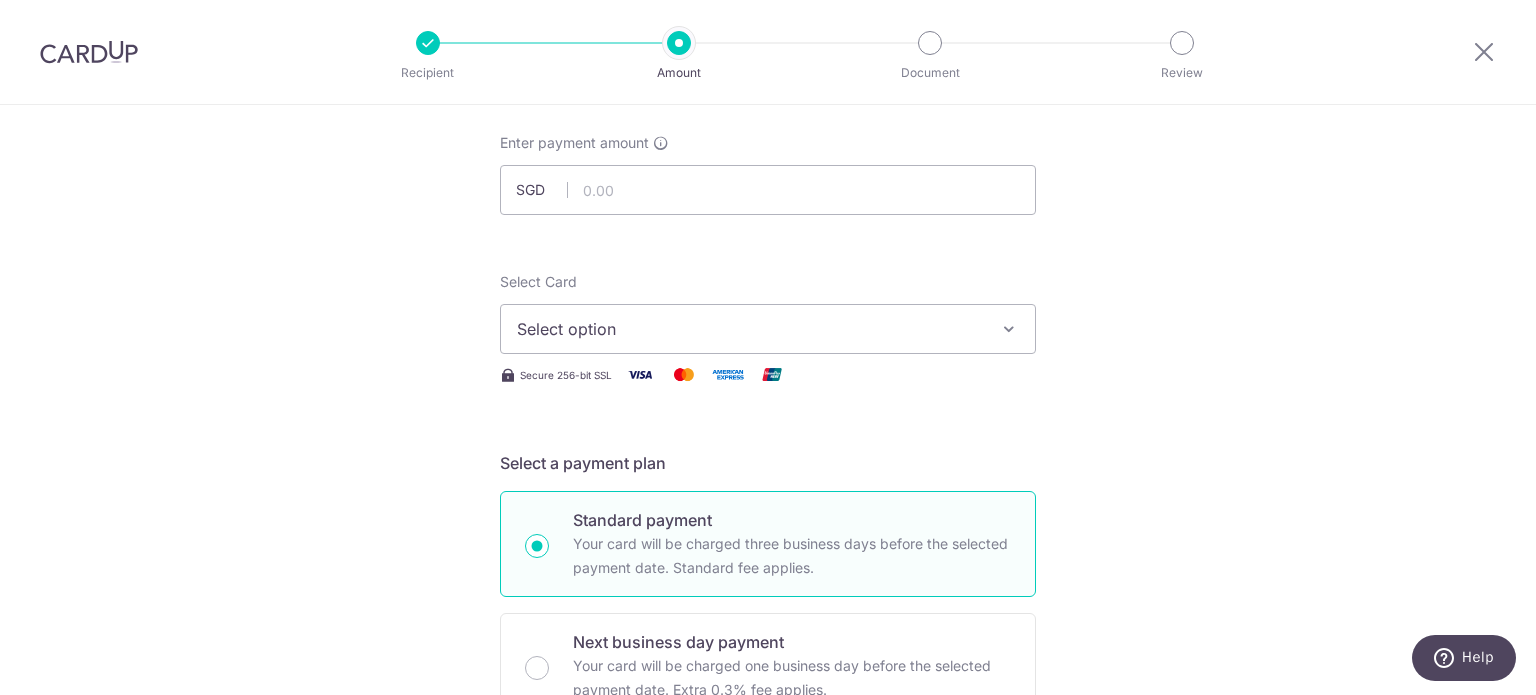 click on "Select option" at bounding box center (750, 329) 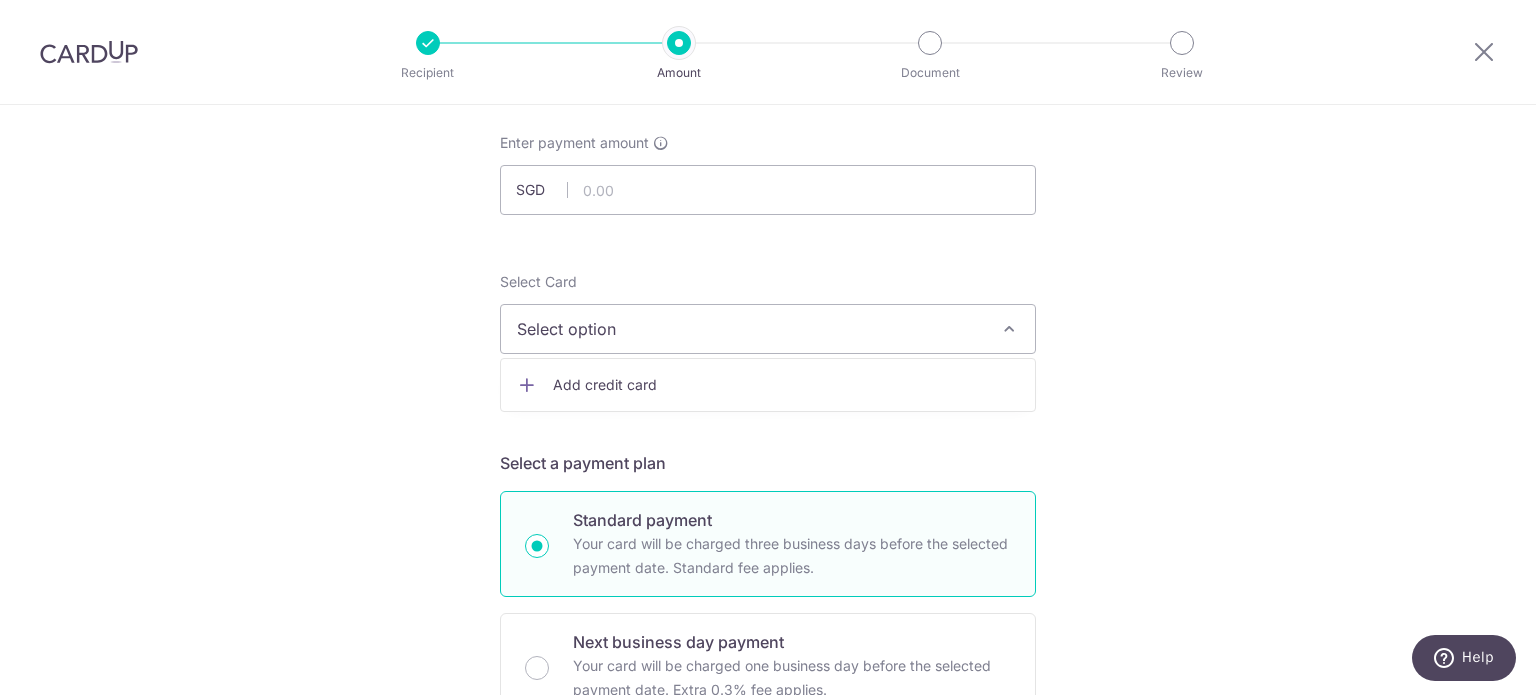 click on "Select option" at bounding box center [750, 329] 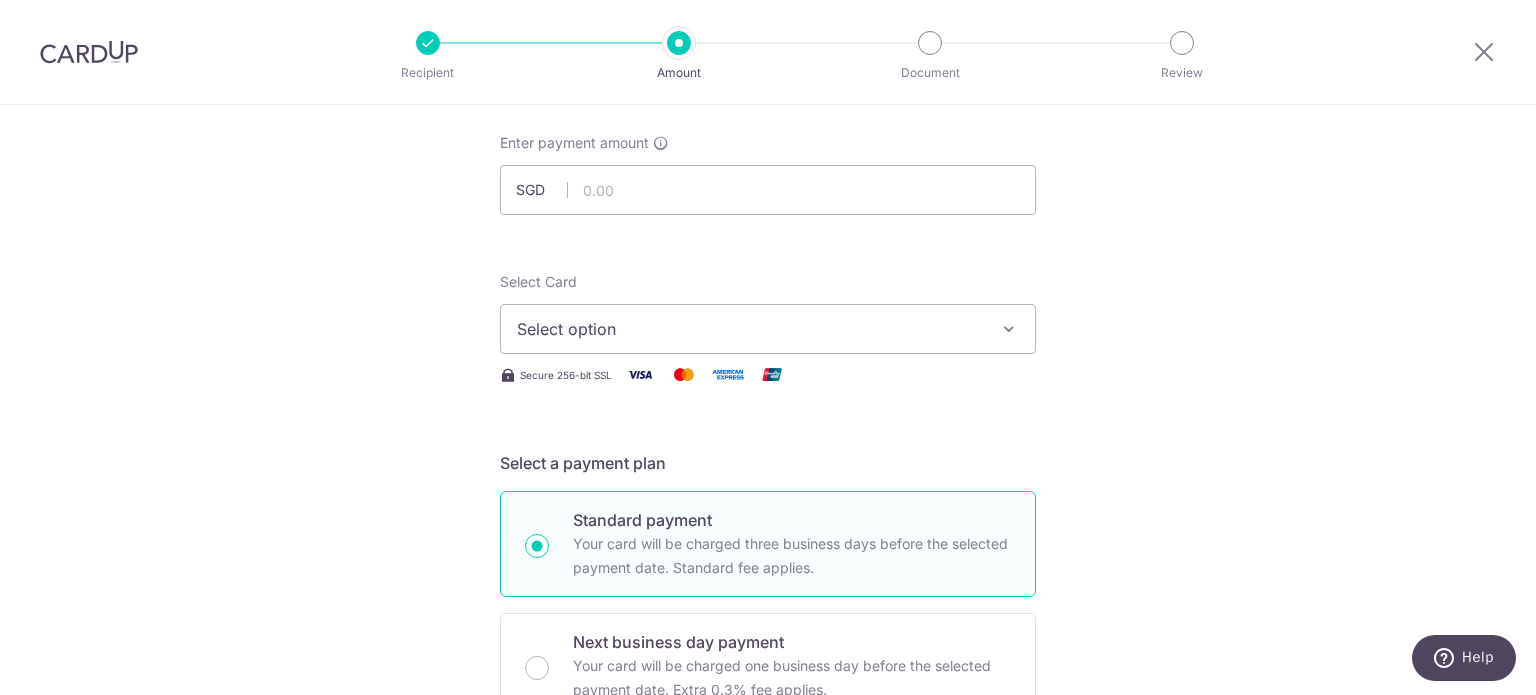 click on "Select option" at bounding box center [750, 329] 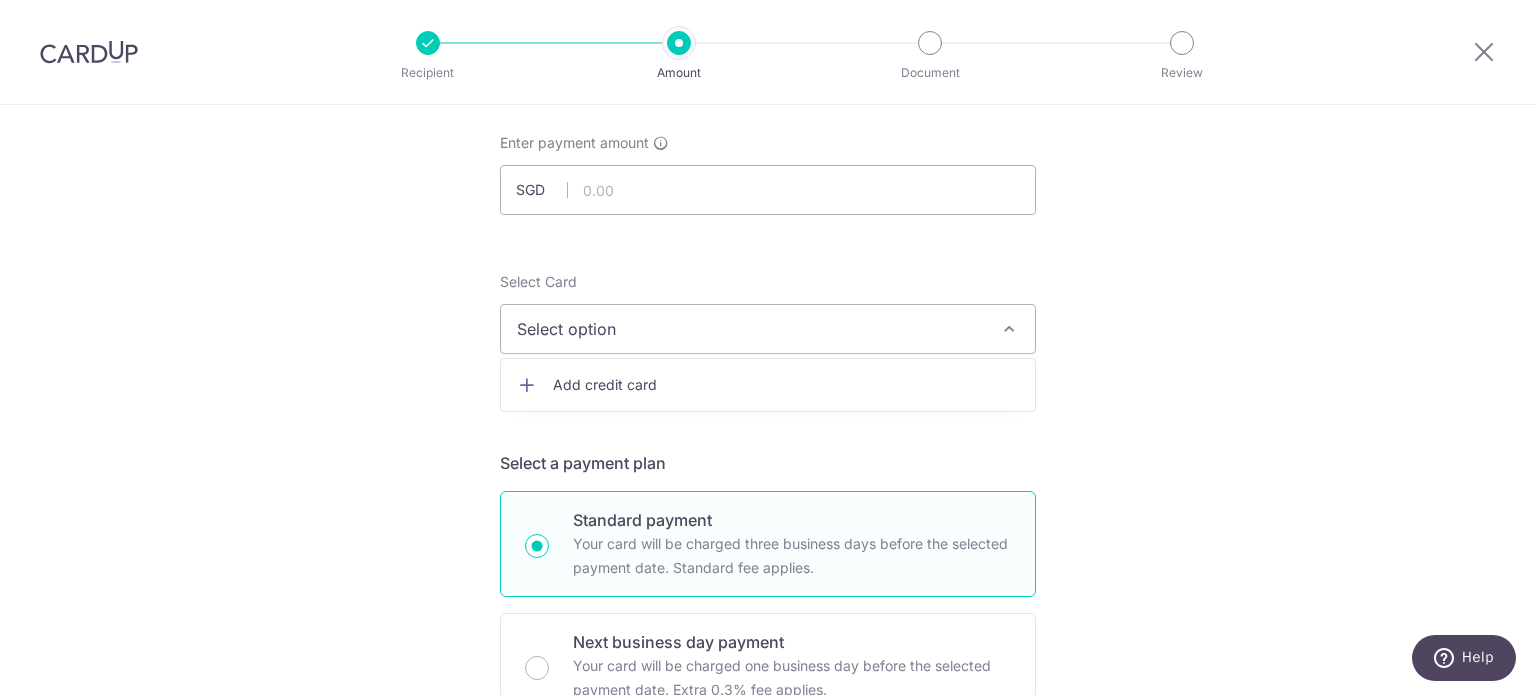 click on "Select option" at bounding box center (750, 329) 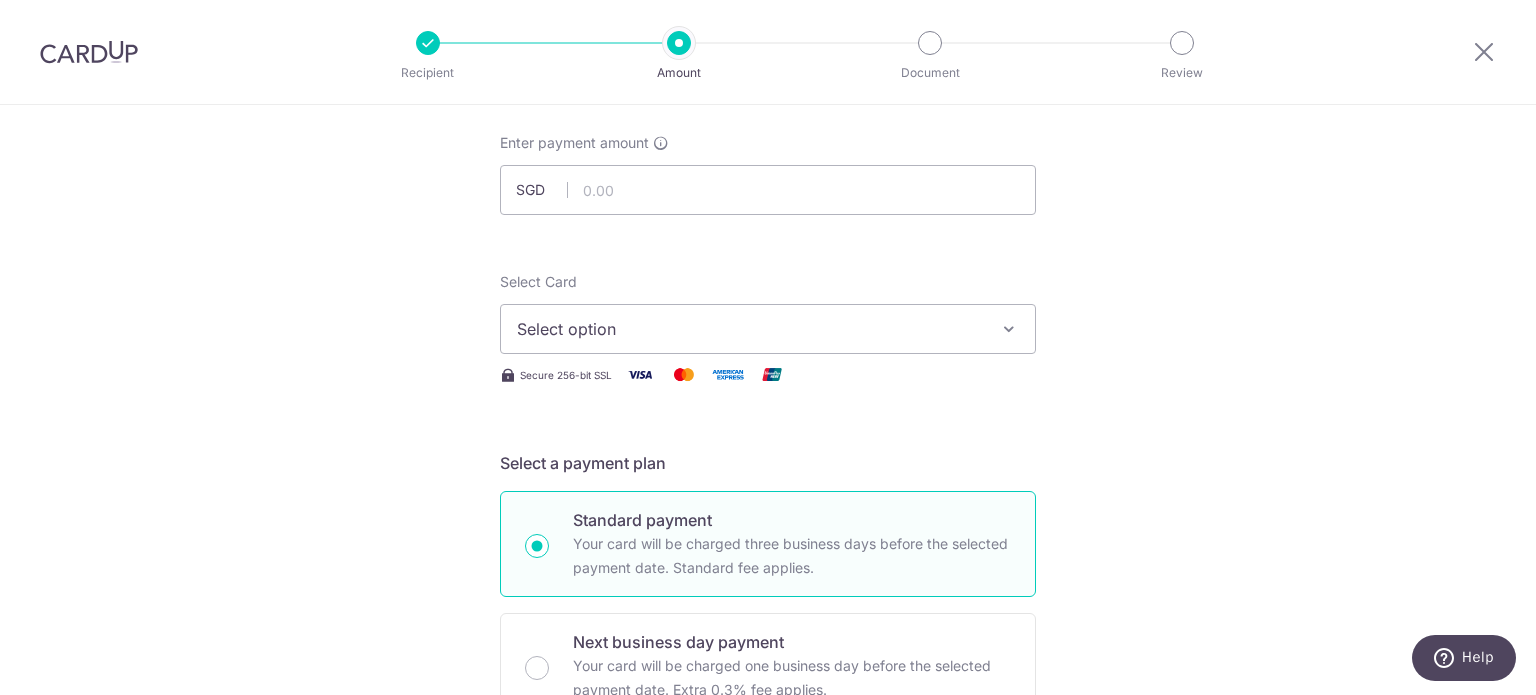 scroll, scrollTop: 120, scrollLeft: 0, axis: vertical 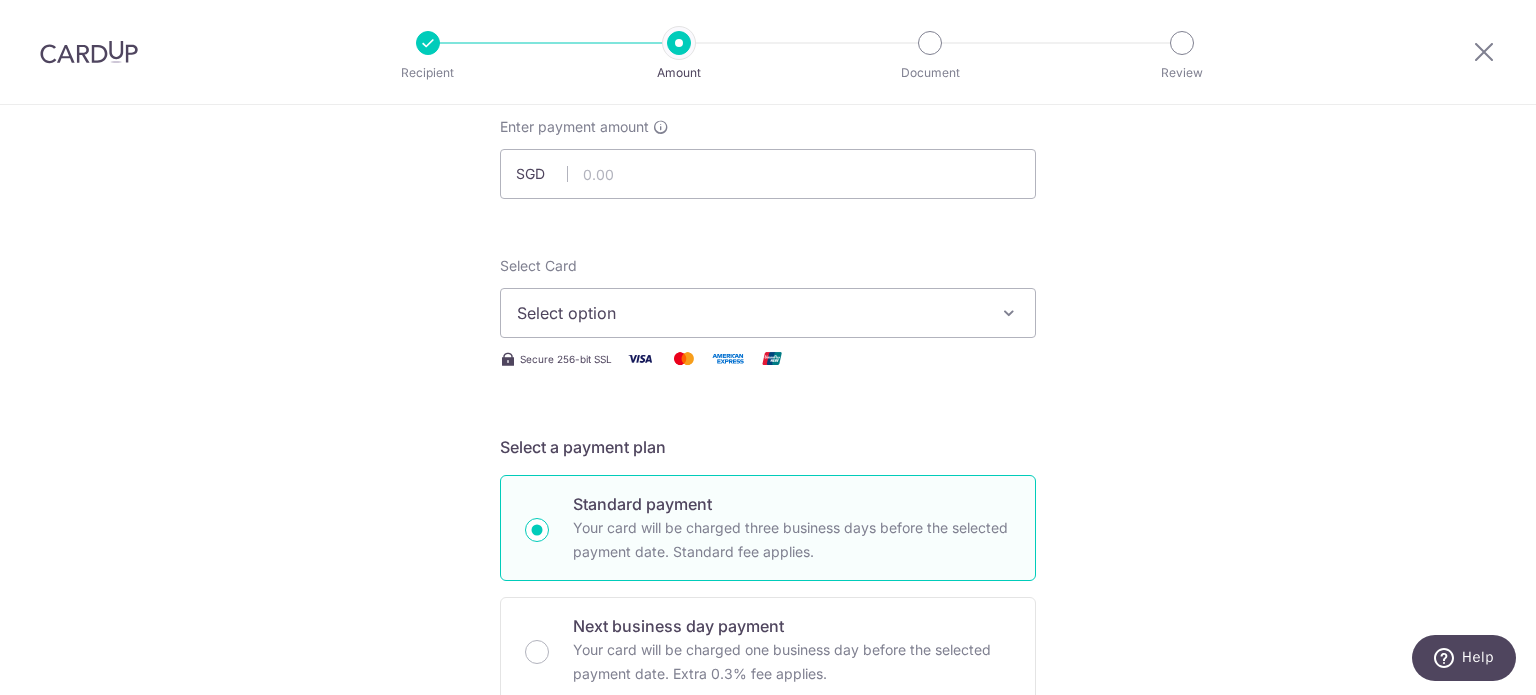 click on "Select option" at bounding box center [768, 313] 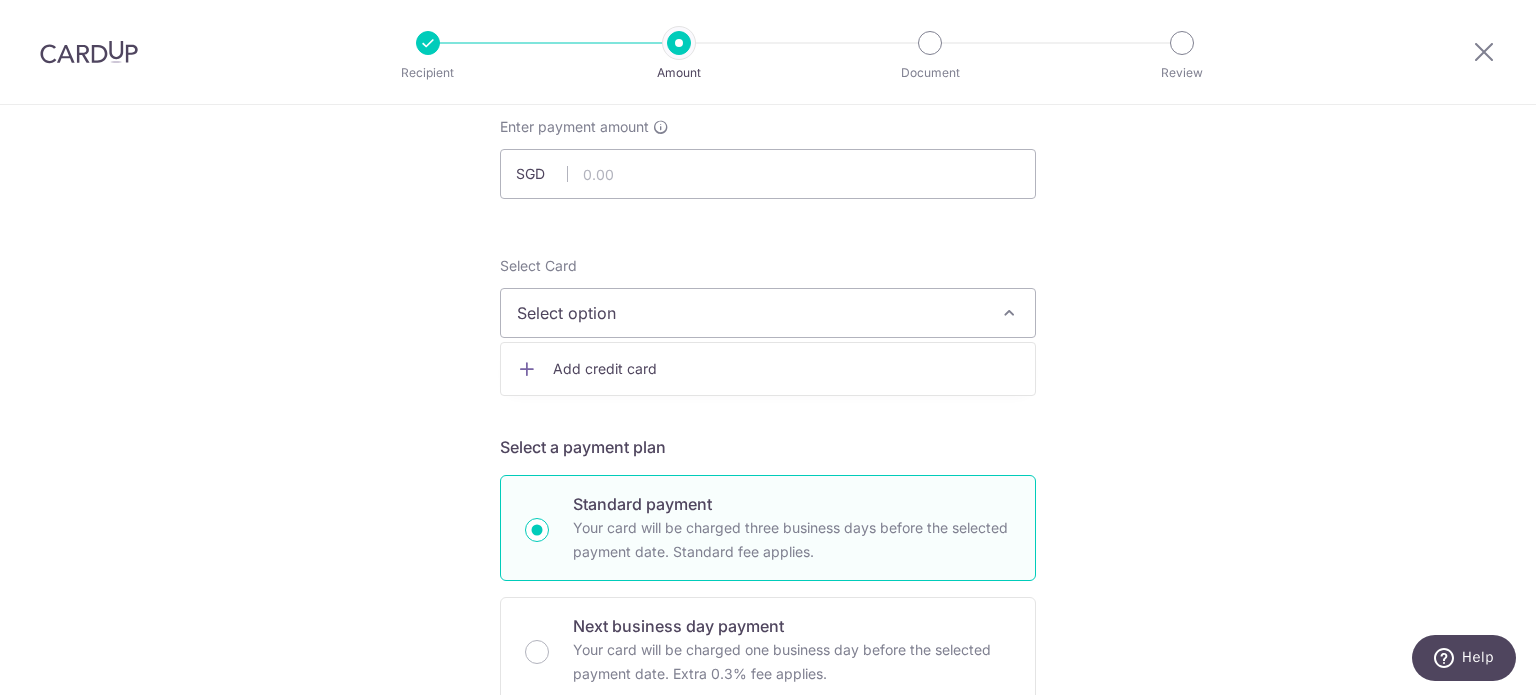 click on "SGD" at bounding box center [768, 908] 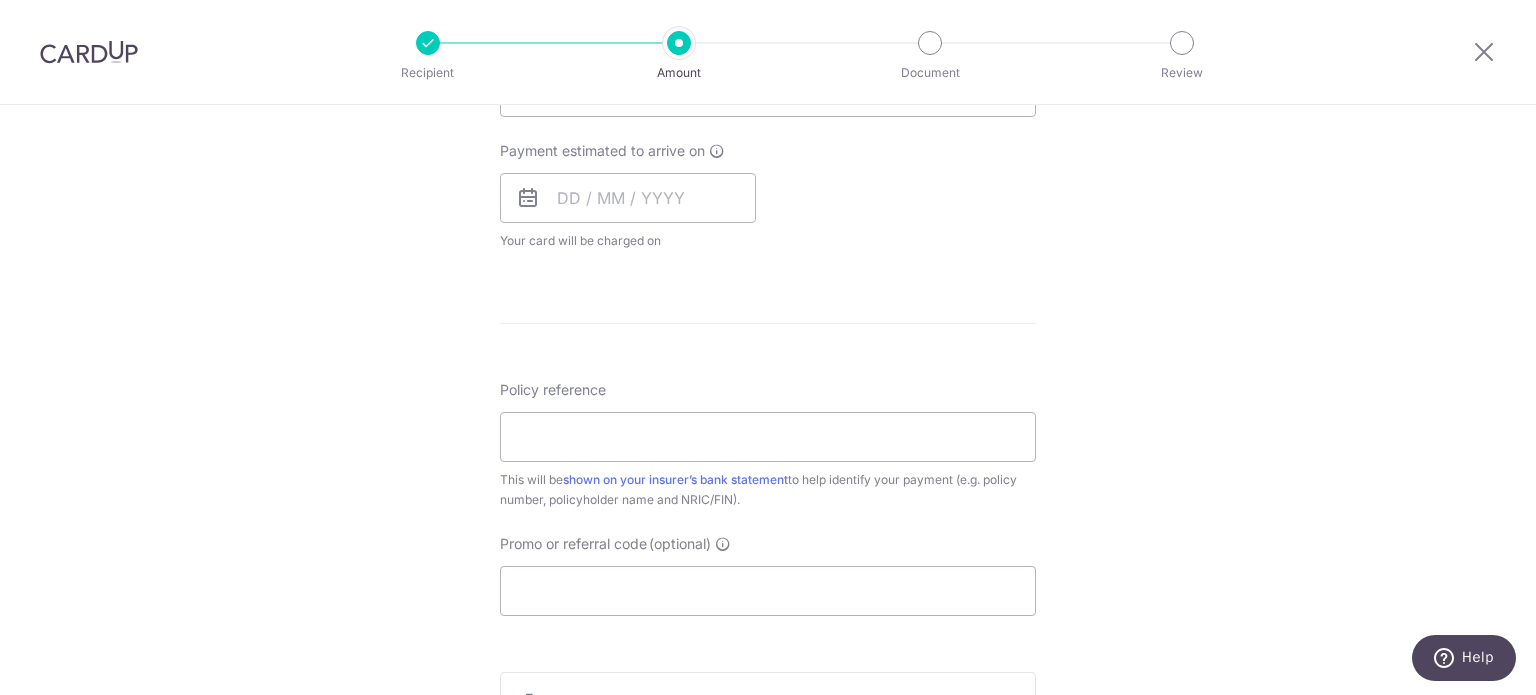 scroll, scrollTop: 883, scrollLeft: 0, axis: vertical 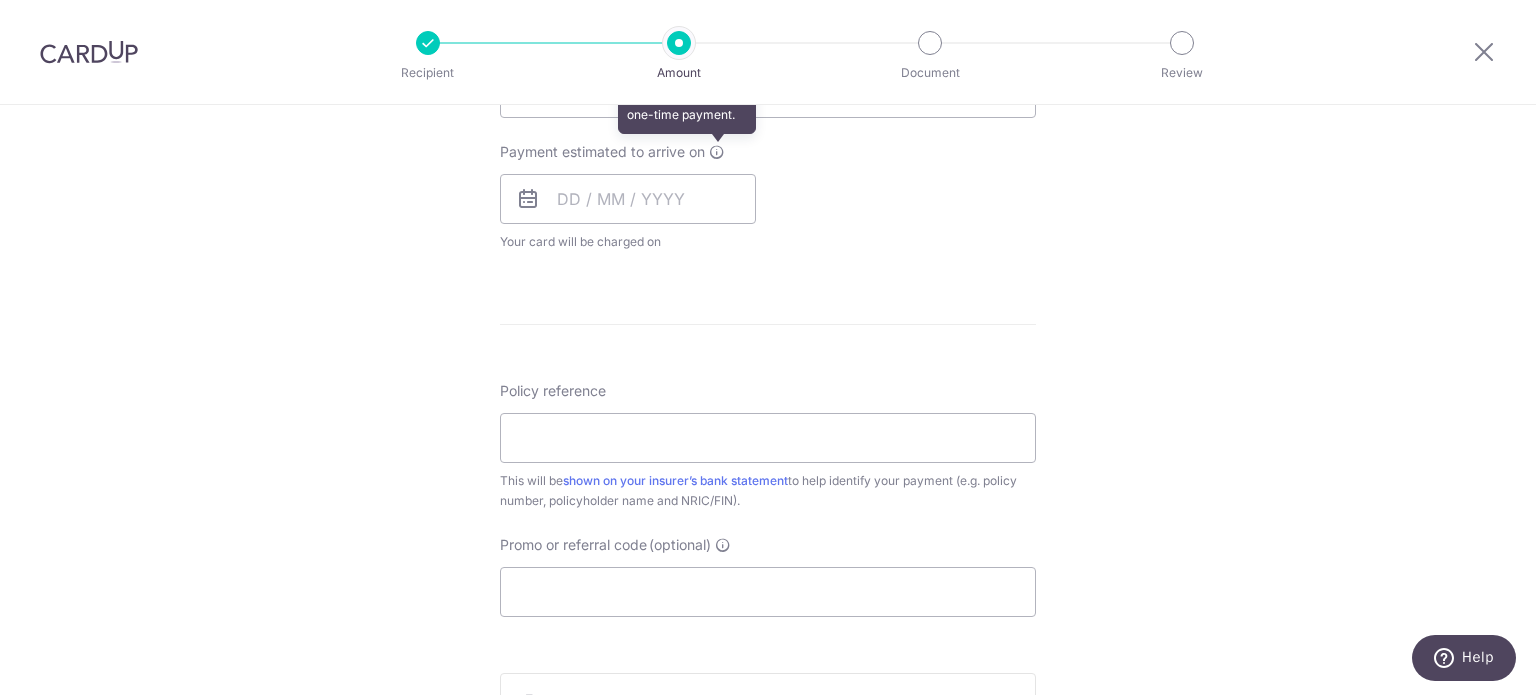 click at bounding box center [717, 152] 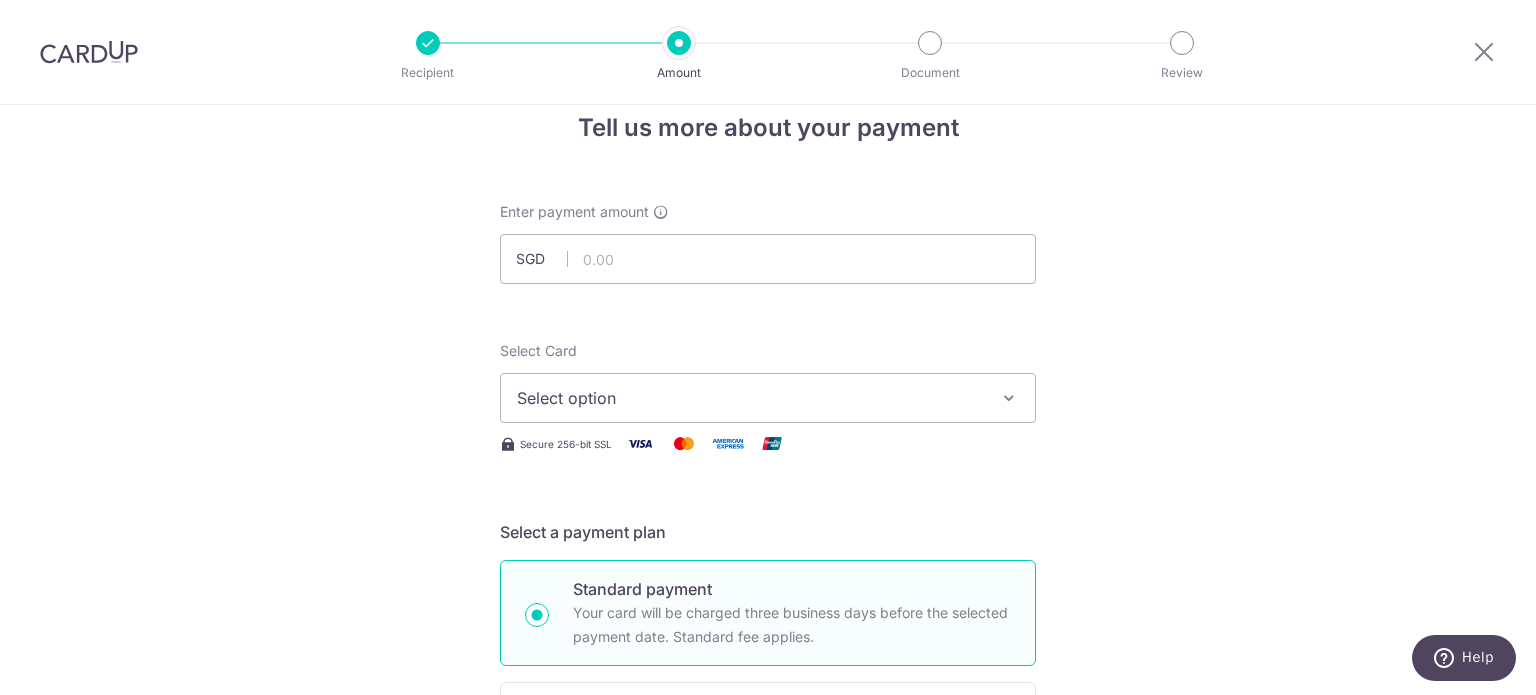 scroll, scrollTop: 0, scrollLeft: 0, axis: both 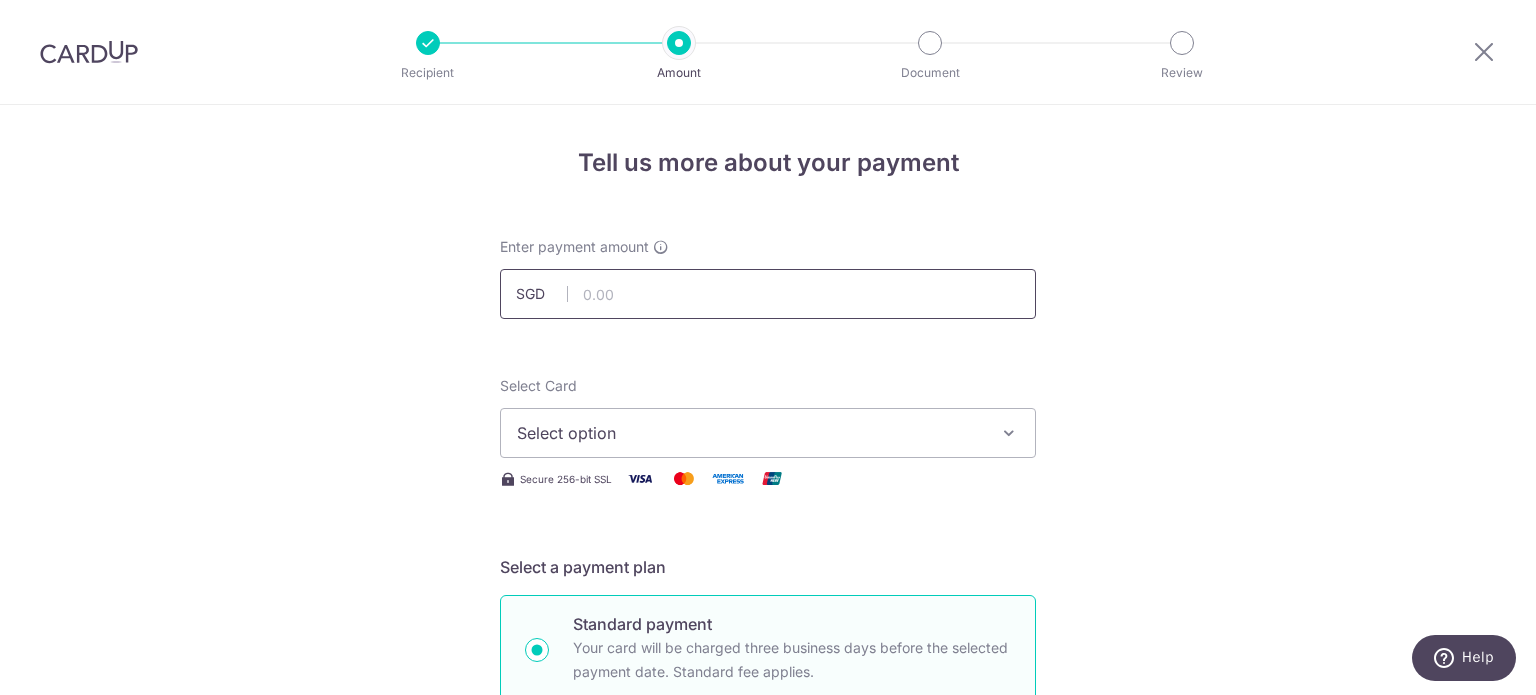 click at bounding box center (768, 294) 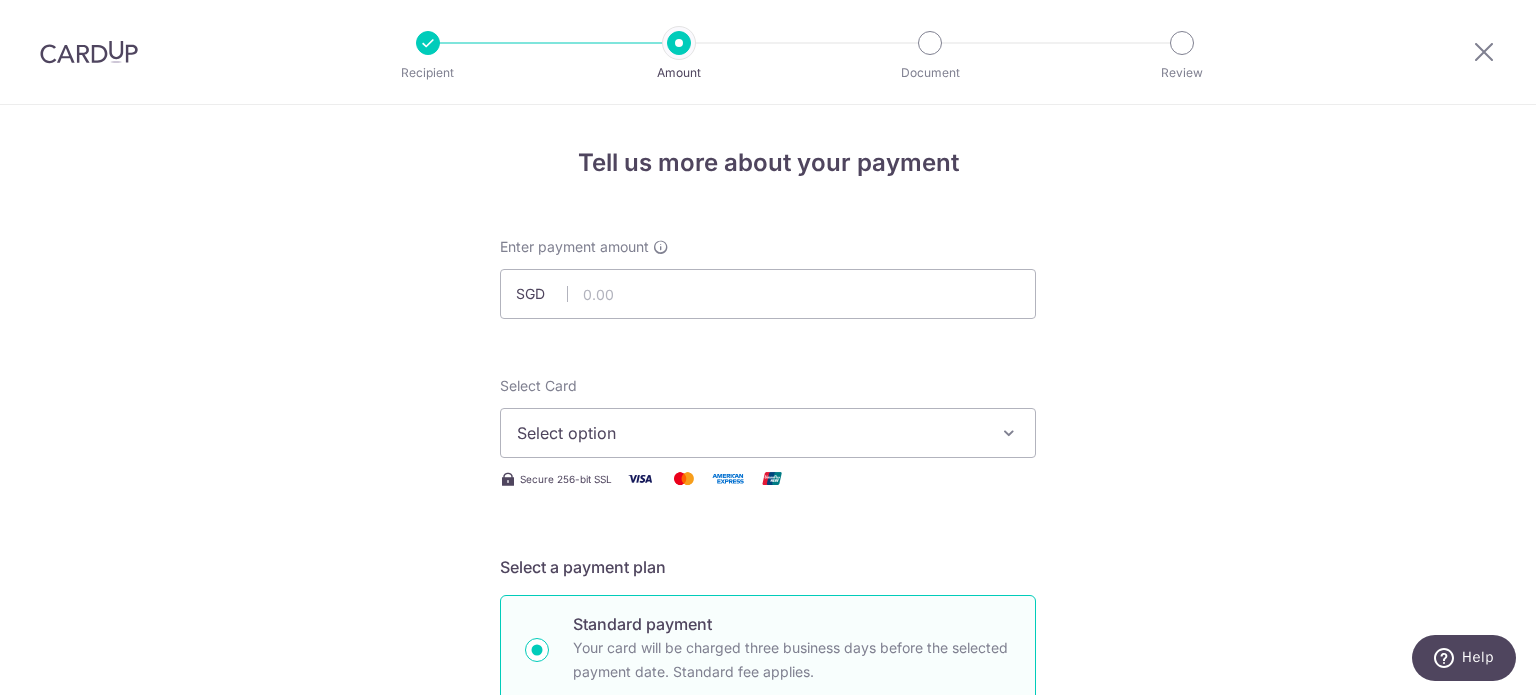 click on "Select option" at bounding box center (750, 433) 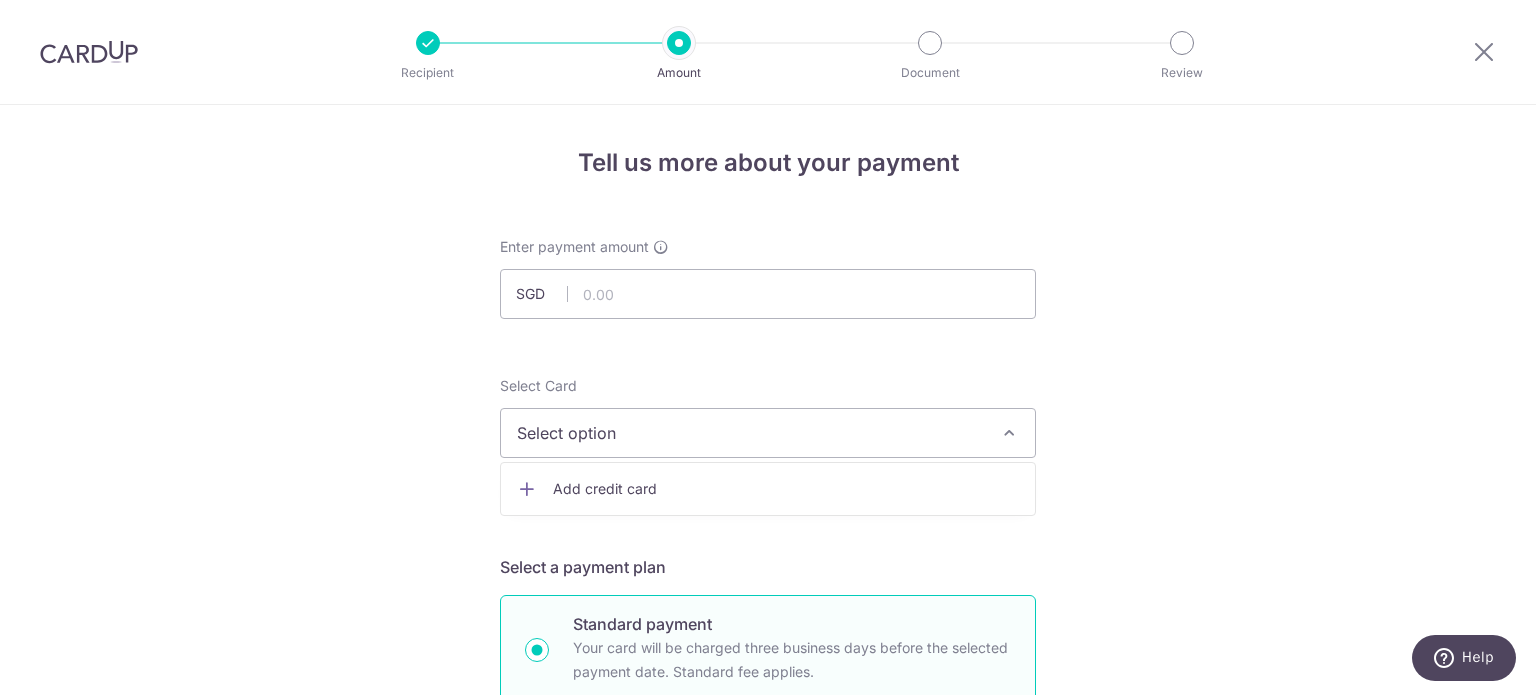 click on "Add credit card" at bounding box center (786, 489) 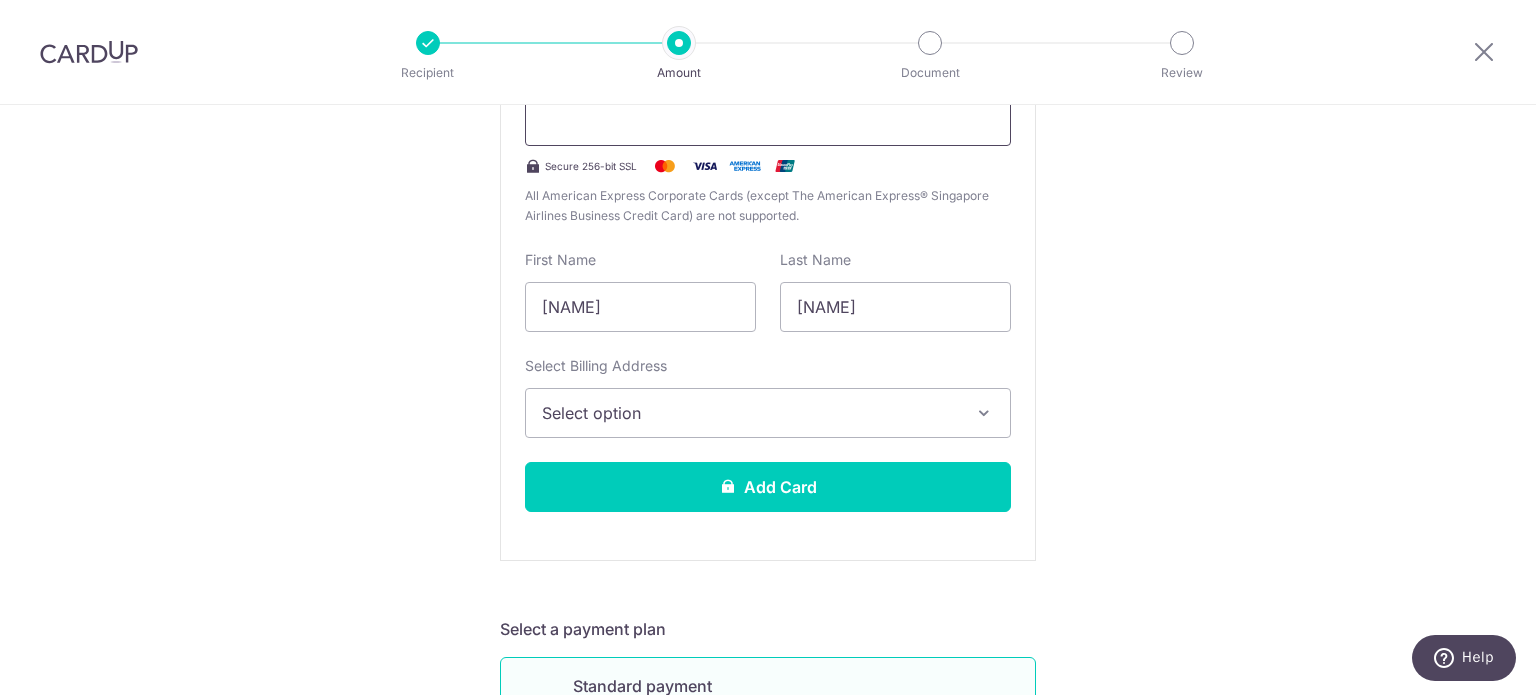 scroll, scrollTop: 488, scrollLeft: 0, axis: vertical 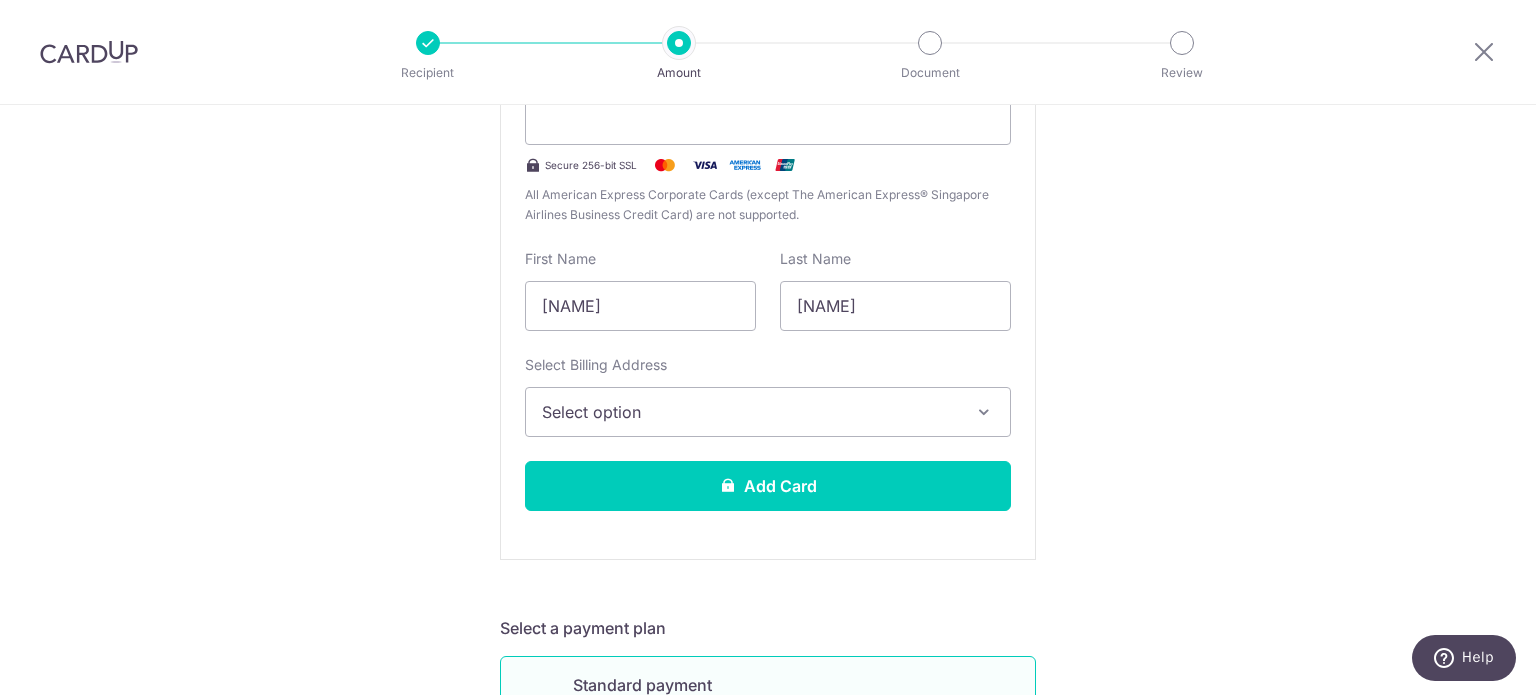 click on "Select option" at bounding box center [768, 412] 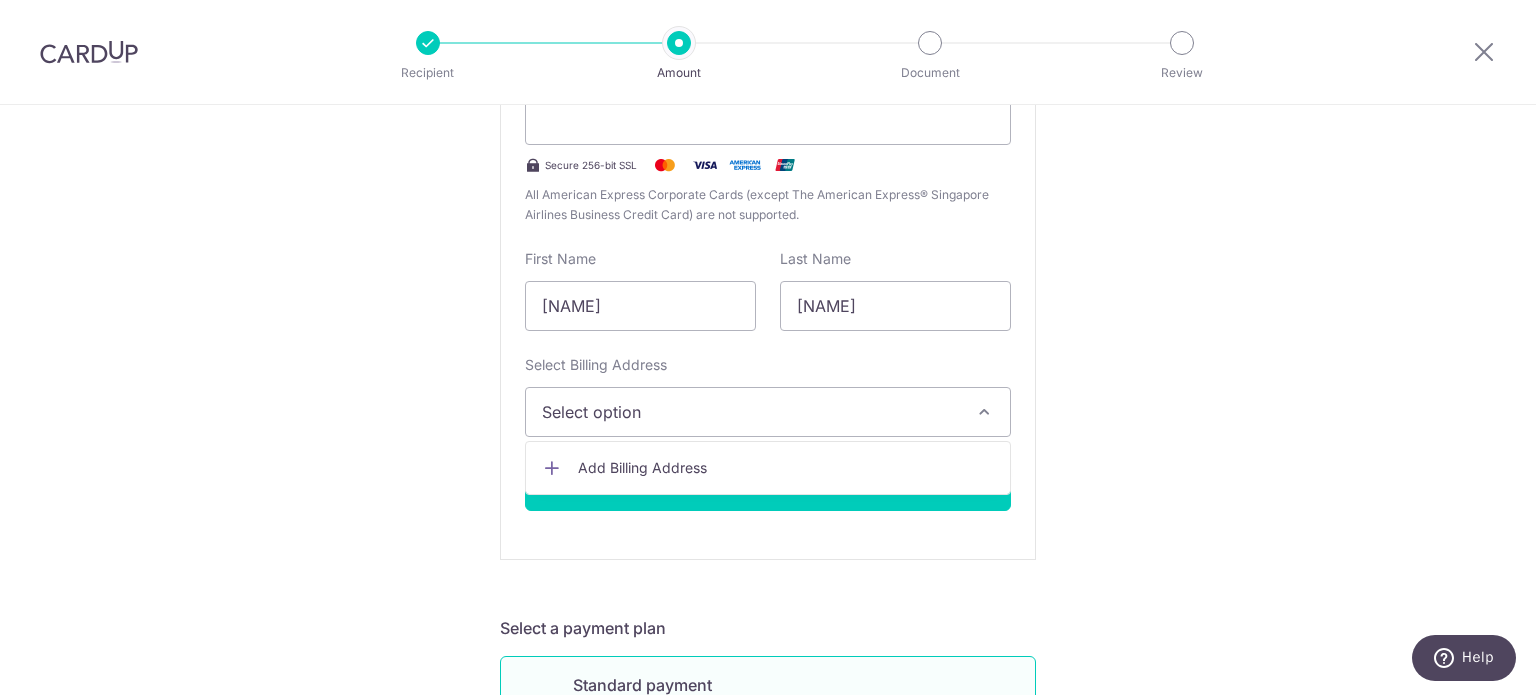 click on "Select option" at bounding box center (768, 412) 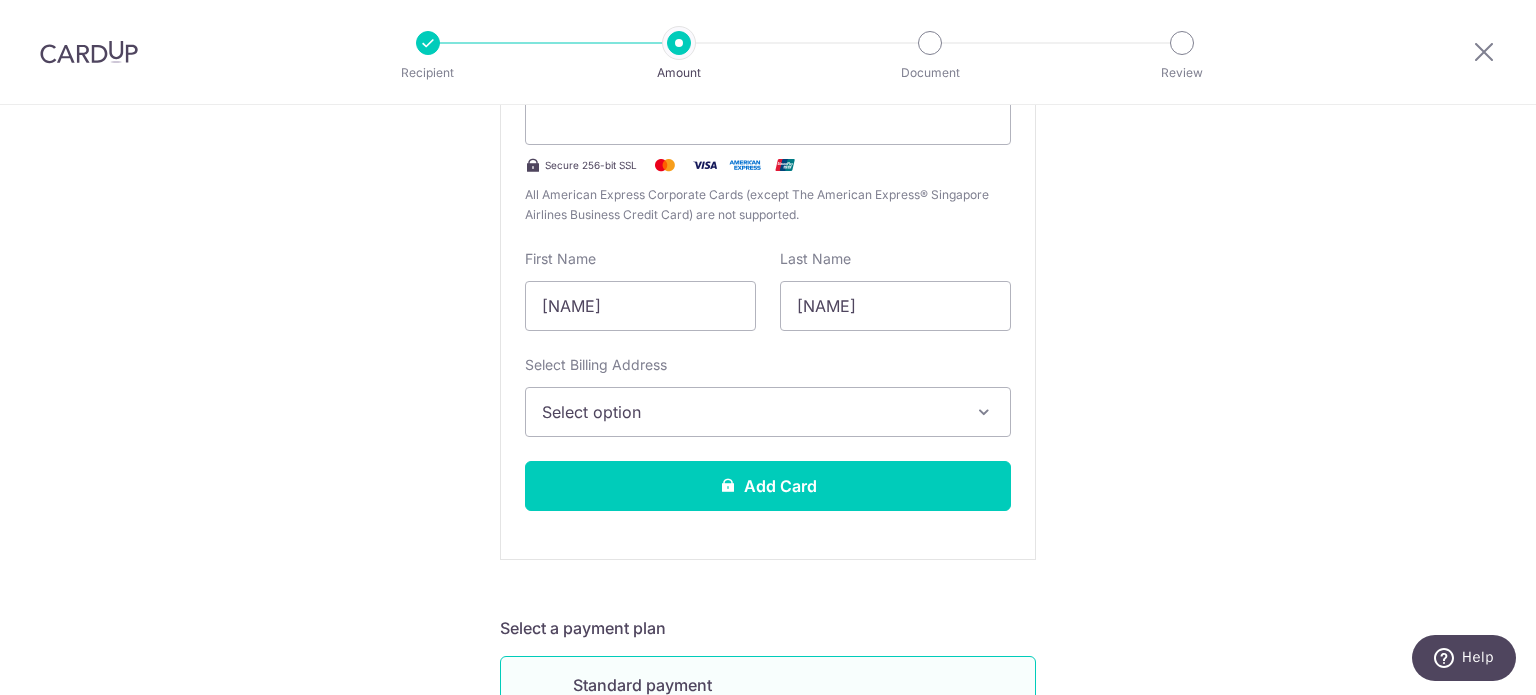 scroll, scrollTop: 0, scrollLeft: 0, axis: both 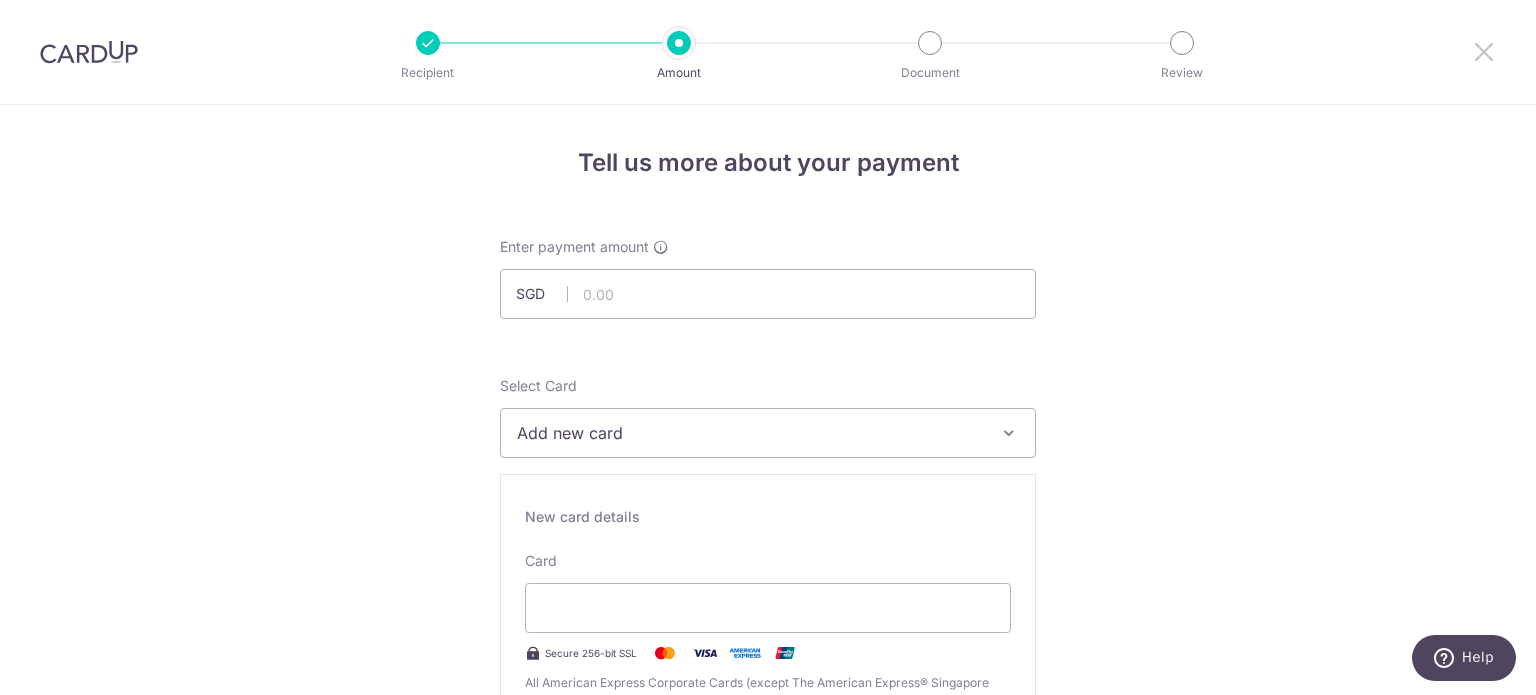 click at bounding box center [1484, 51] 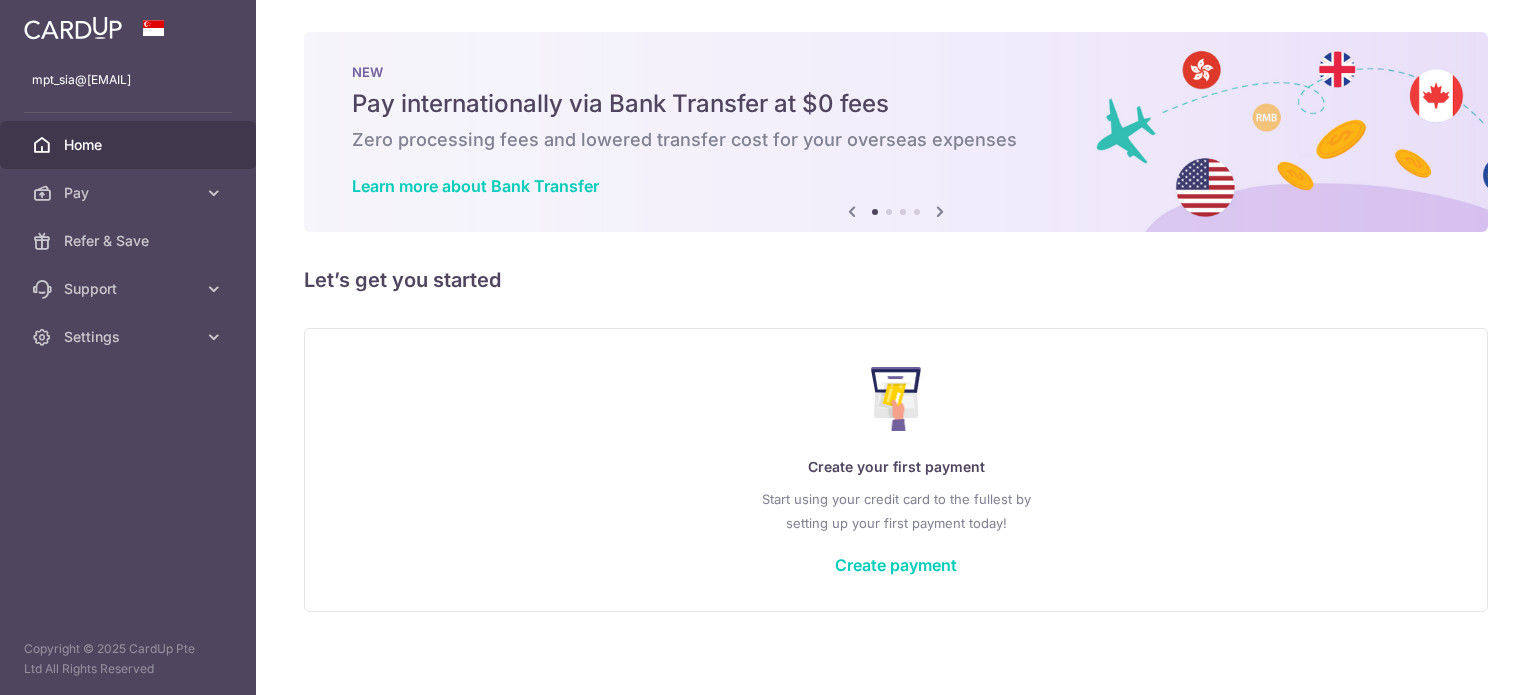 click on "Create your first payment
Start using your credit card to the fullest by   setting up your first payment today!
Create payment" at bounding box center (896, 469) 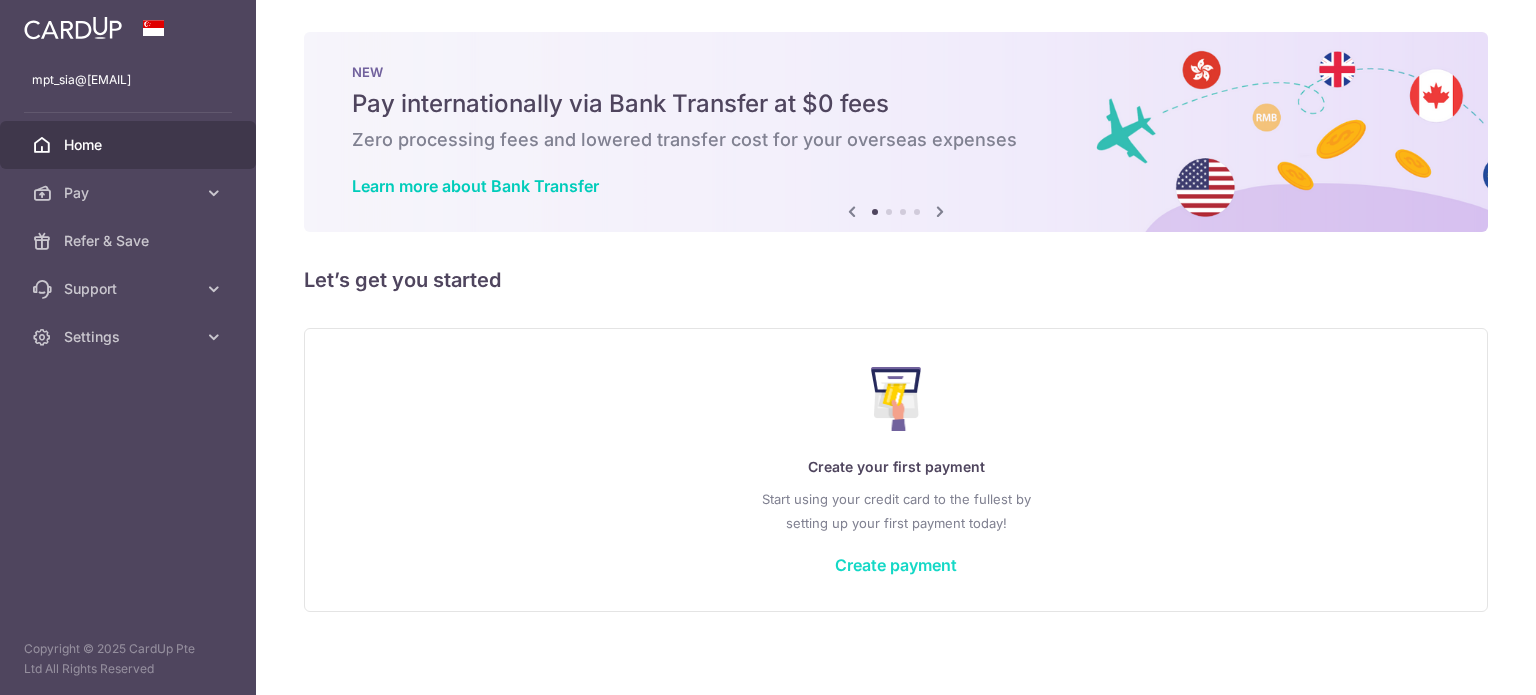 click on "Create payment" at bounding box center (896, 565) 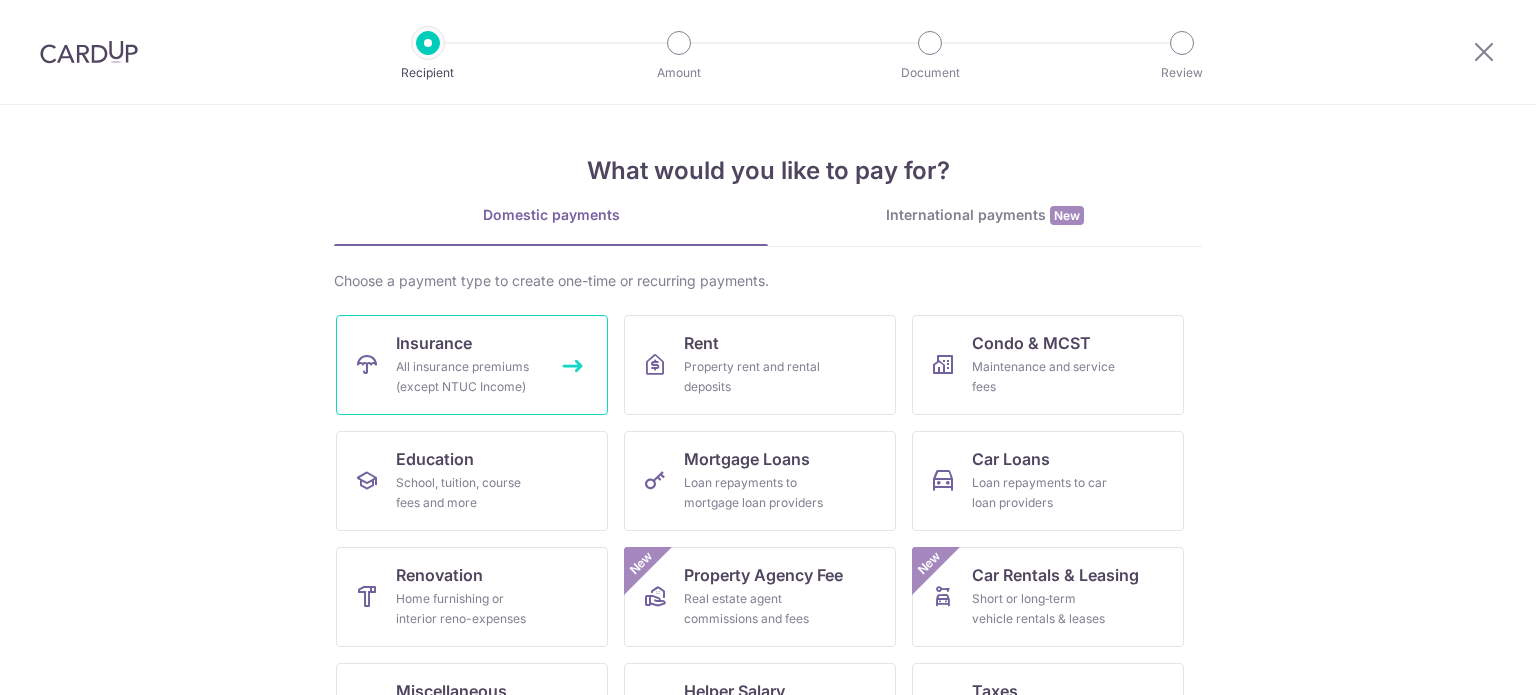 click on "Insurance All insurance premiums (except NTUC Income)" at bounding box center [472, 365] 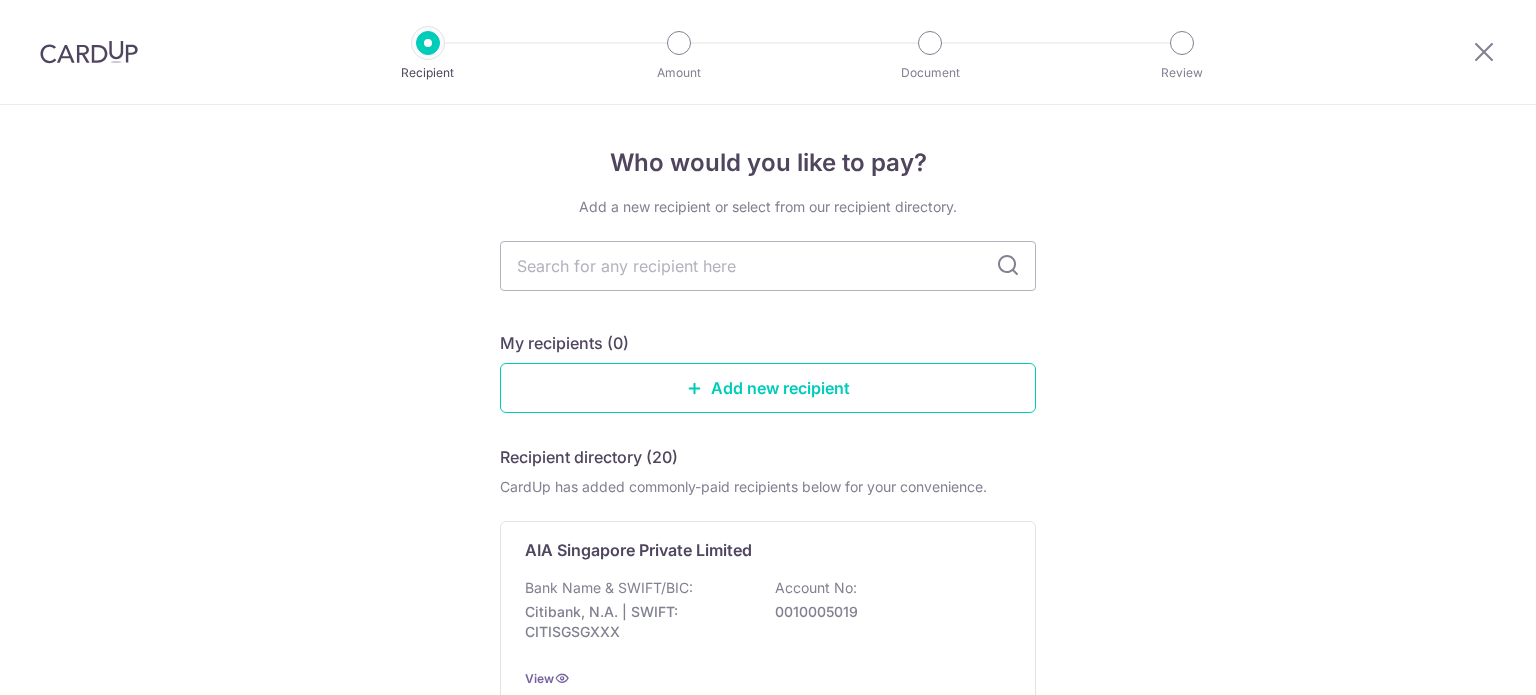scroll, scrollTop: 0, scrollLeft: 0, axis: both 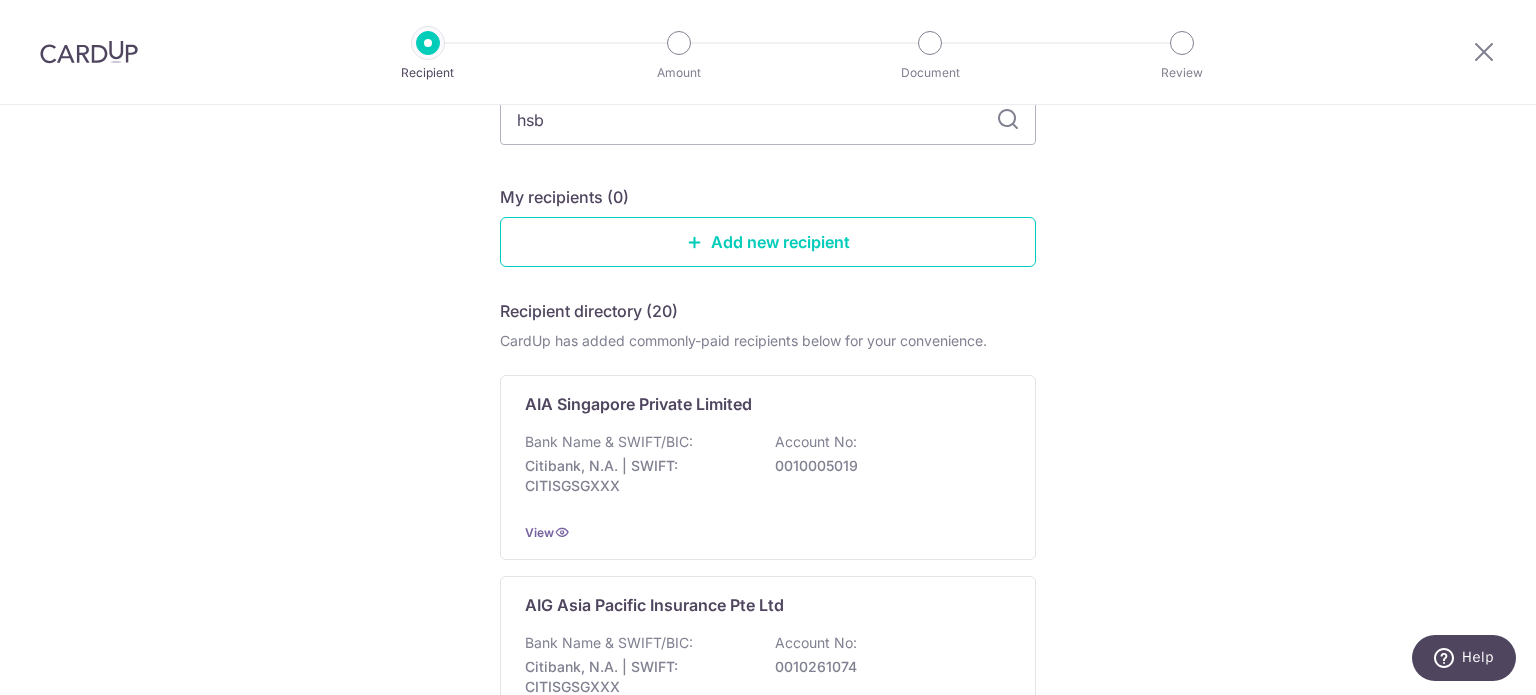type on "hsbc" 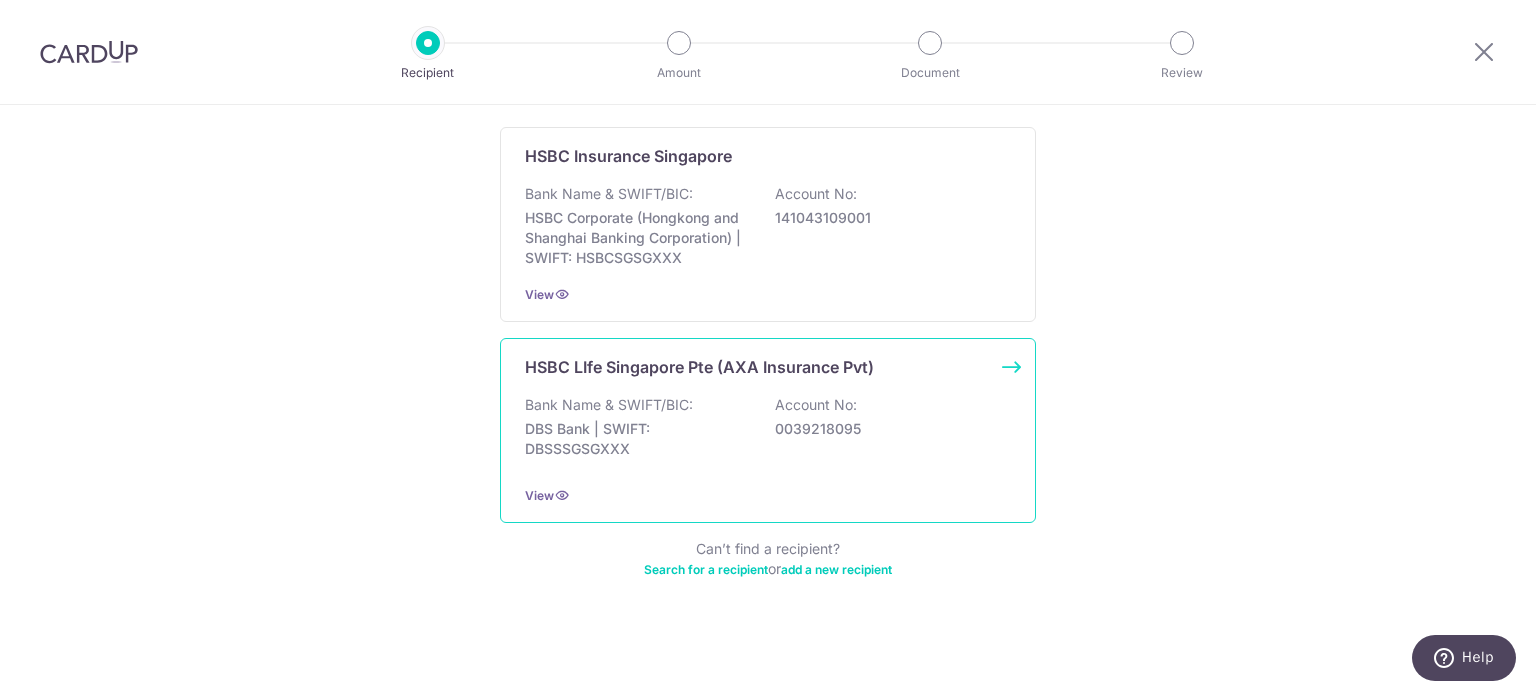 scroll, scrollTop: 0, scrollLeft: 0, axis: both 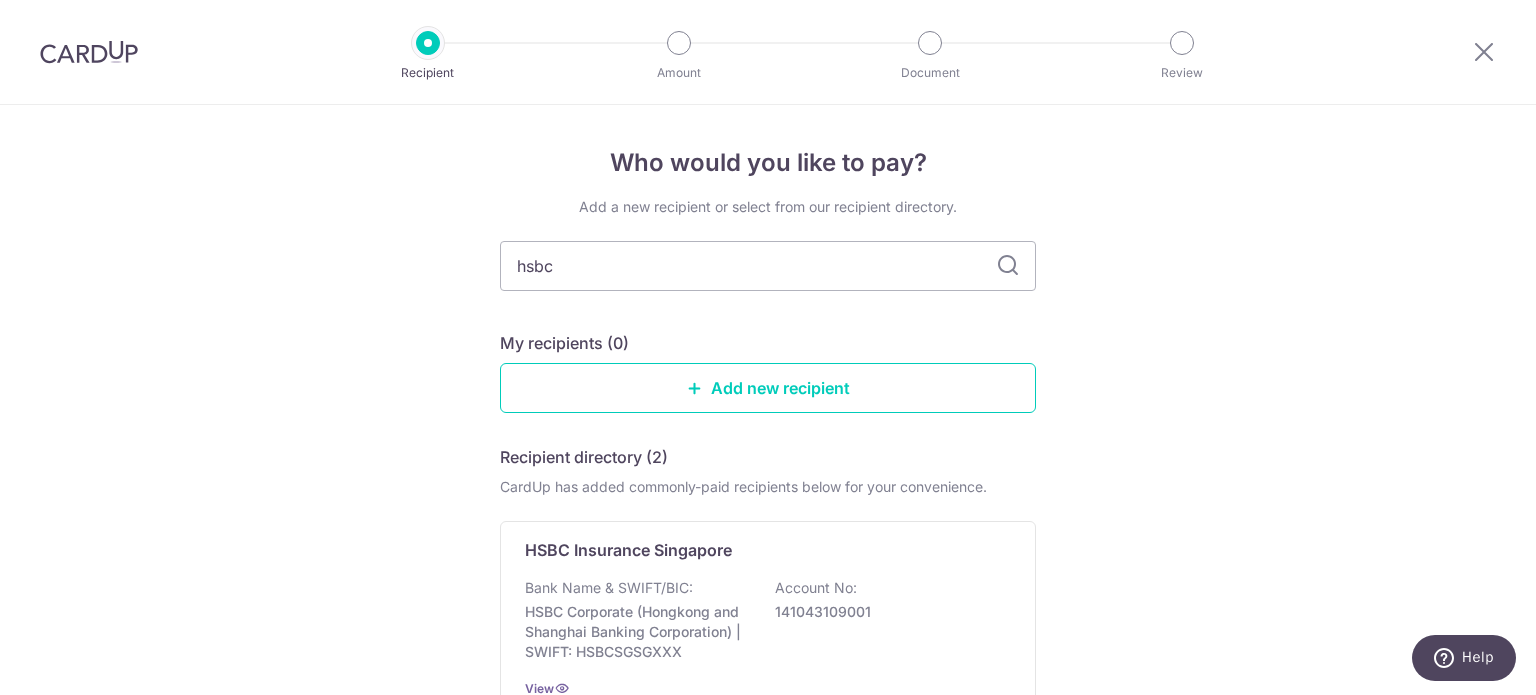 type on "hsbc" 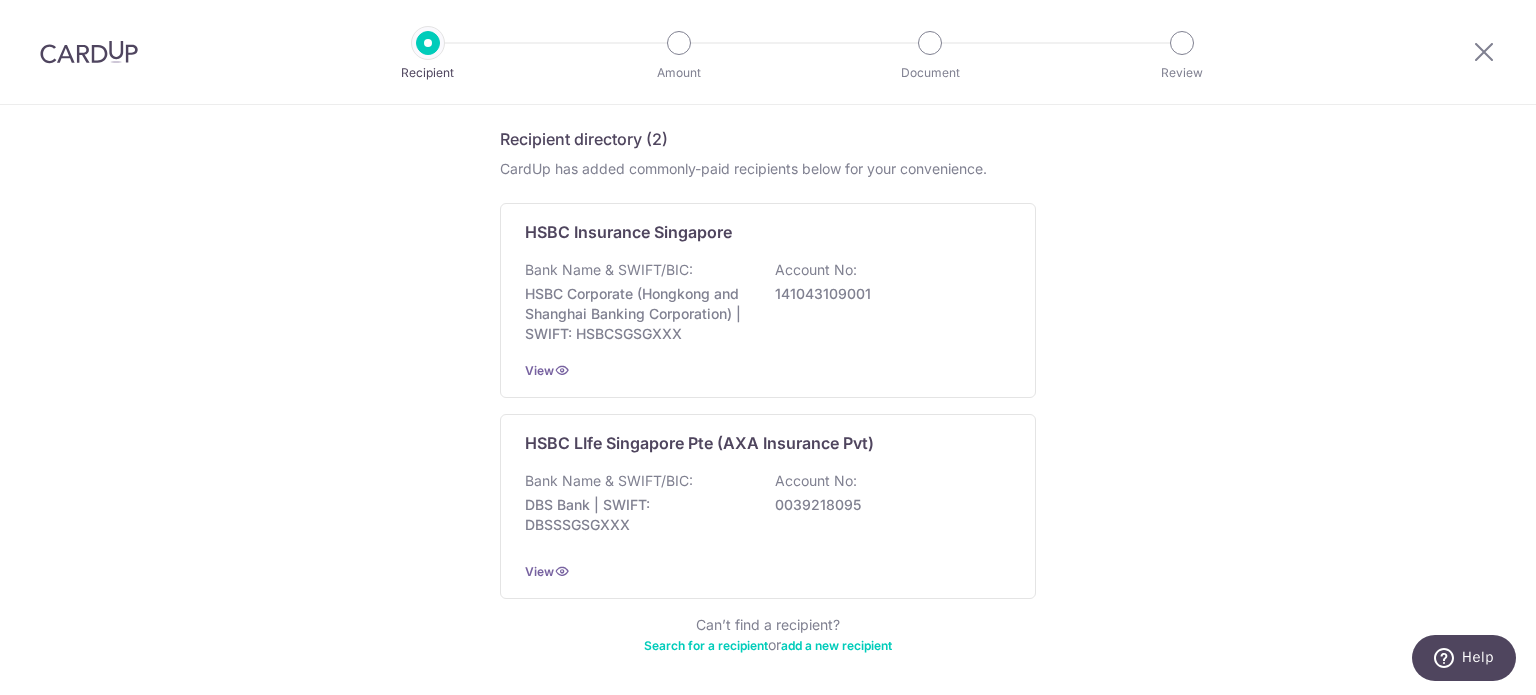 scroll, scrollTop: 0, scrollLeft: 0, axis: both 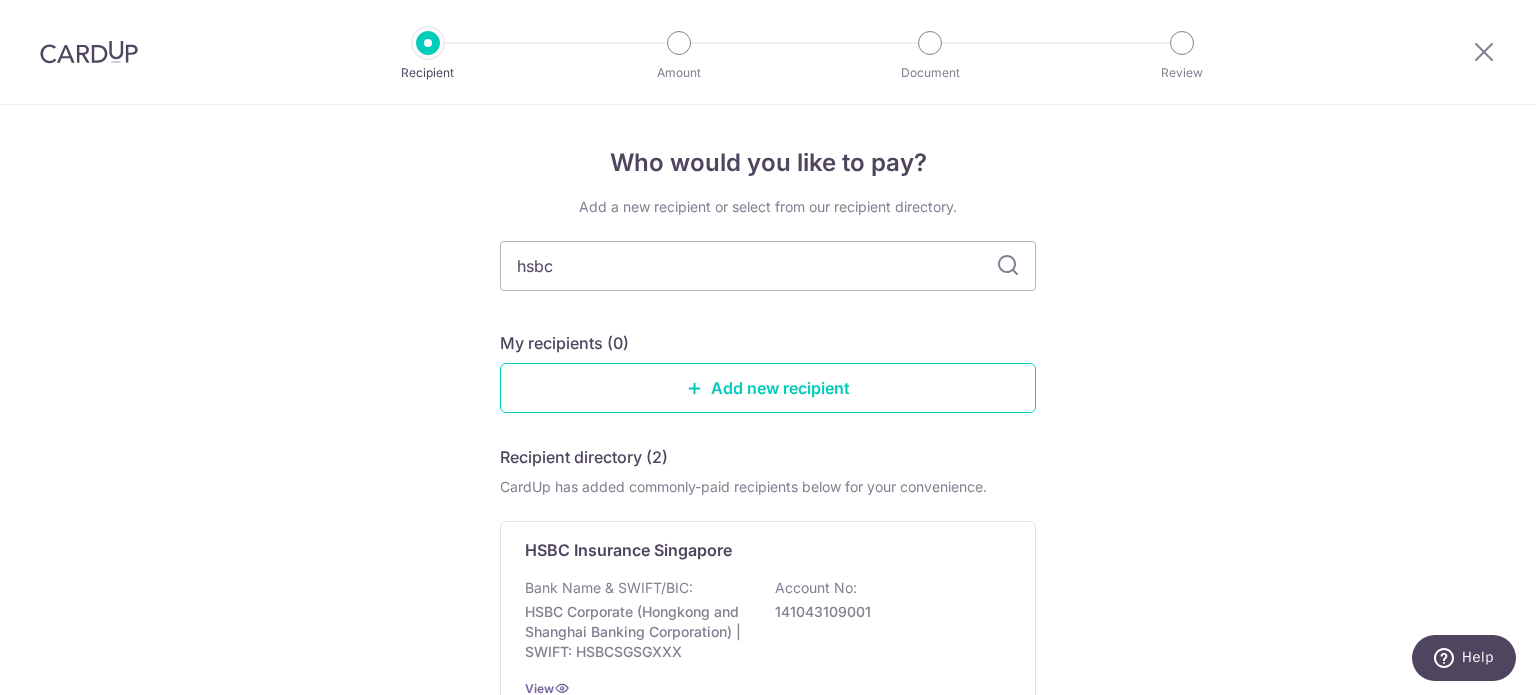 type on "hsbc" 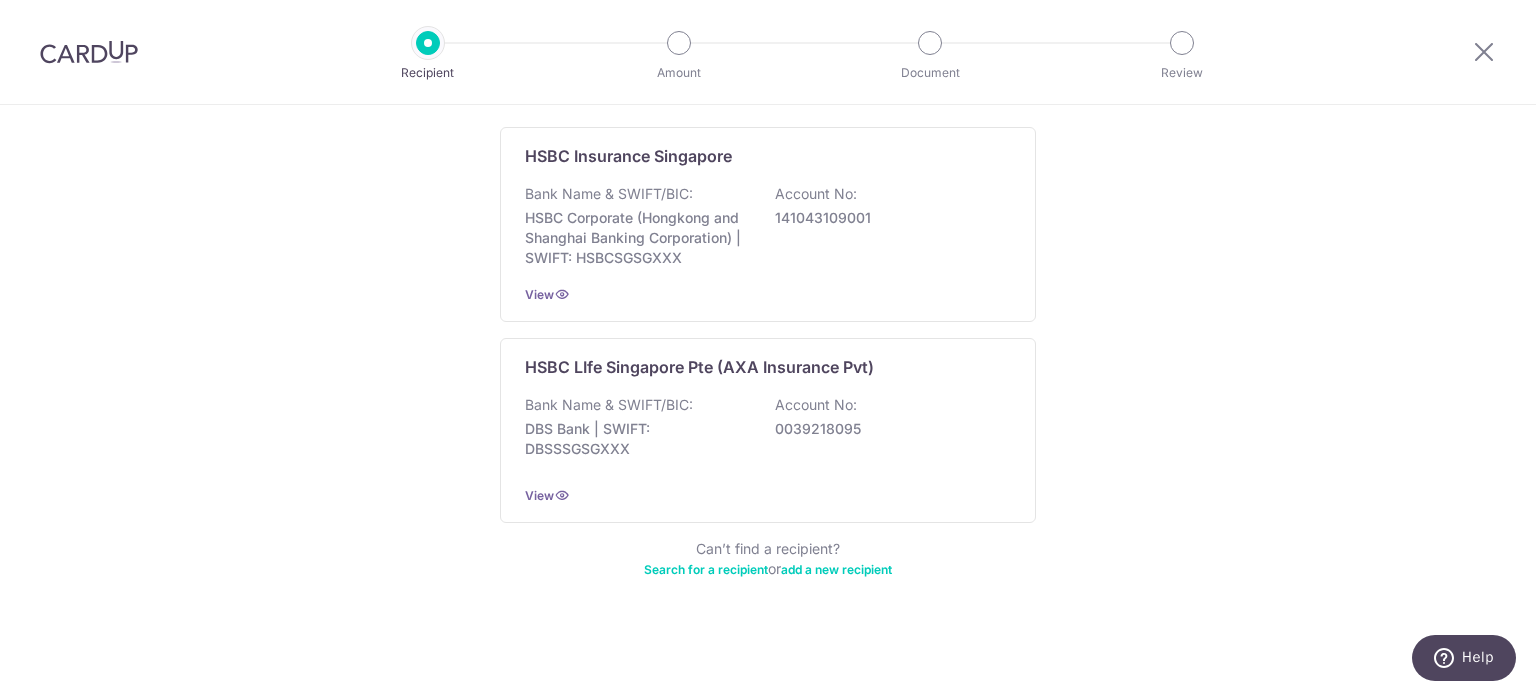 scroll, scrollTop: 0, scrollLeft: 0, axis: both 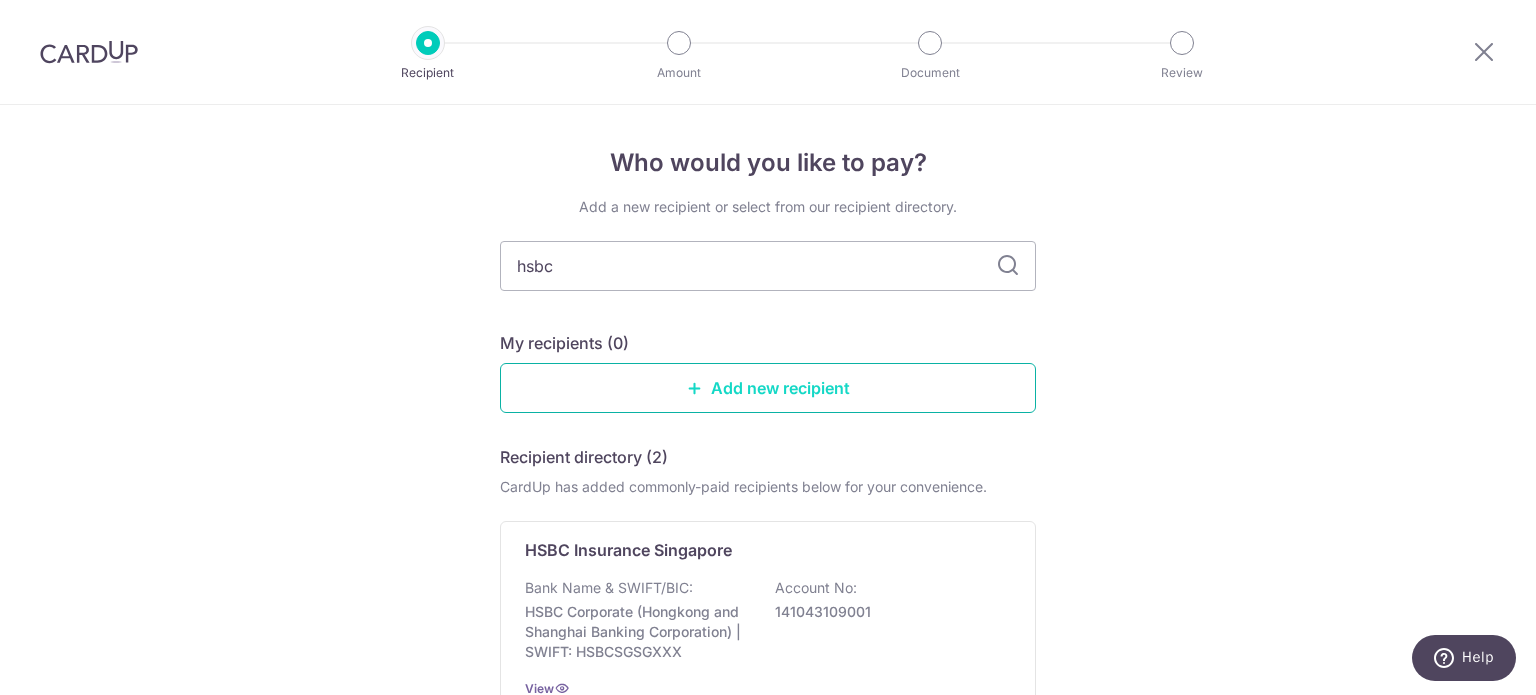 click on "Add new recipient" at bounding box center [768, 388] 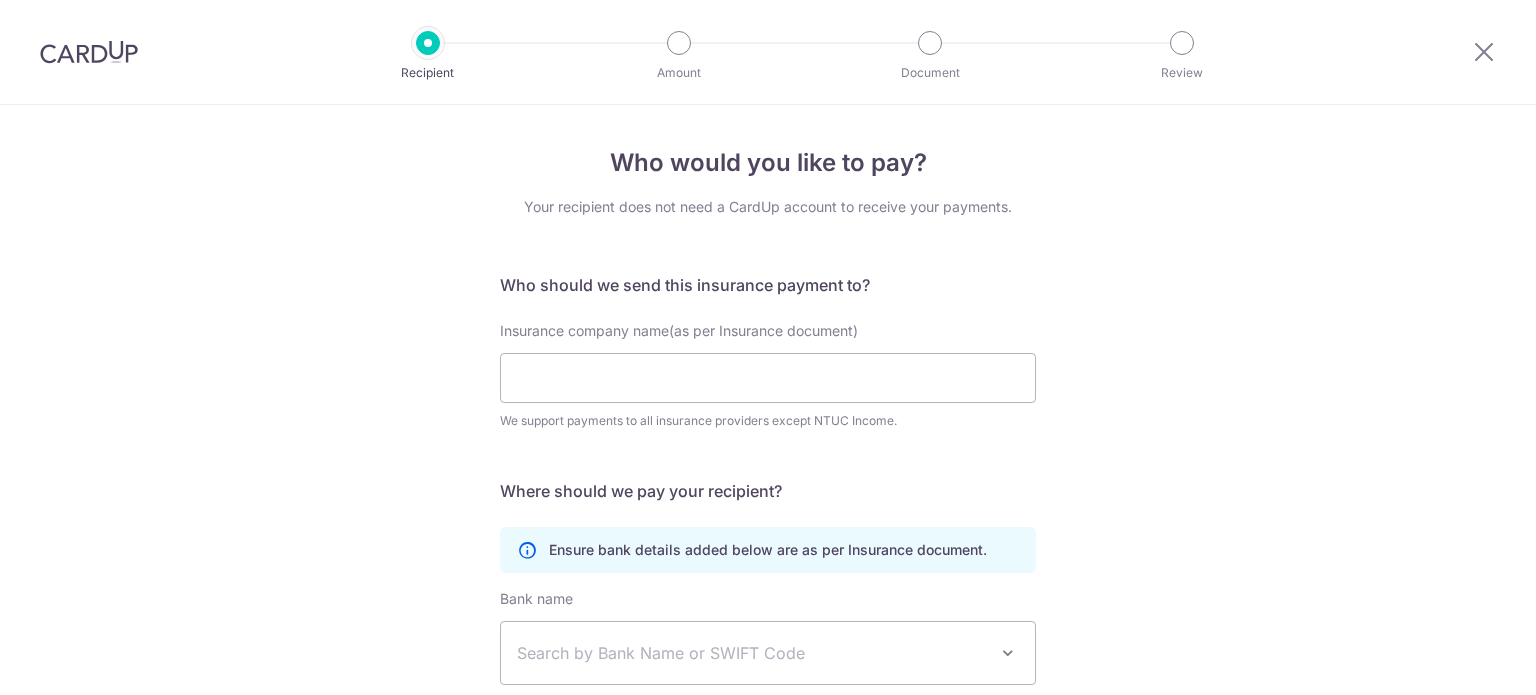 scroll, scrollTop: 0, scrollLeft: 0, axis: both 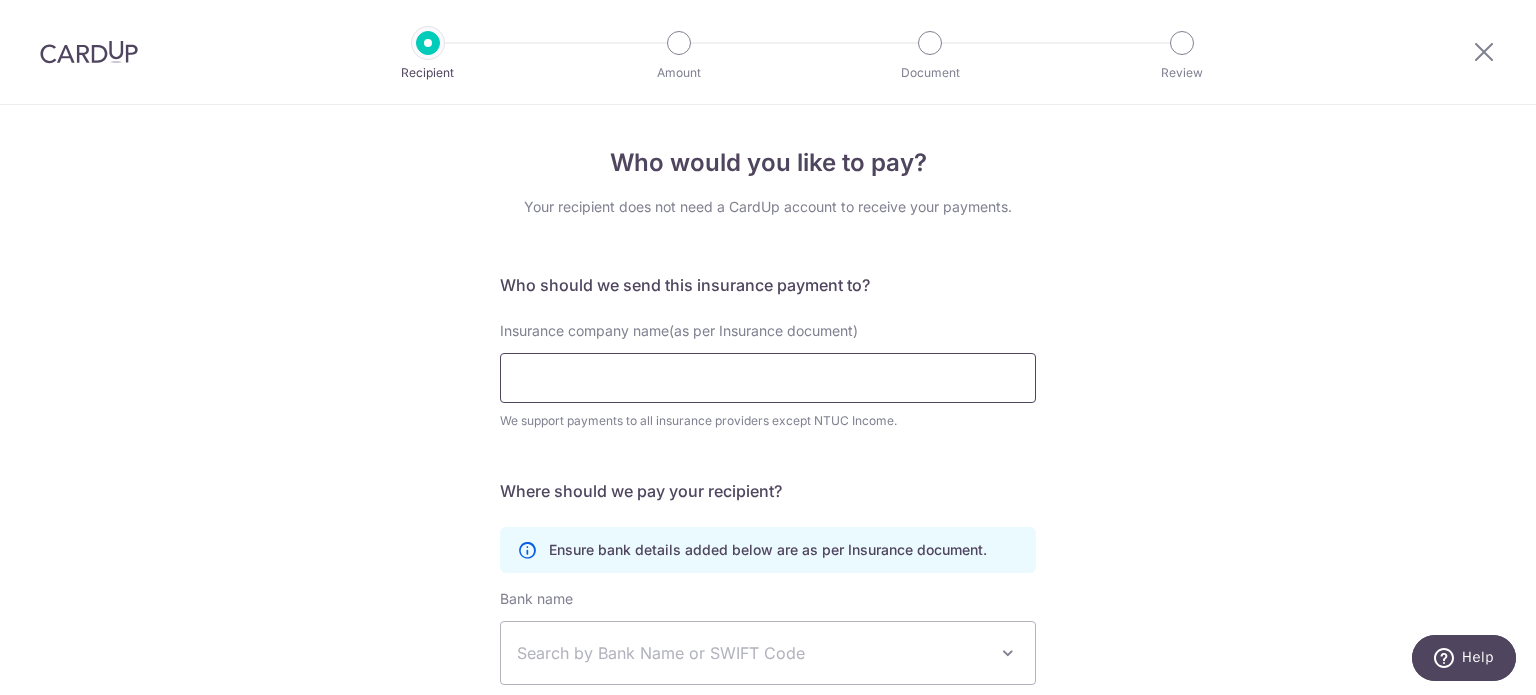 click on "Insurance company name(as per Insurance document)" at bounding box center (768, 378) 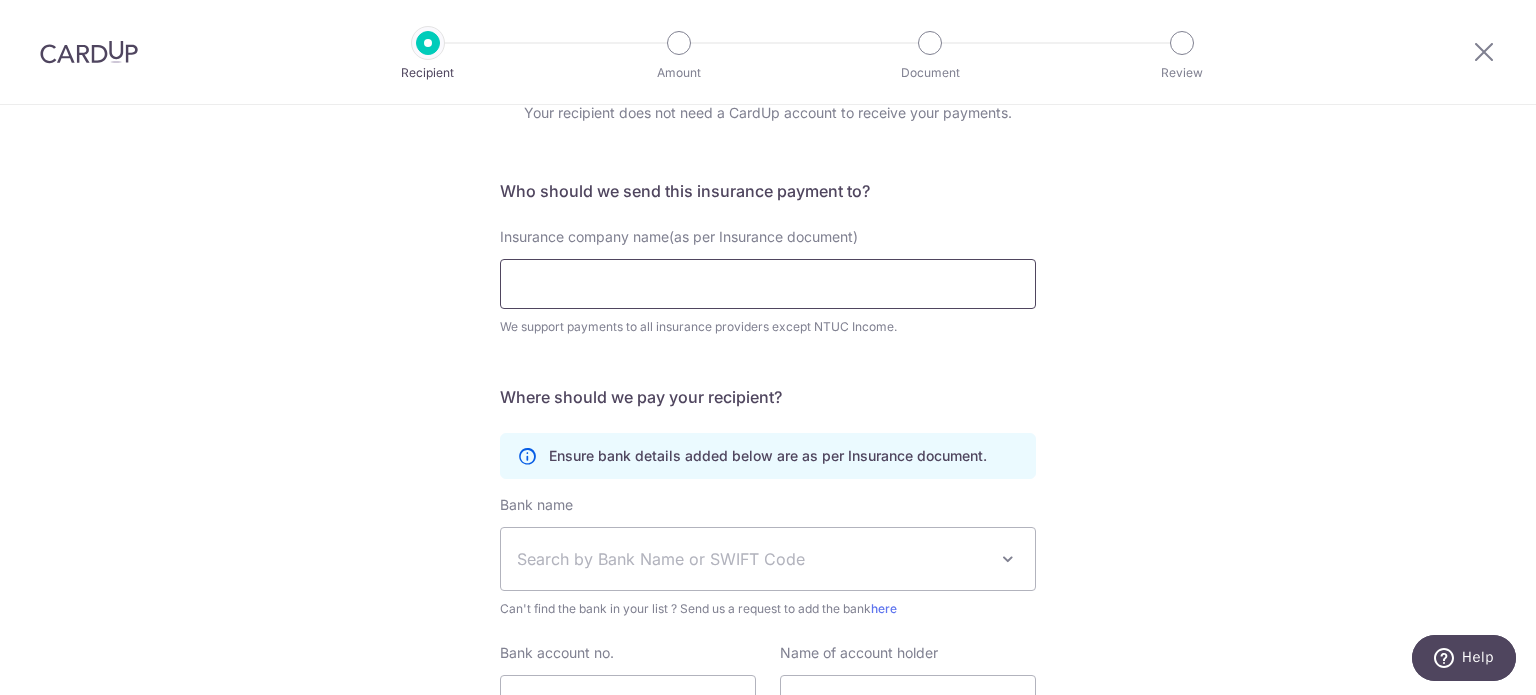scroll, scrollTop: 283, scrollLeft: 0, axis: vertical 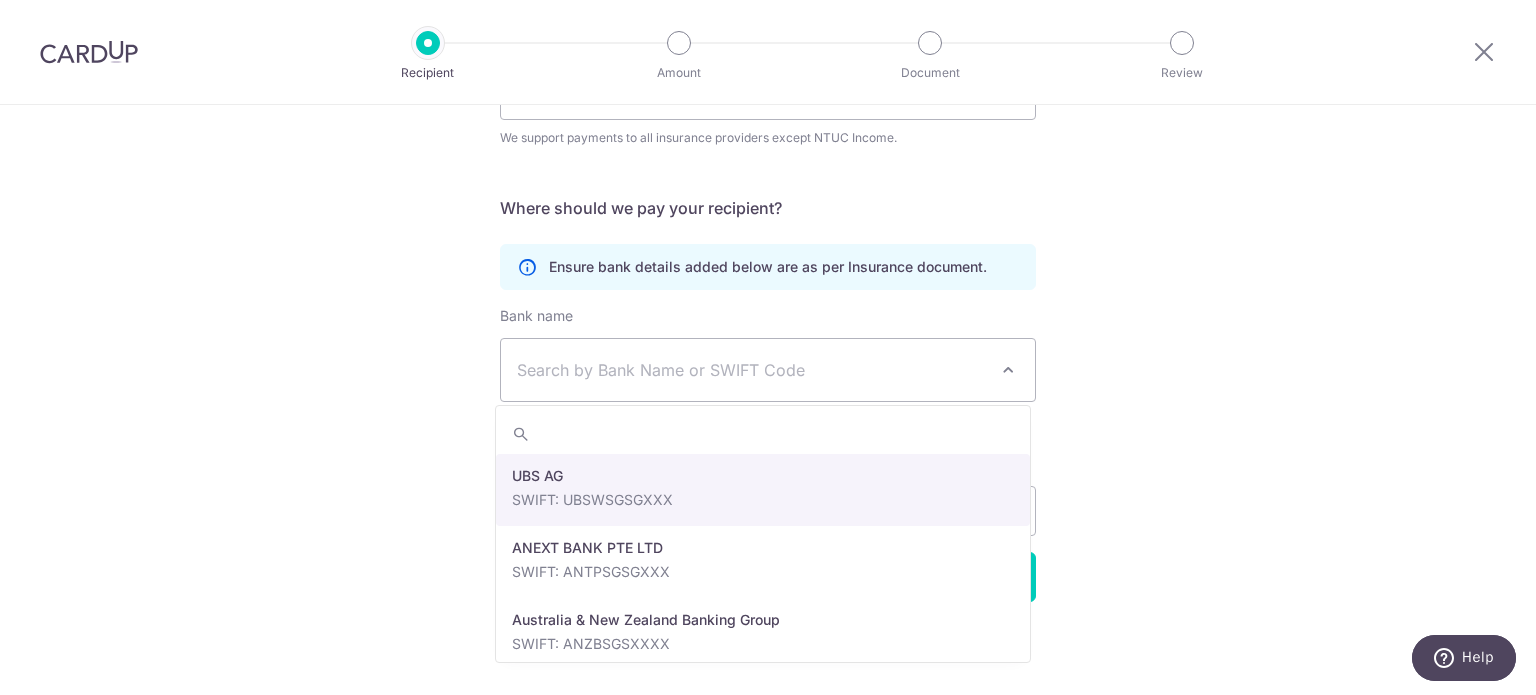 click on "Search by Bank Name or SWIFT Code" at bounding box center [768, 370] 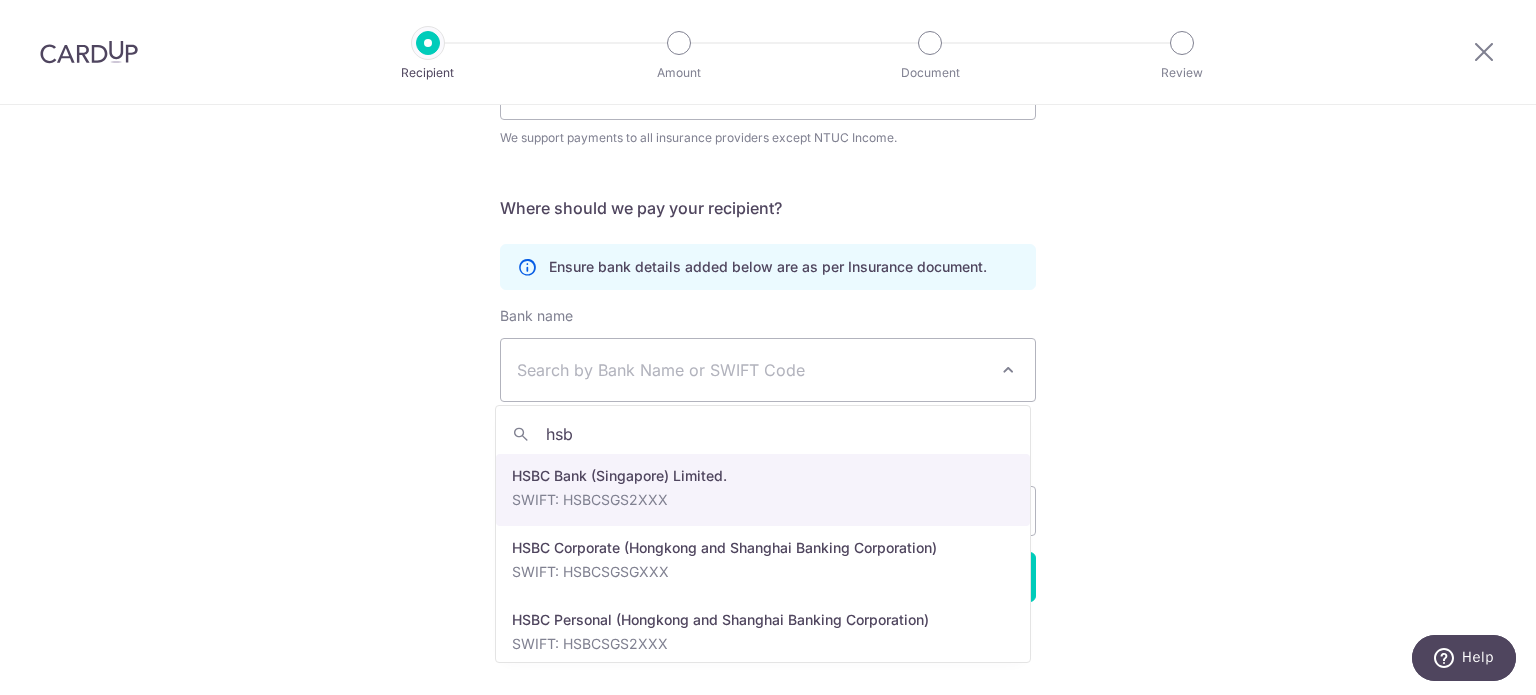 type on "hsbc" 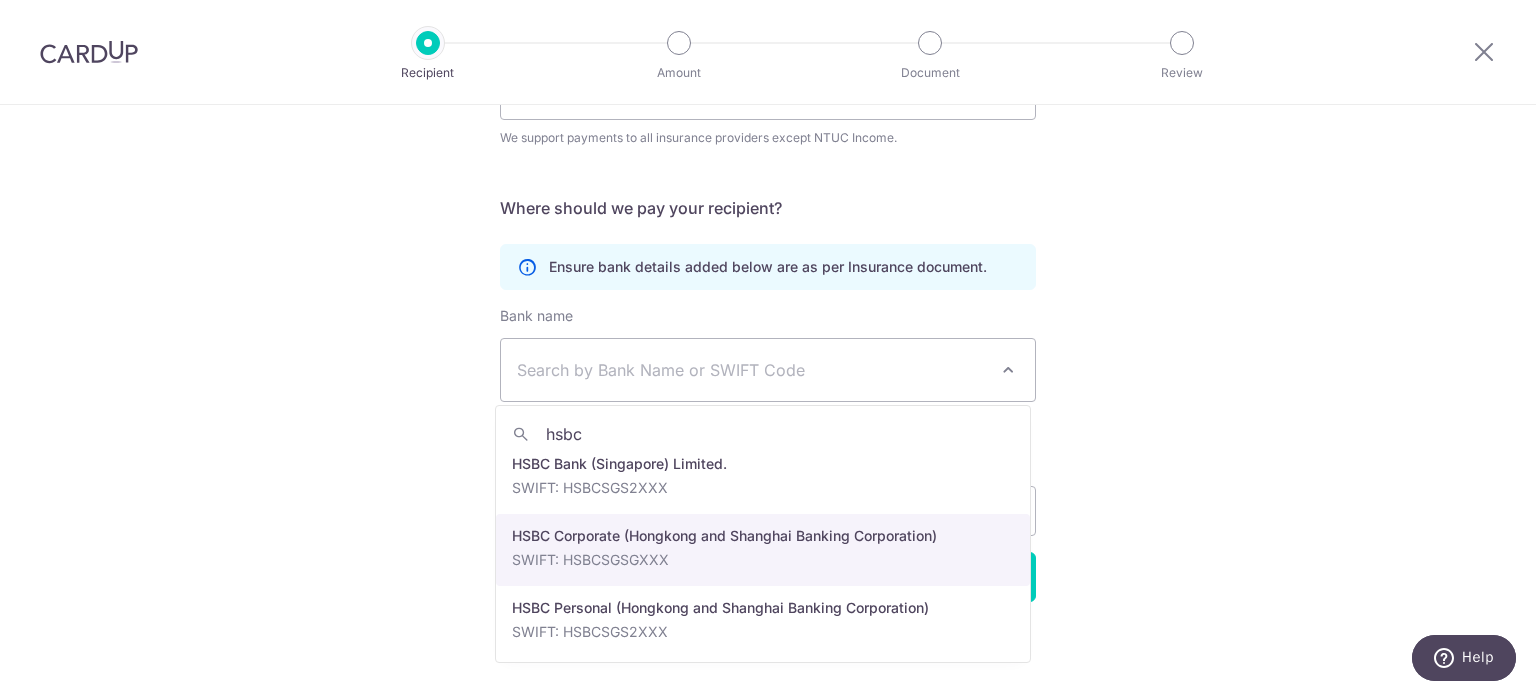scroll, scrollTop: 0, scrollLeft: 0, axis: both 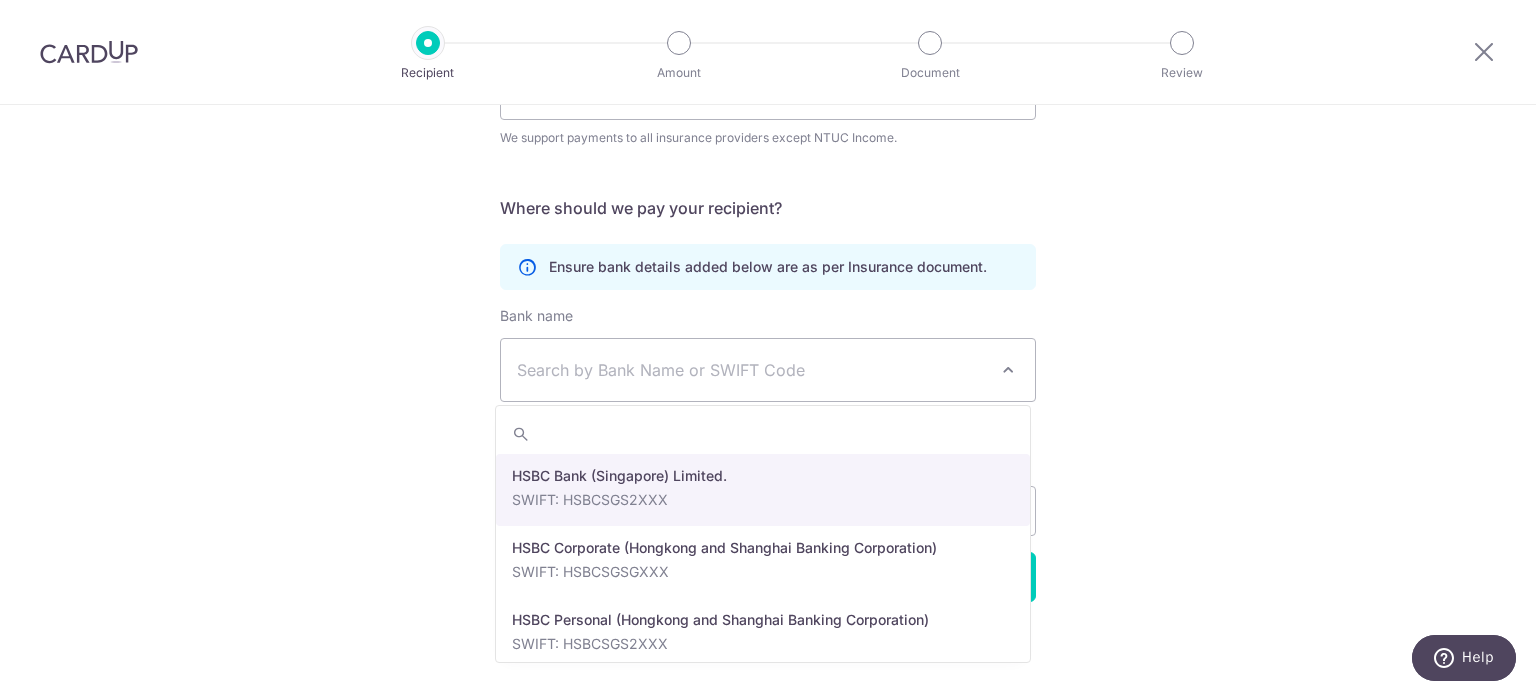 click on "Who should we send this insurance payment to?
Insurance company name(as per Insurance document)
We support payments to all insurance providers except NTUC Income.
Translation missing: en.no key
URL
Telephone
Where should we pay your recipient?
Ensure bank details added below are as per Insurance document.
Bank name
Select Bank
UBS AG
ANEXT BANK PTE LTD
Australia & New Zealand Banking Group" at bounding box center (768, 296) 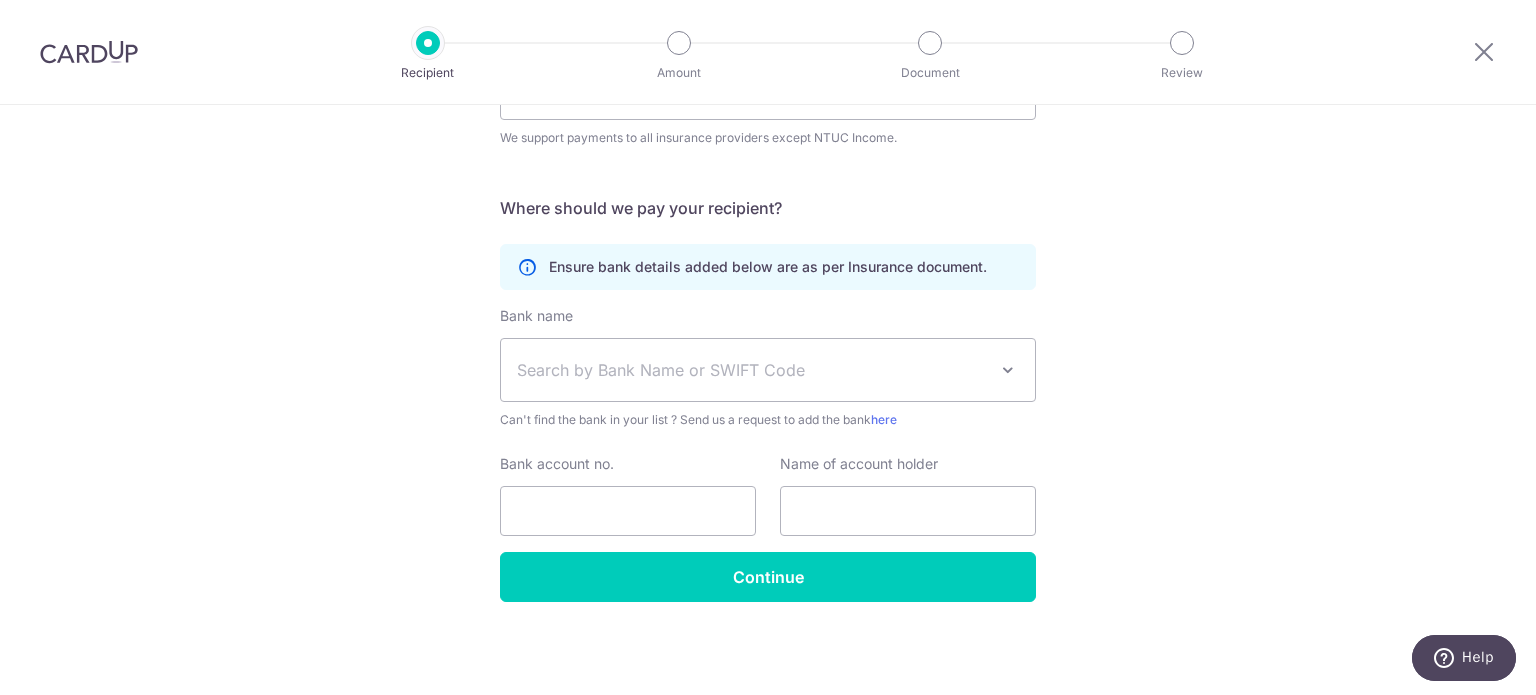 scroll, scrollTop: 0, scrollLeft: 0, axis: both 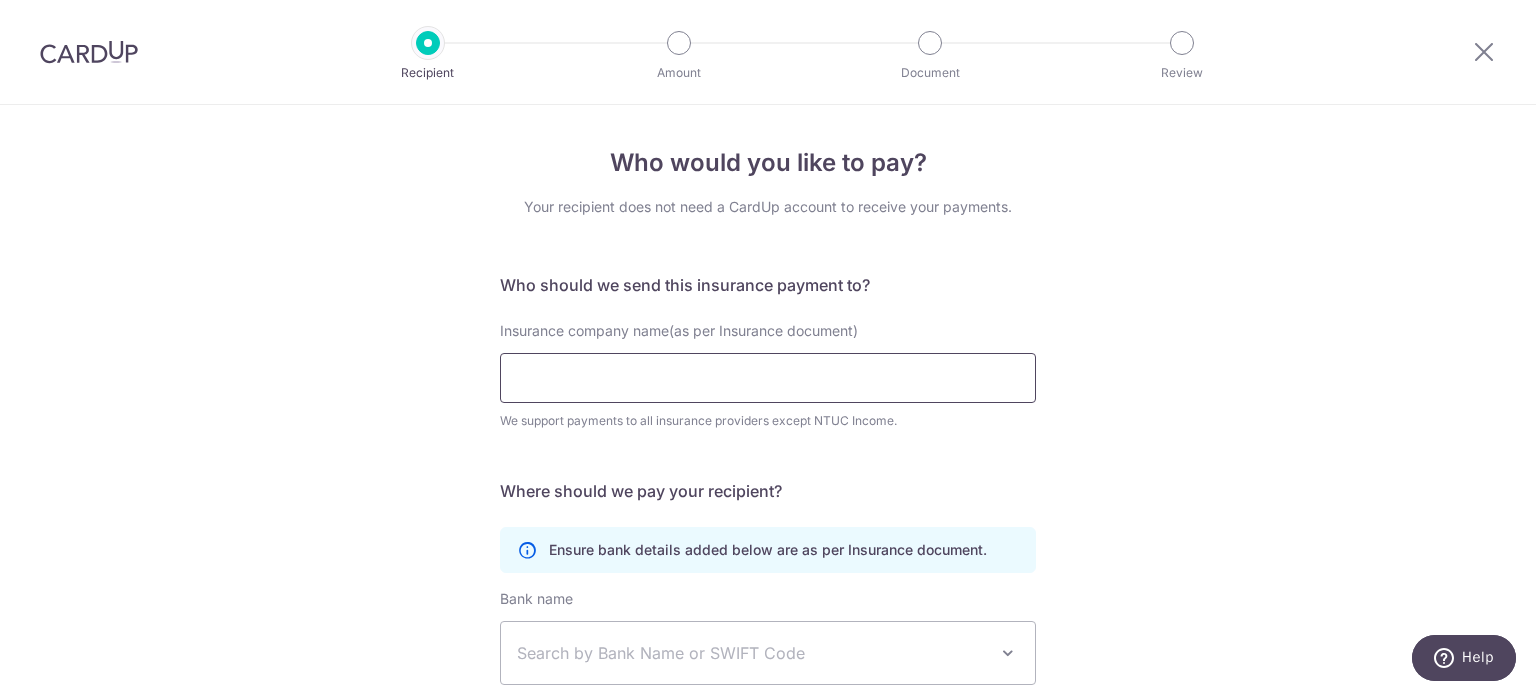 click on "Insurance company name(as per Insurance document)" at bounding box center (768, 378) 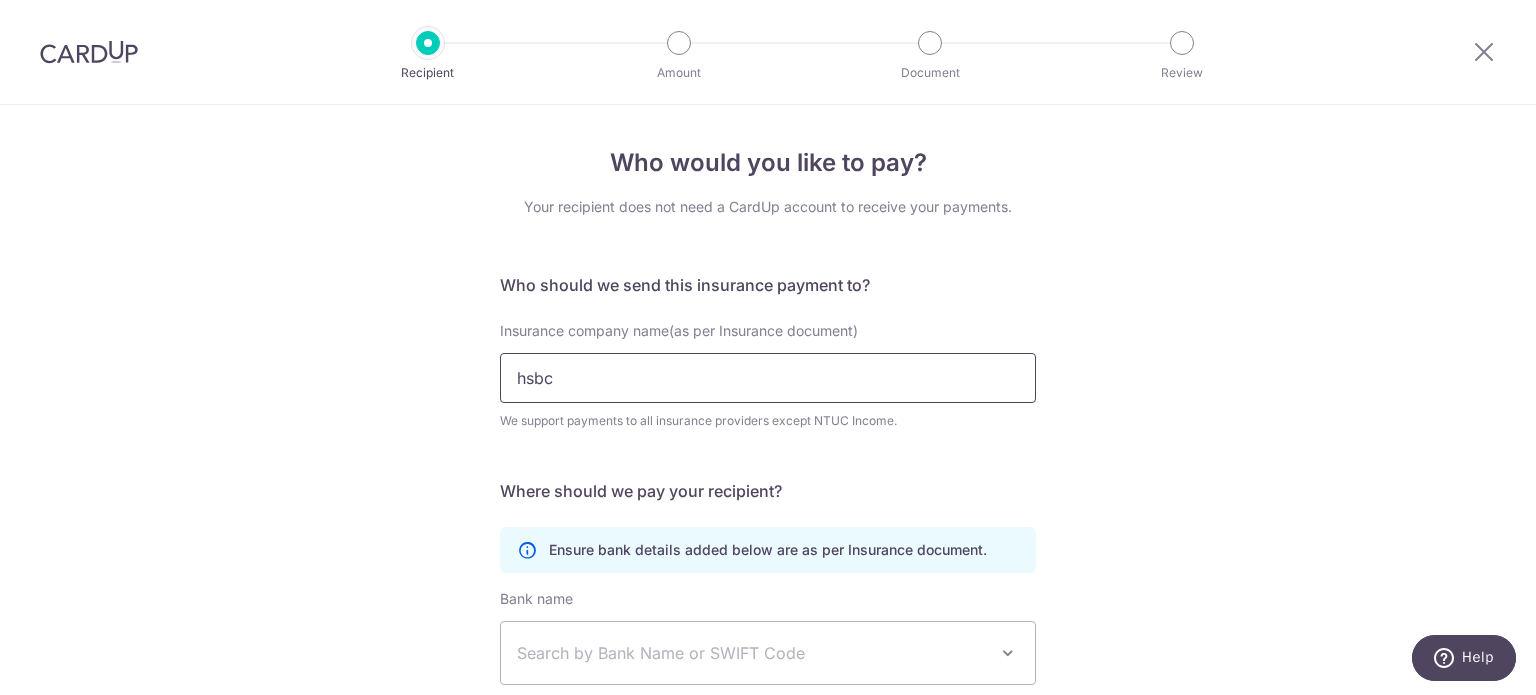 type on "hsbc" 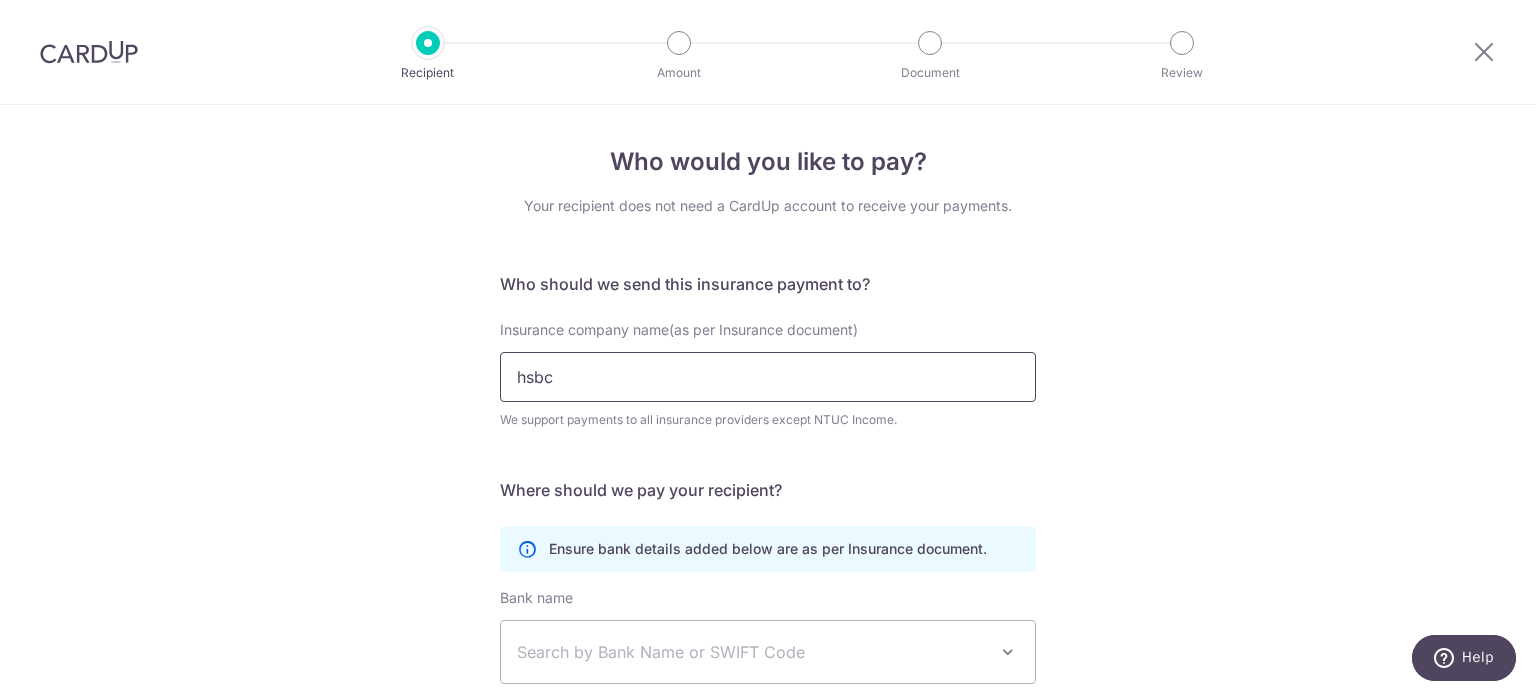 scroll, scrollTop: 0, scrollLeft: 0, axis: both 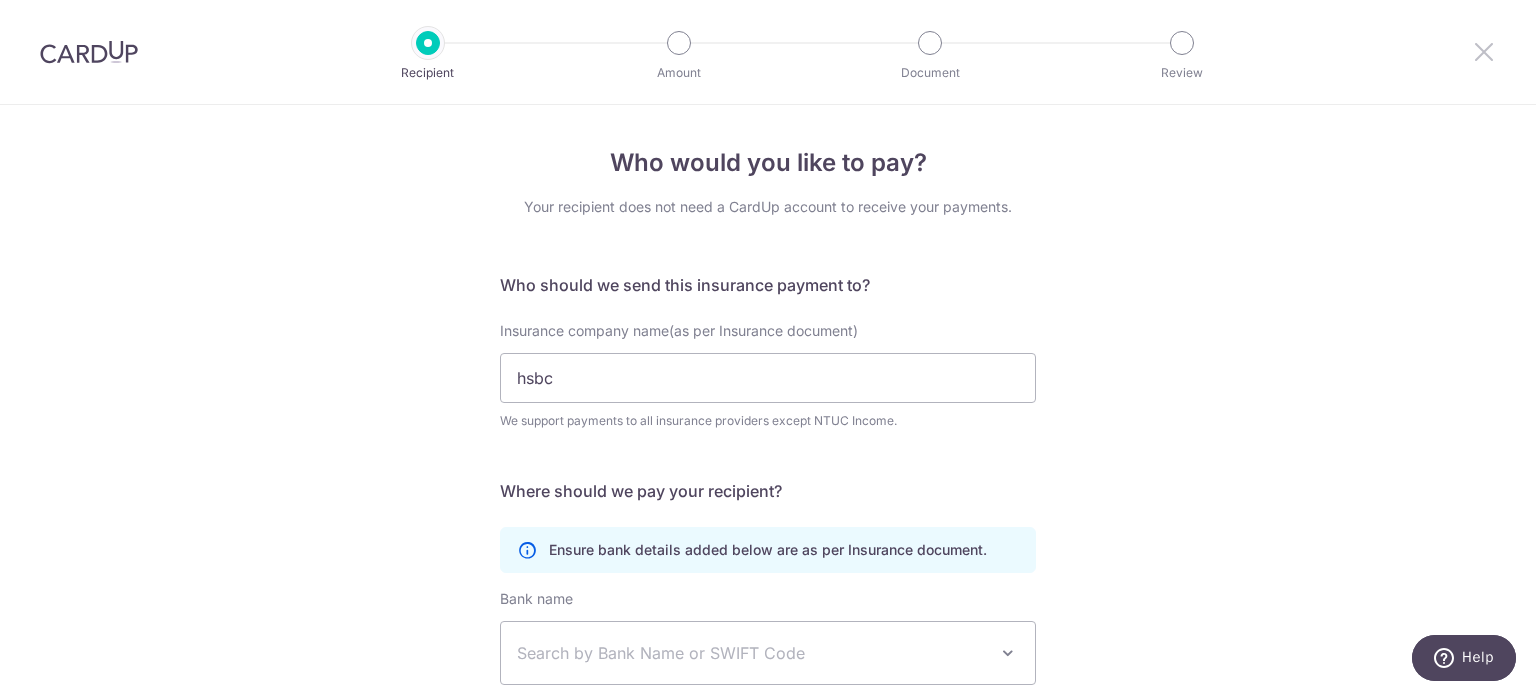 click at bounding box center (1484, 51) 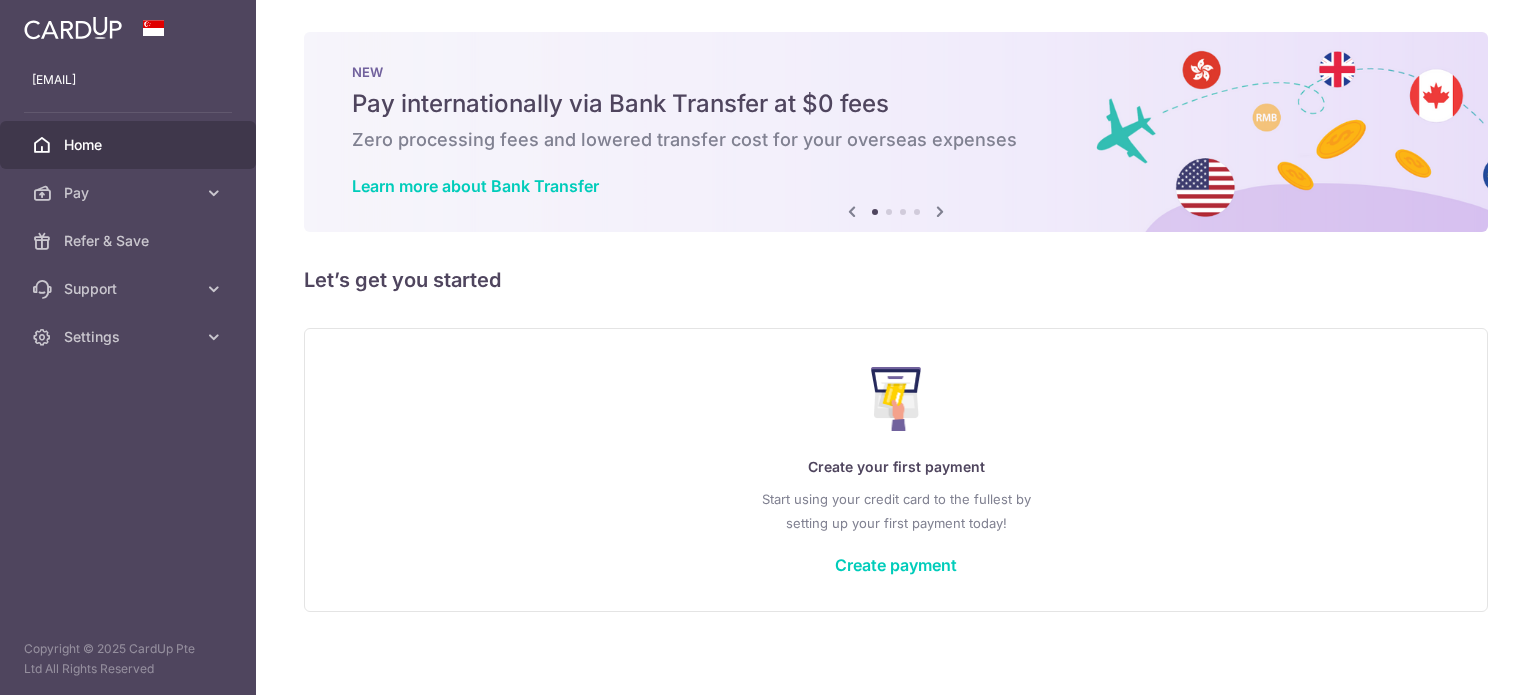 scroll, scrollTop: 0, scrollLeft: 0, axis: both 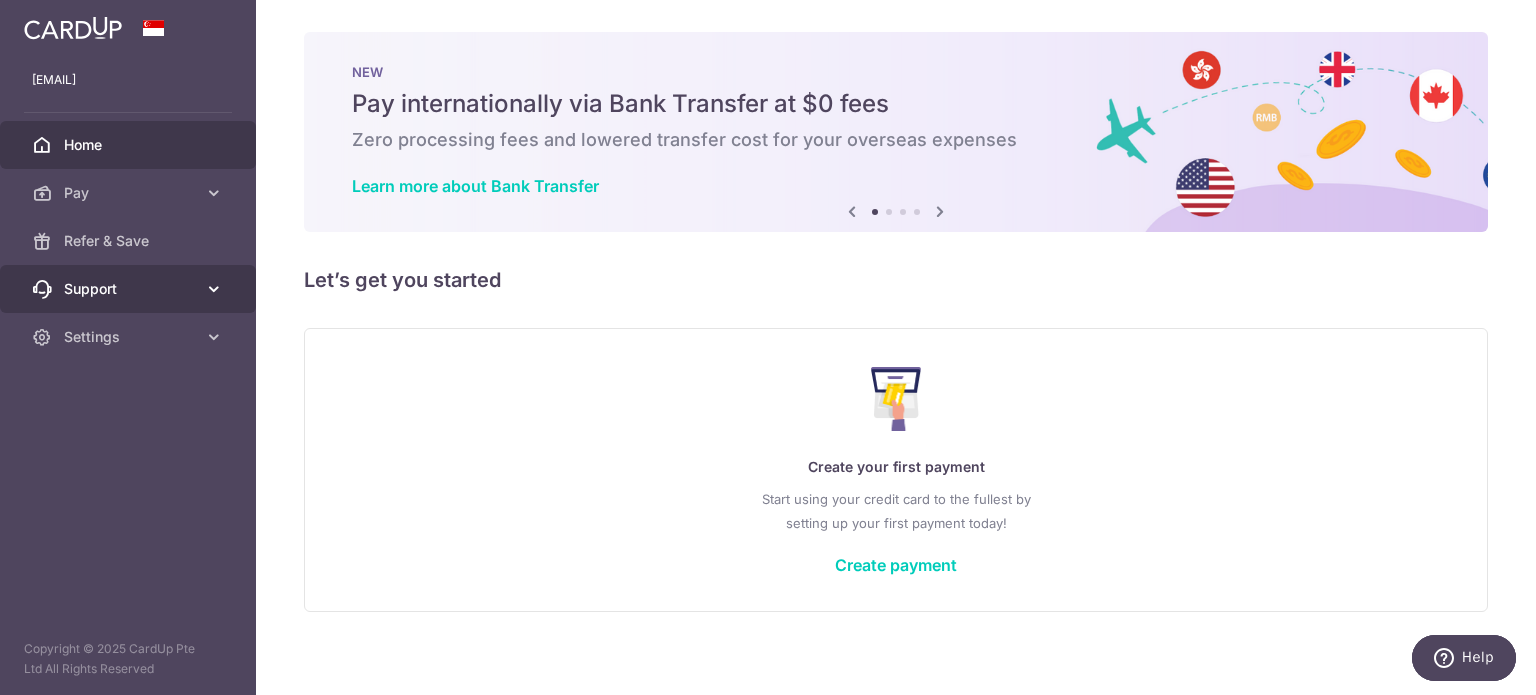 click on "Support" at bounding box center (130, 289) 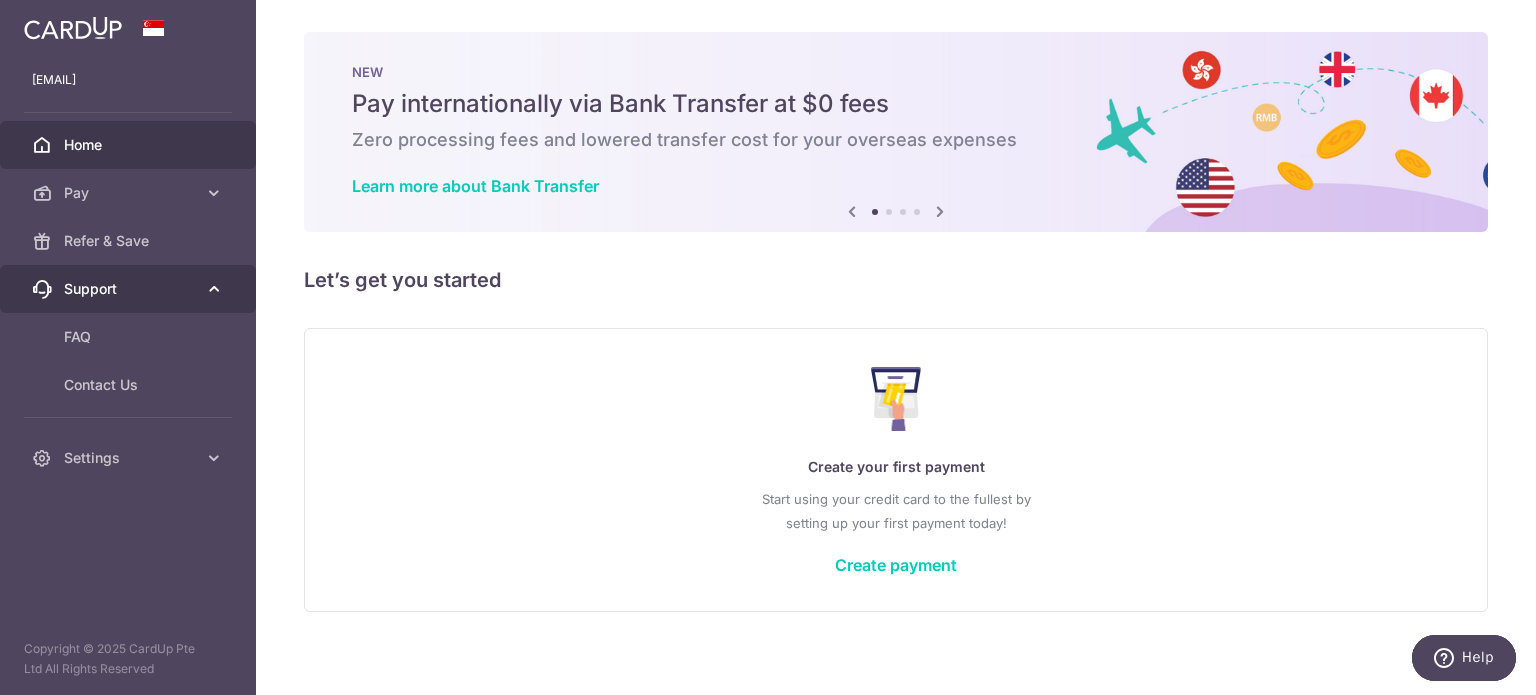 click on "Support" at bounding box center (130, 289) 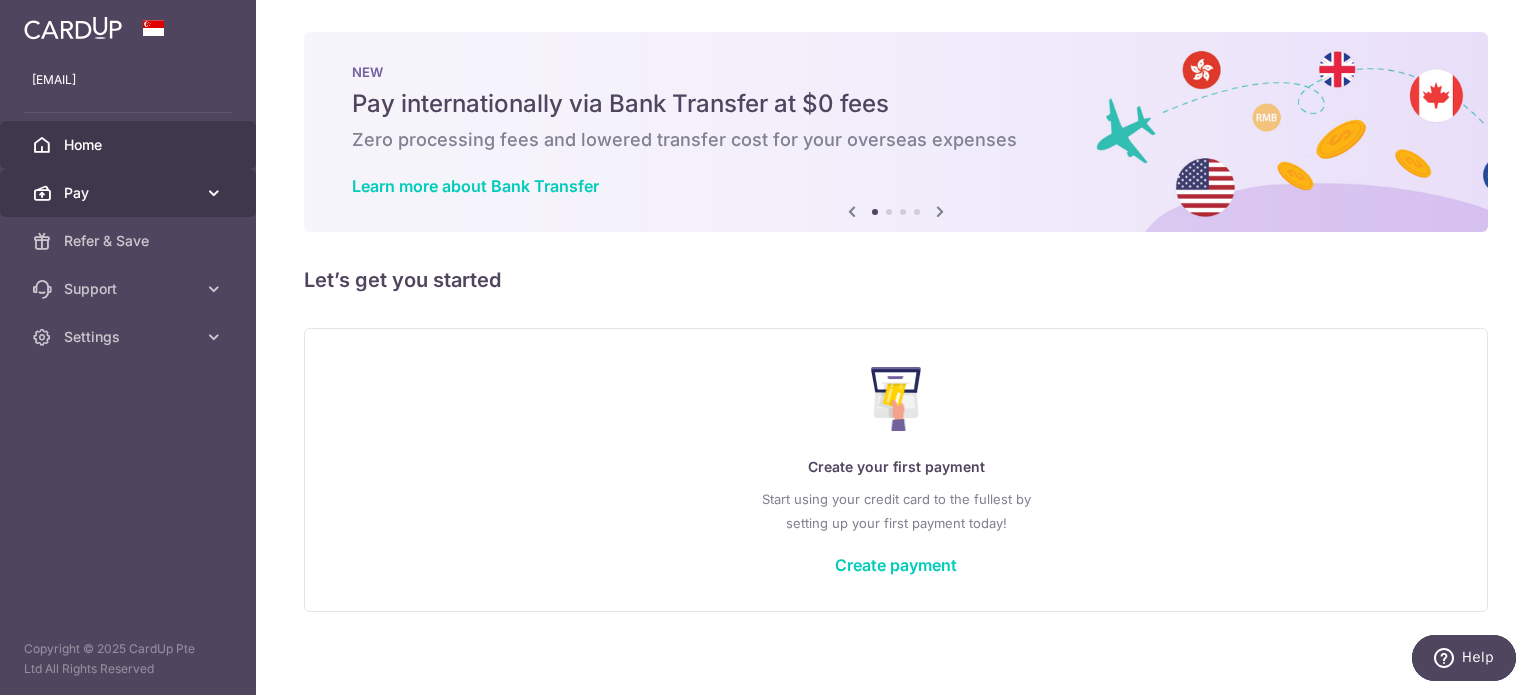 click on "Pay" at bounding box center [128, 193] 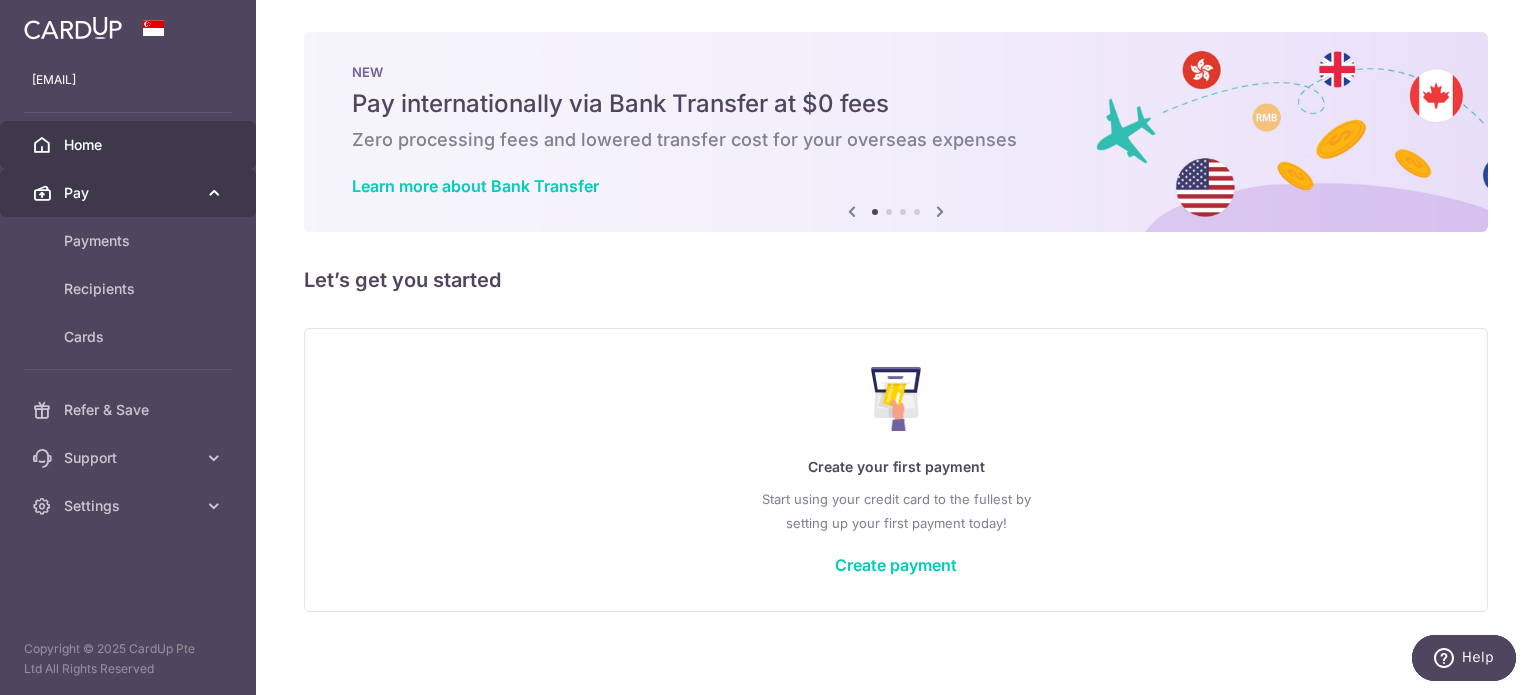 click on "Pay" at bounding box center [128, 193] 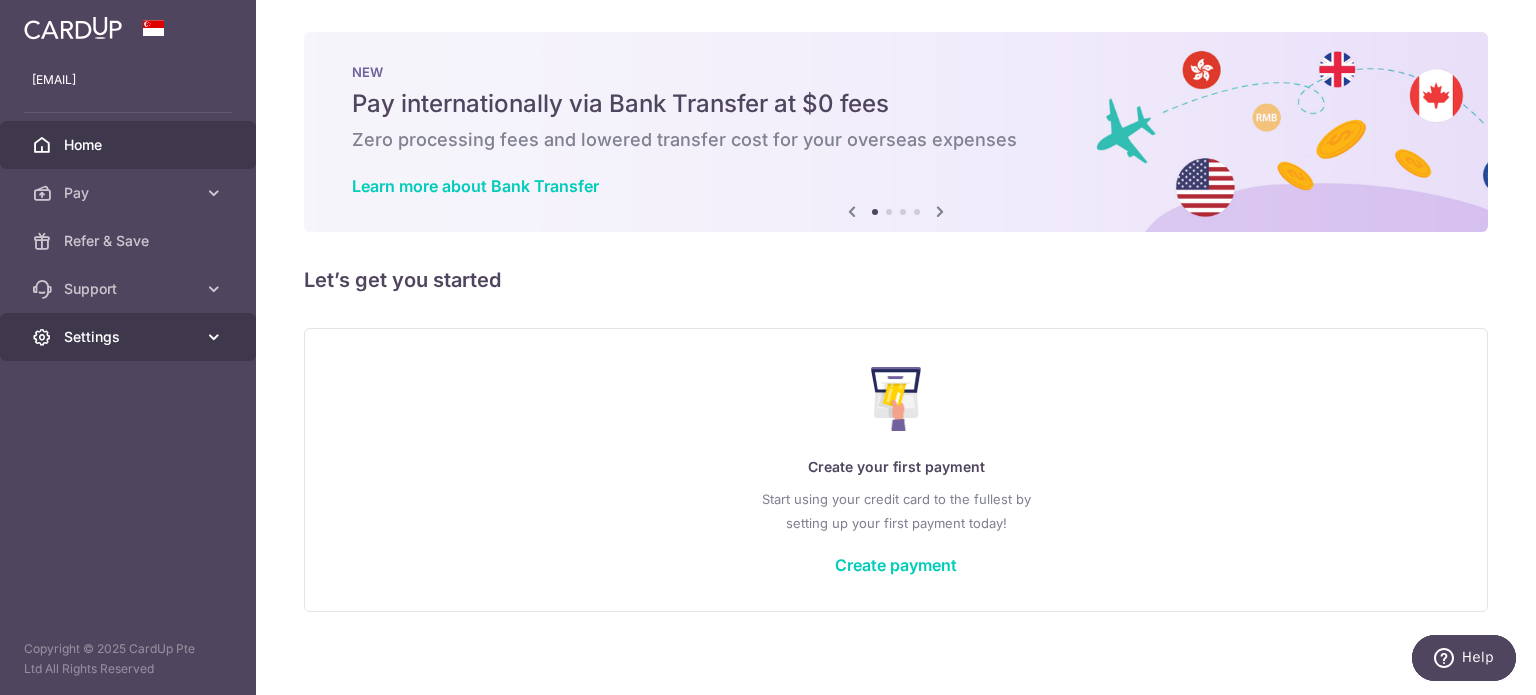 click on "Settings" at bounding box center [130, 337] 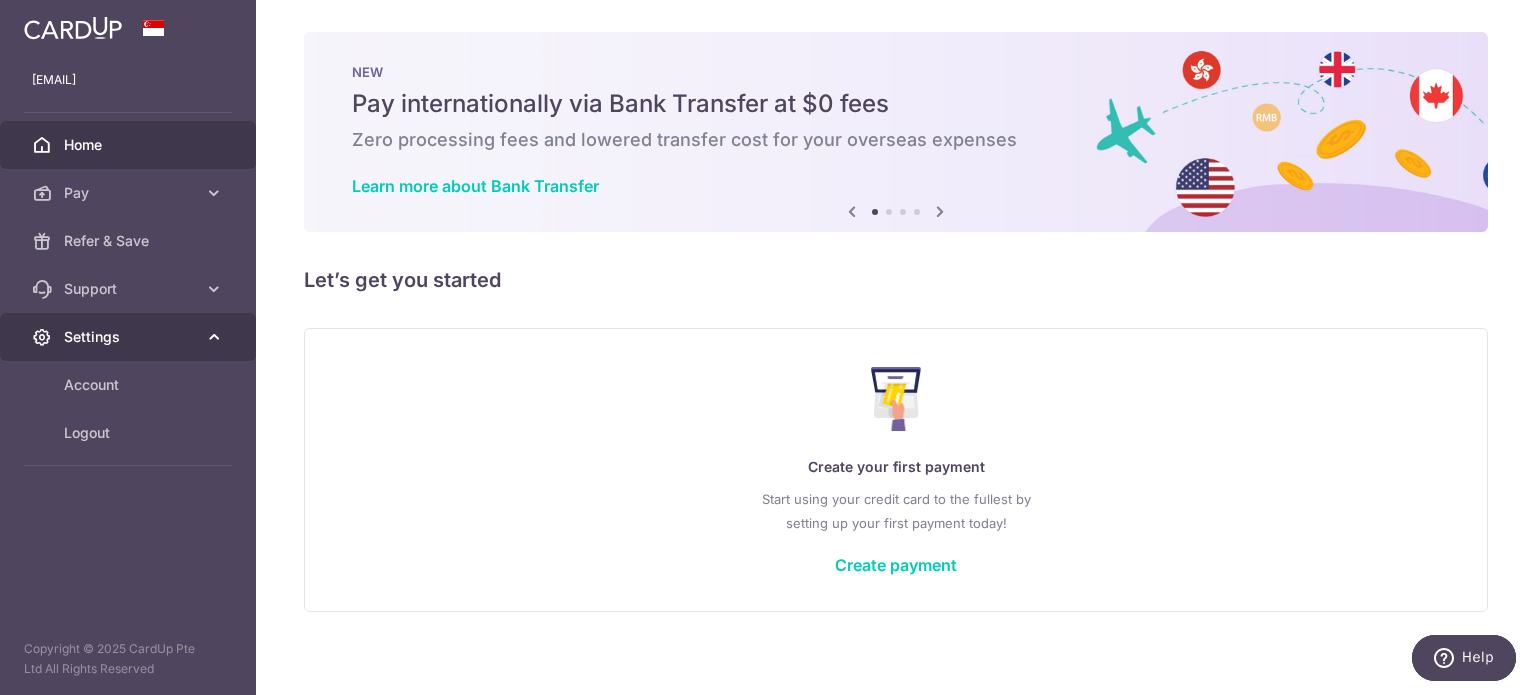 click on "Settings" at bounding box center [130, 337] 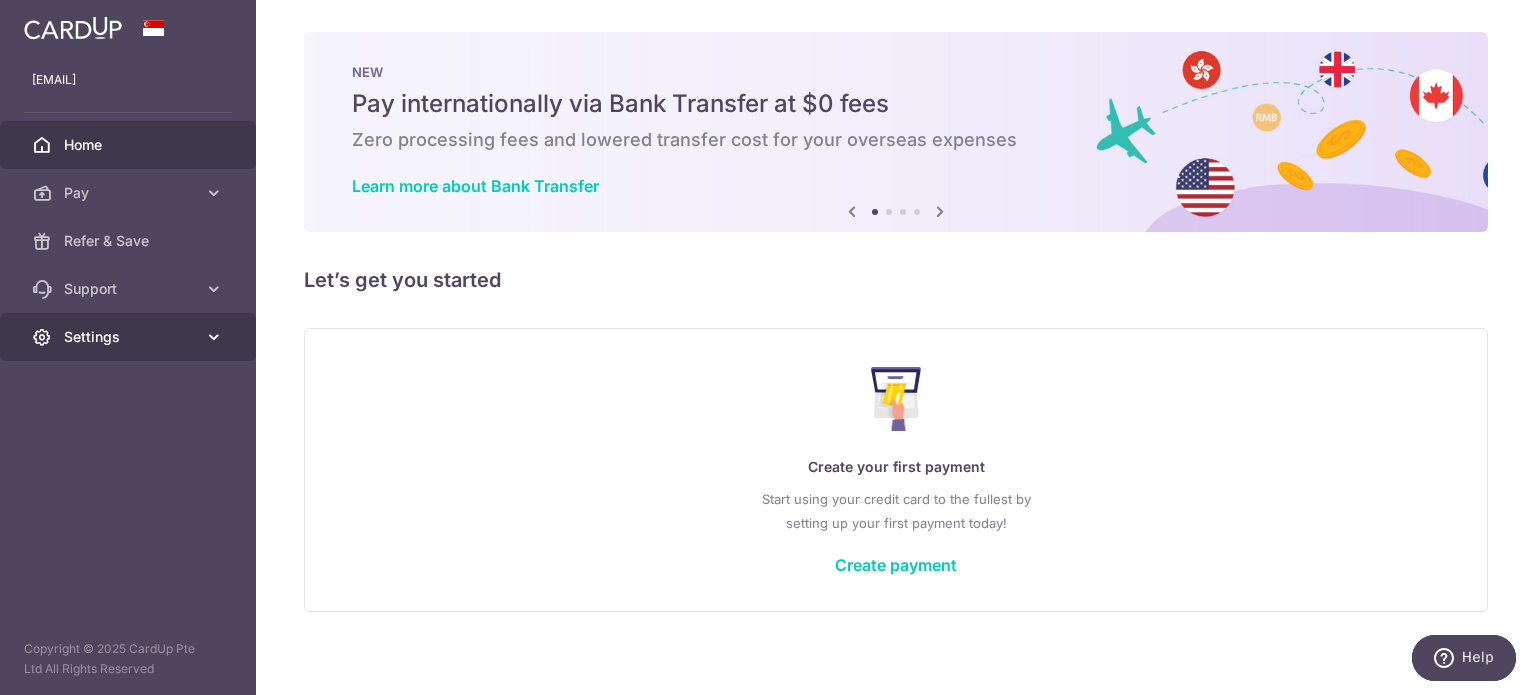 click on "Settings" at bounding box center [130, 337] 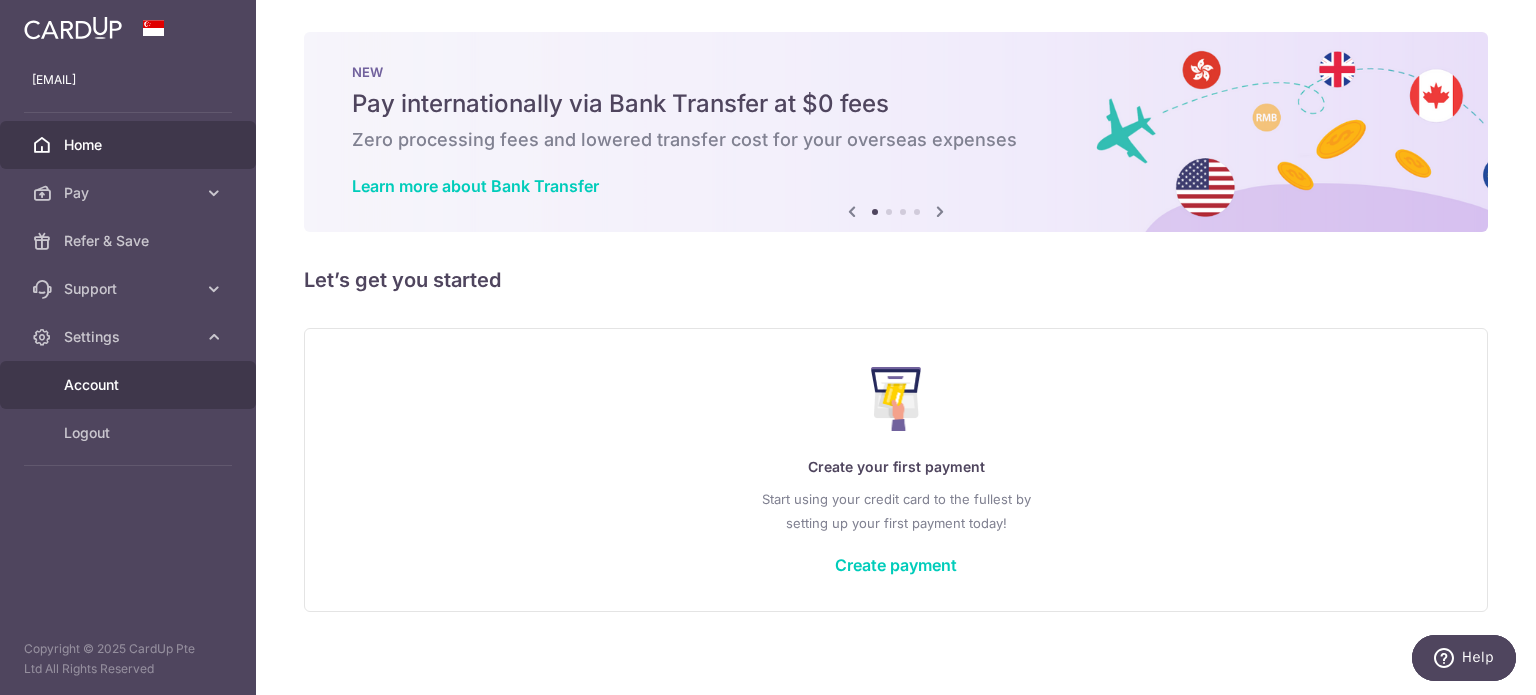 click on "Account" at bounding box center (130, 385) 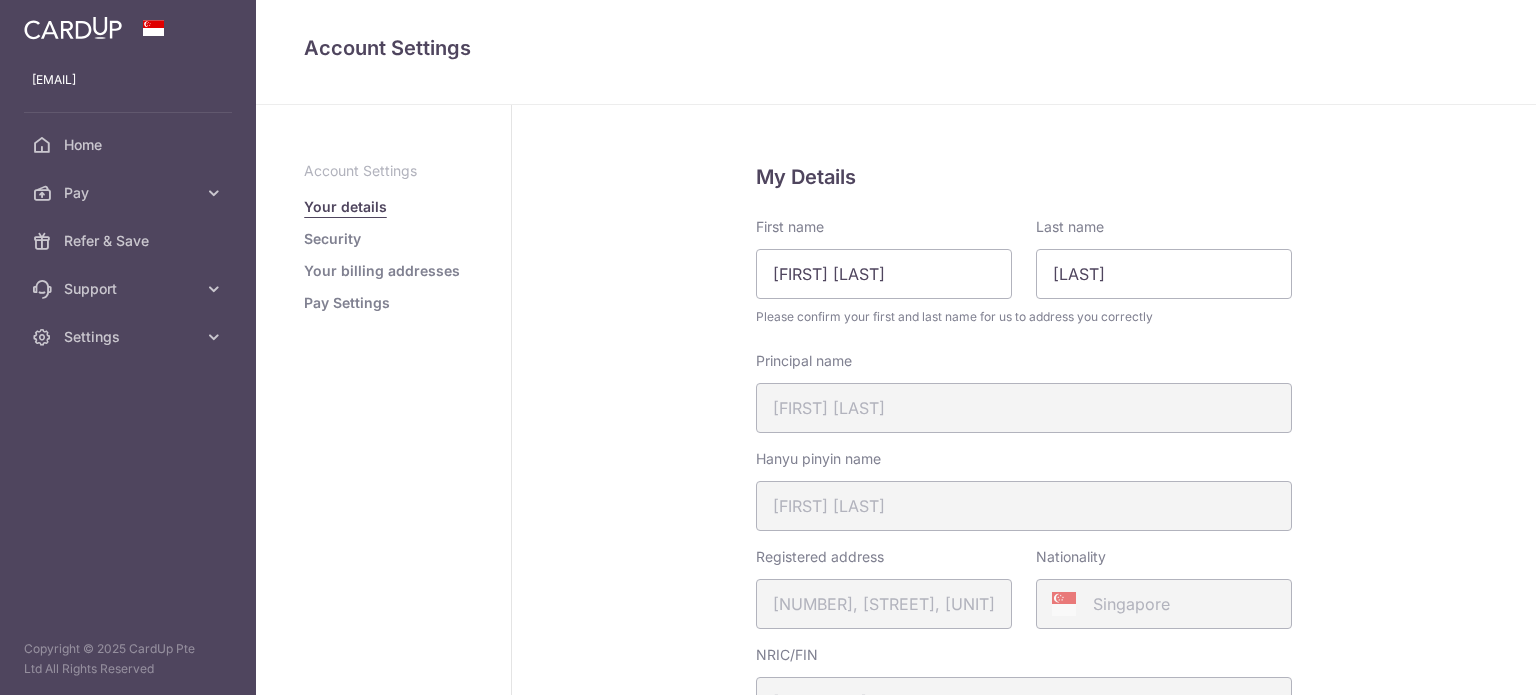 scroll, scrollTop: 0, scrollLeft: 0, axis: both 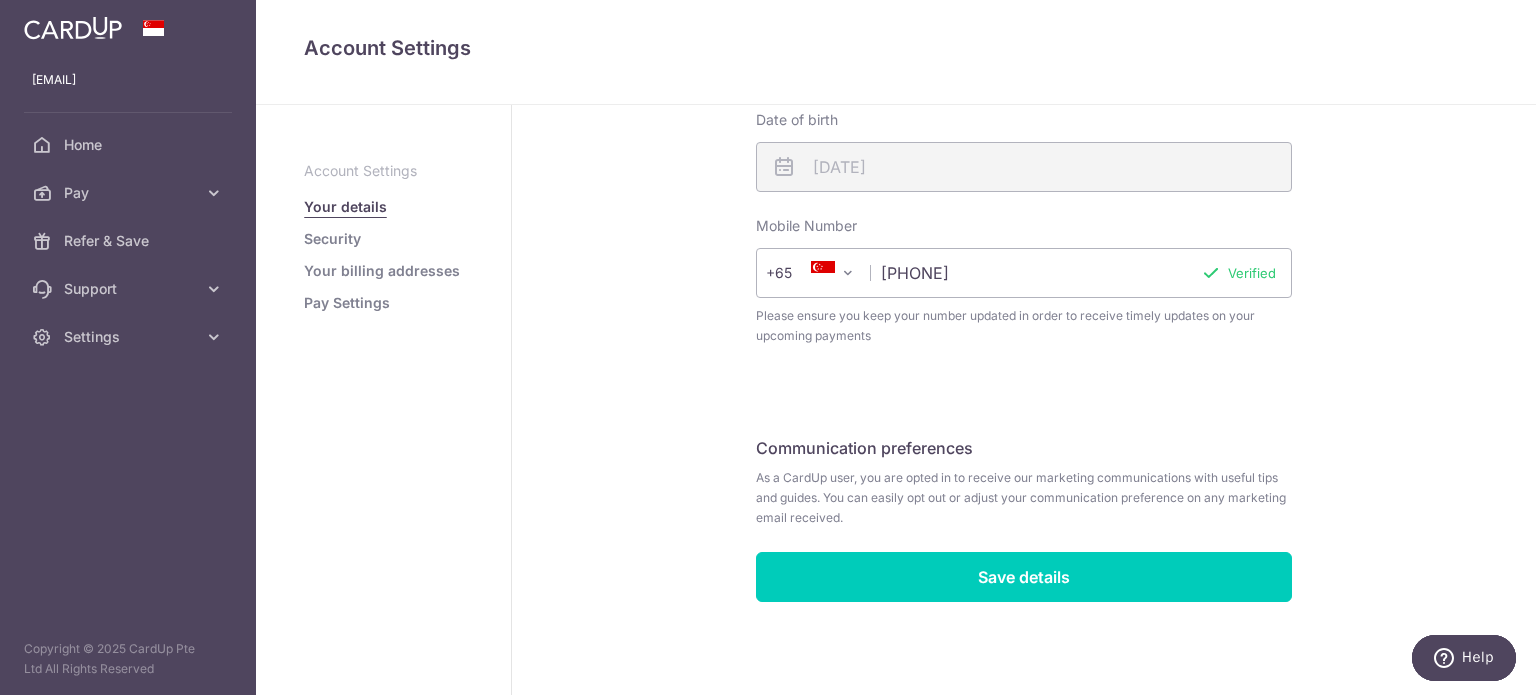 click on "Security" at bounding box center [332, 239] 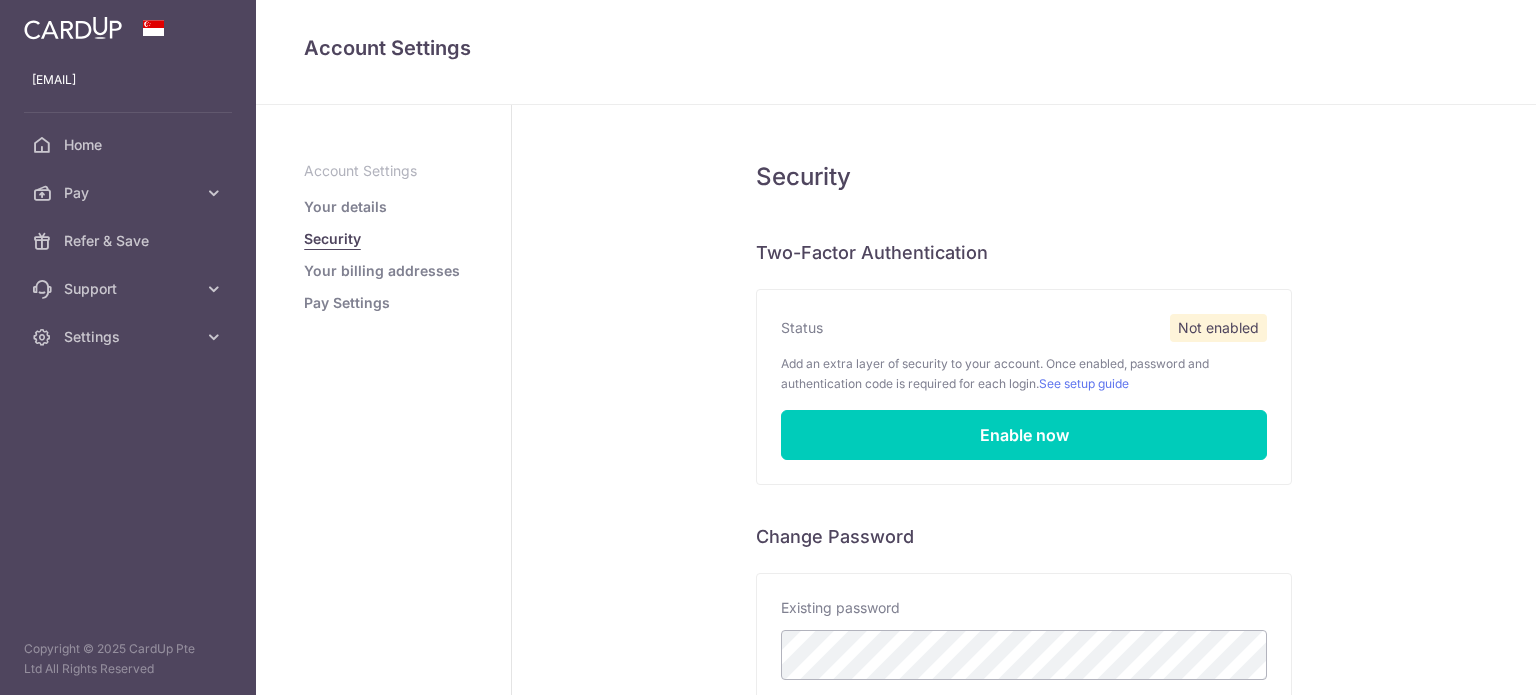 scroll, scrollTop: 0, scrollLeft: 0, axis: both 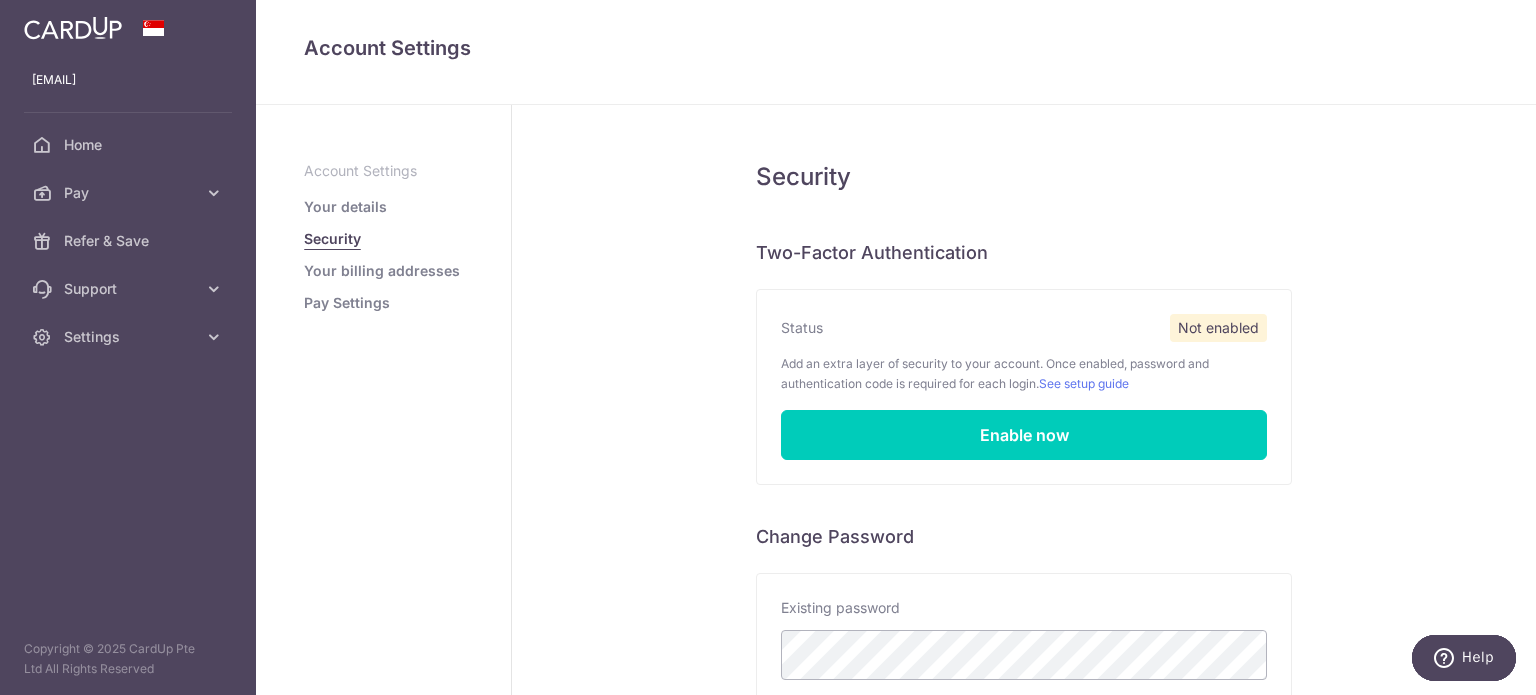 click on "Your billing addresses" at bounding box center [382, 271] 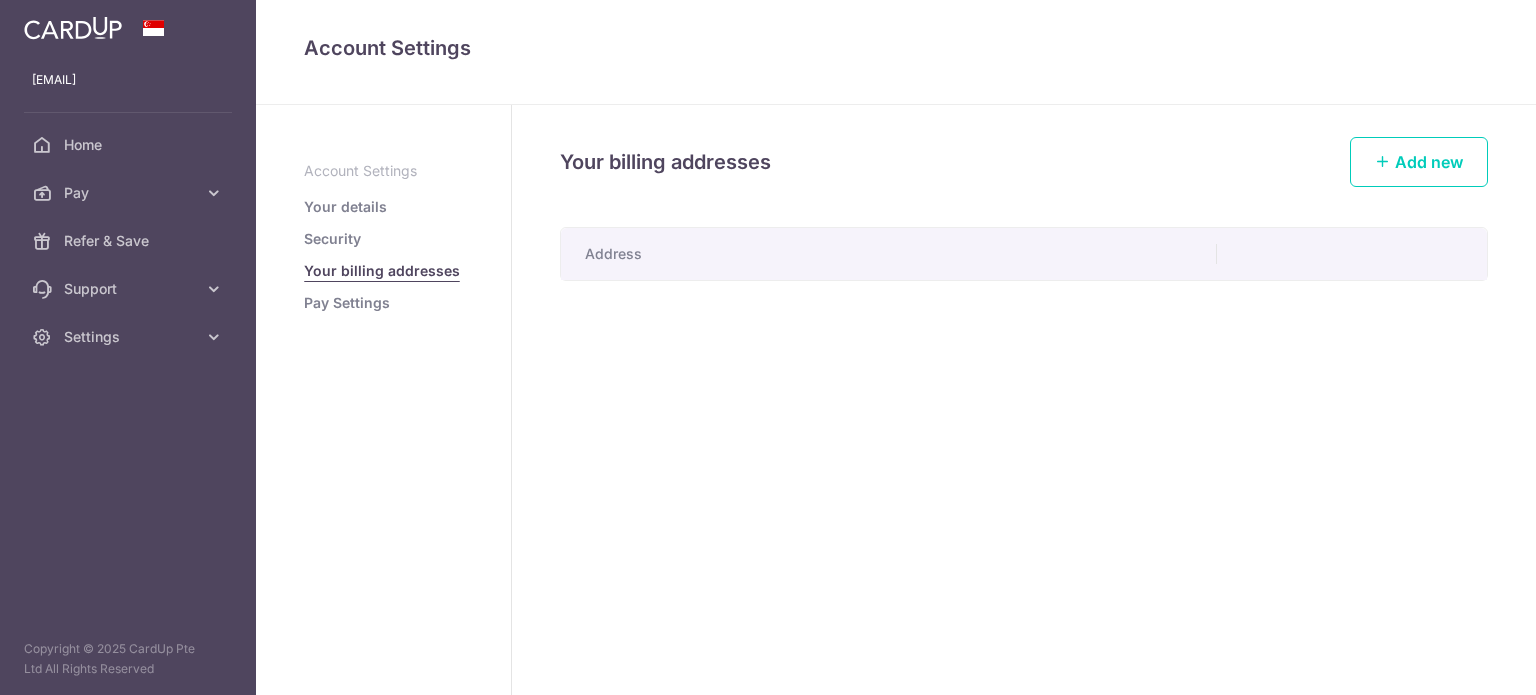 scroll 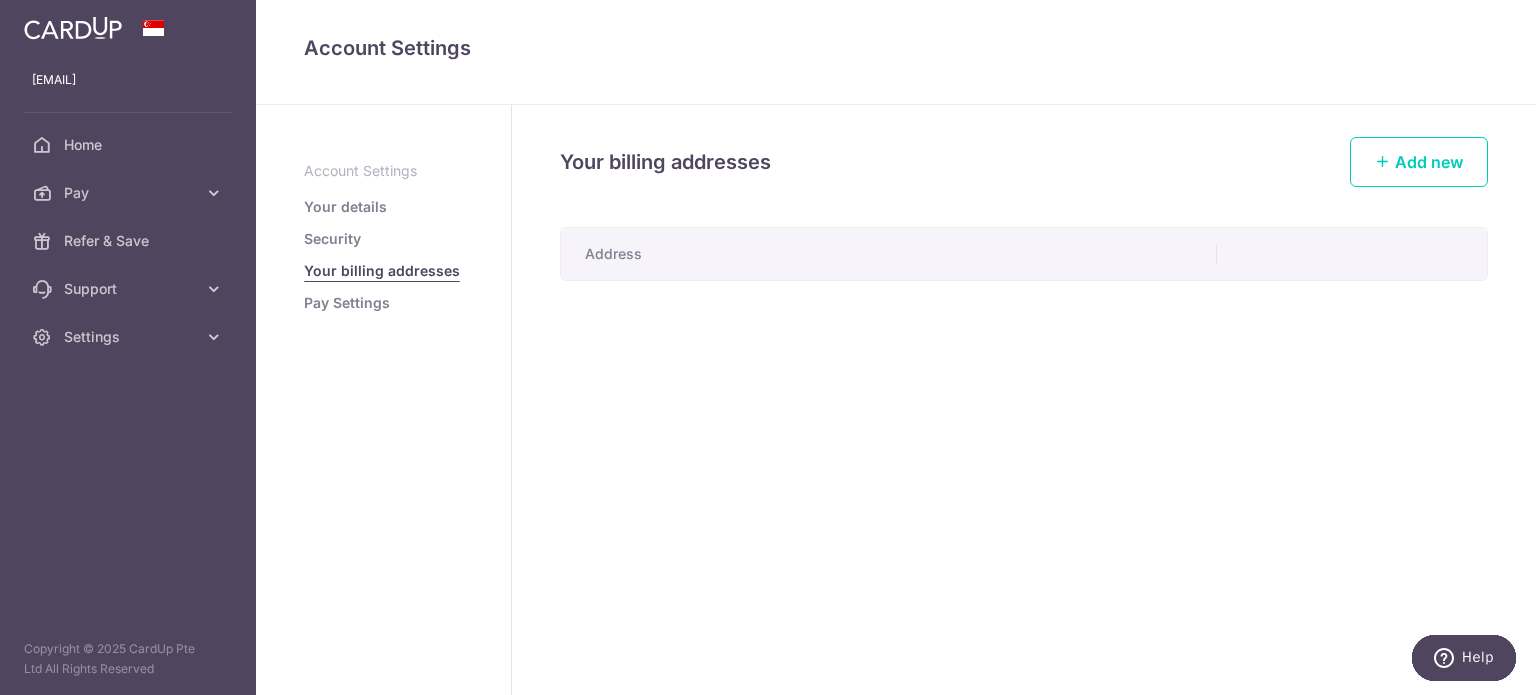 click on "Pay Settings" at bounding box center (347, 303) 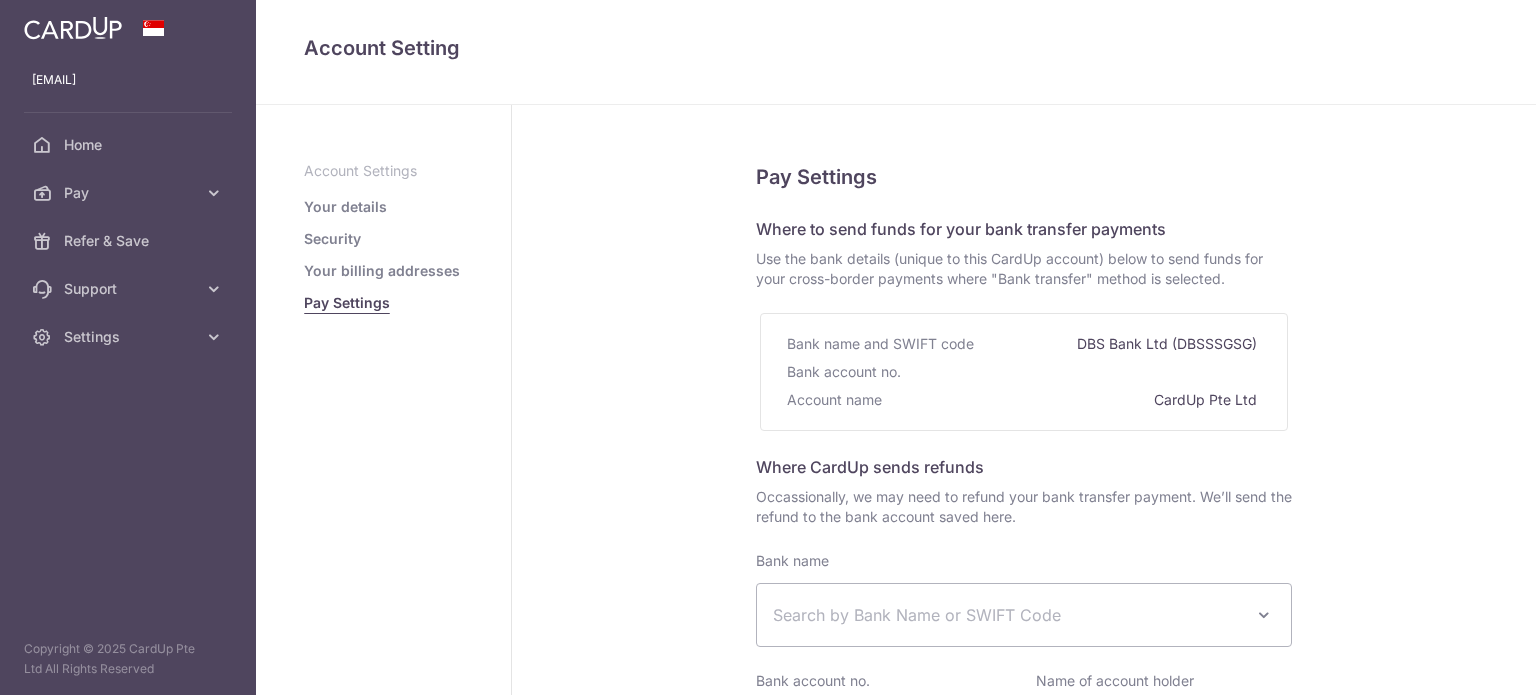 select 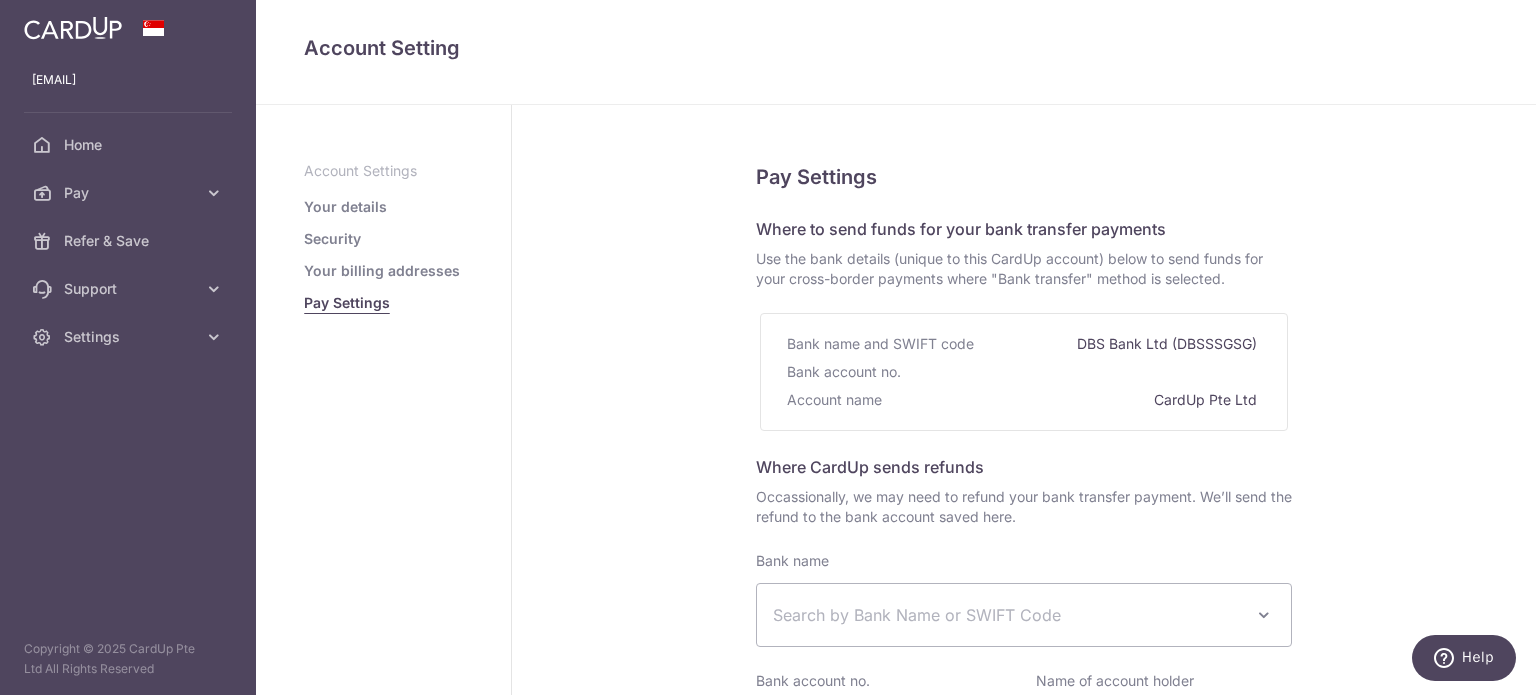 scroll, scrollTop: 0, scrollLeft: 0, axis: both 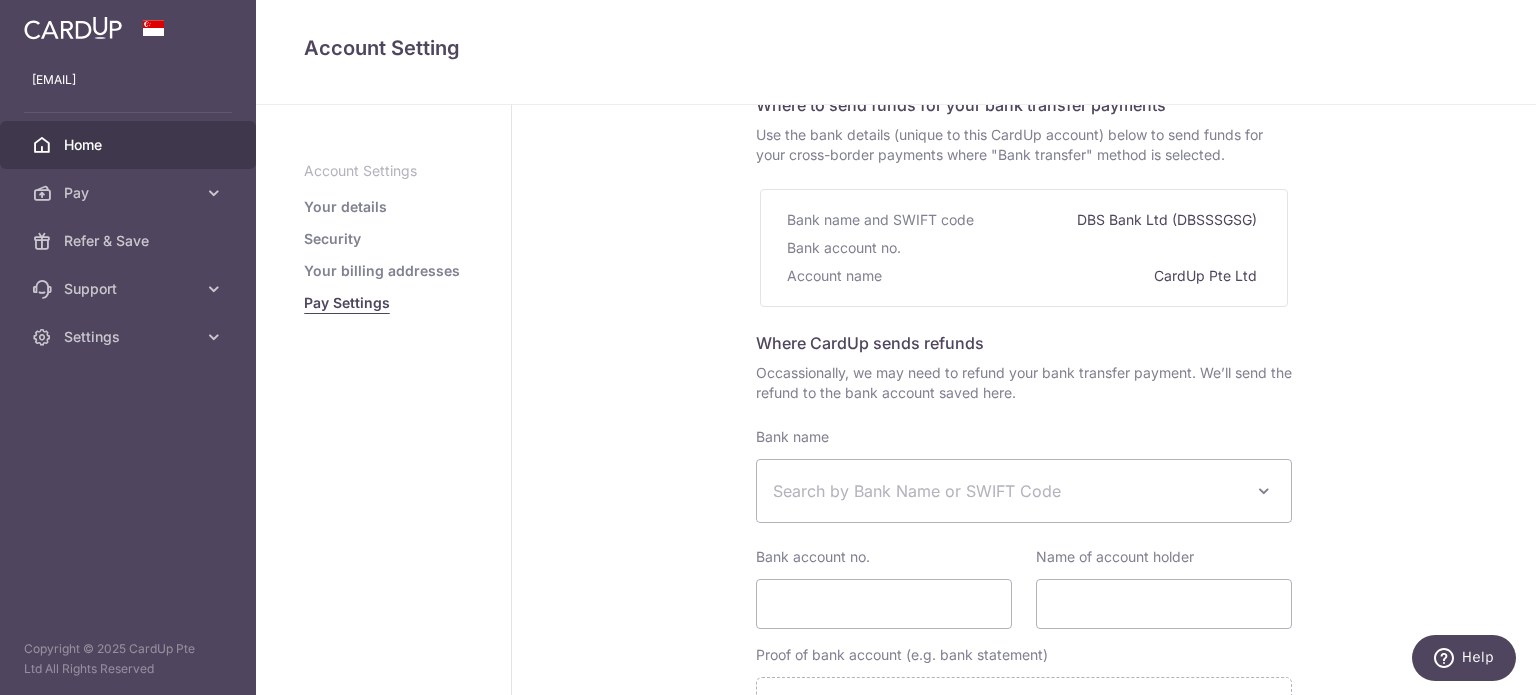 click on "Home" at bounding box center [130, 145] 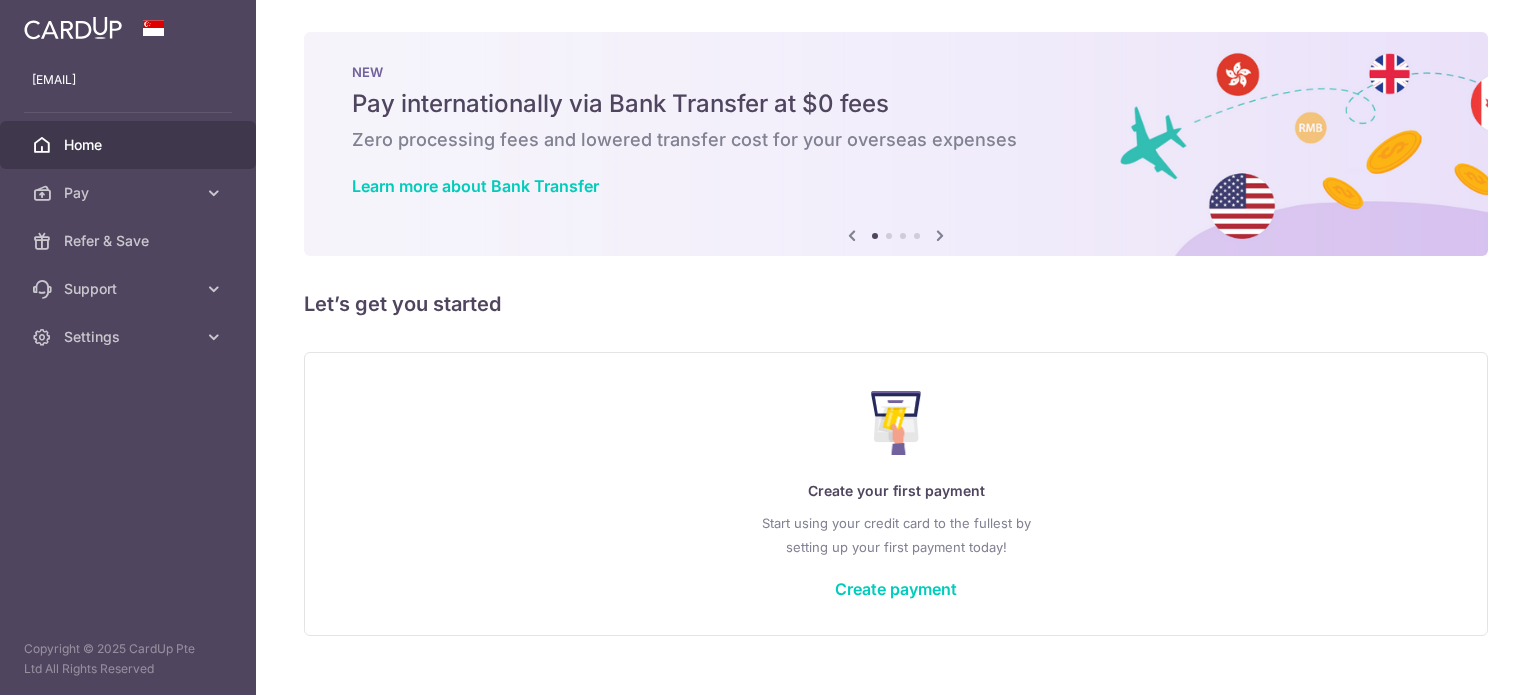 scroll, scrollTop: 0, scrollLeft: 0, axis: both 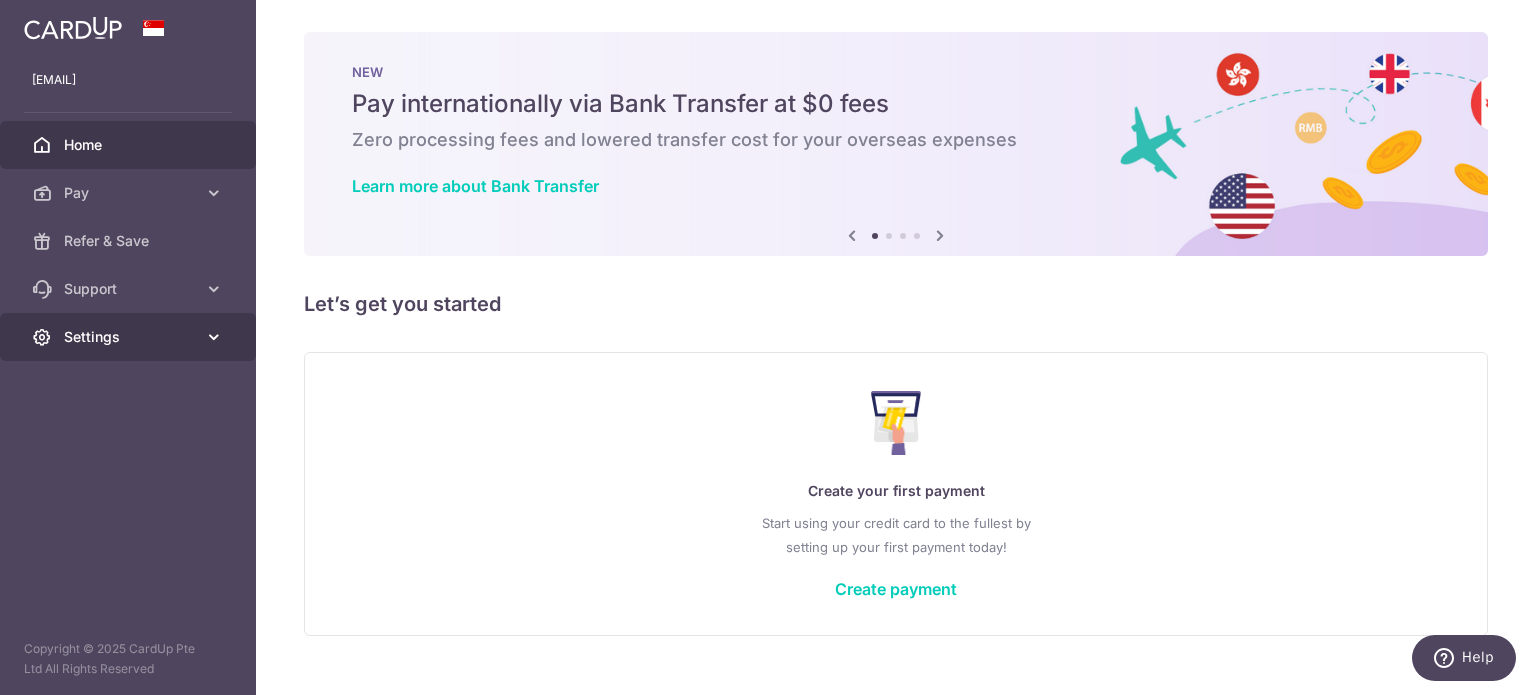 click on "Settings" at bounding box center (128, 337) 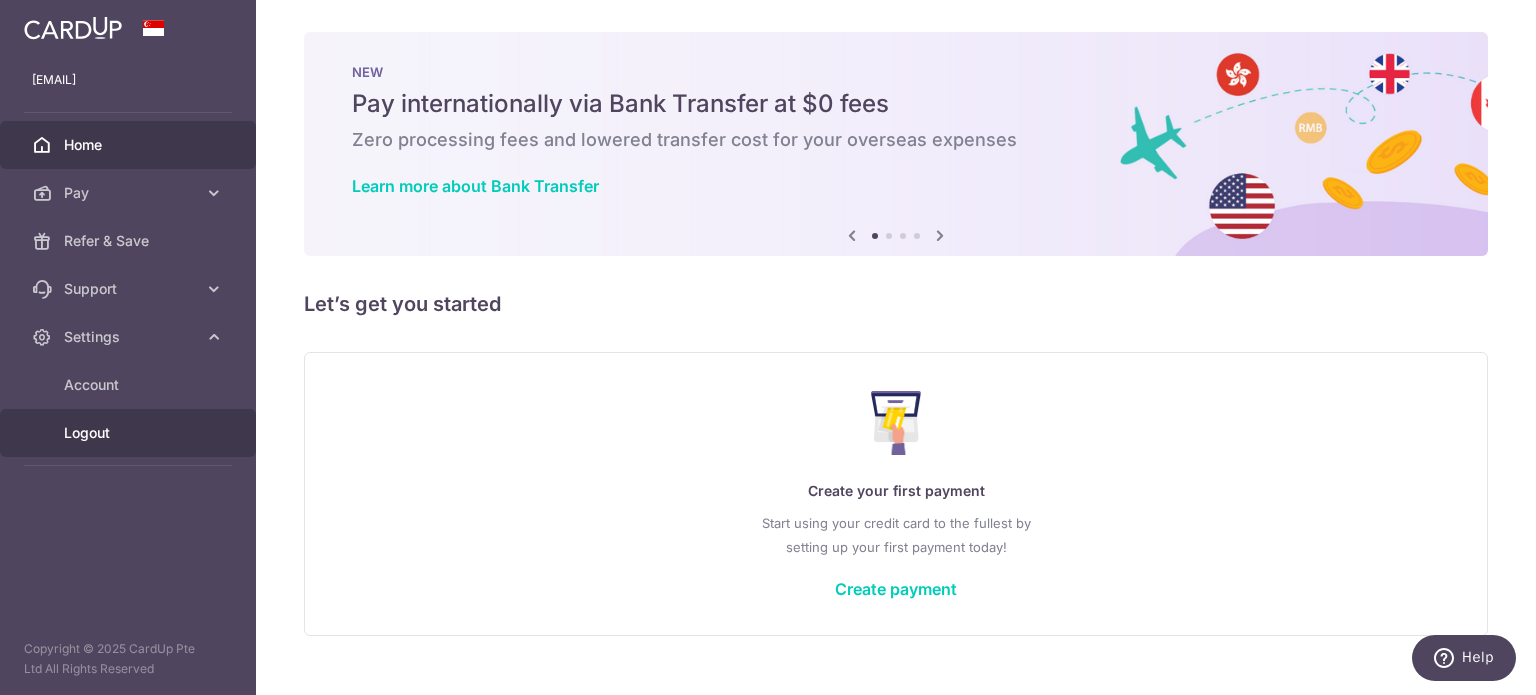 click on "Logout" at bounding box center (128, 433) 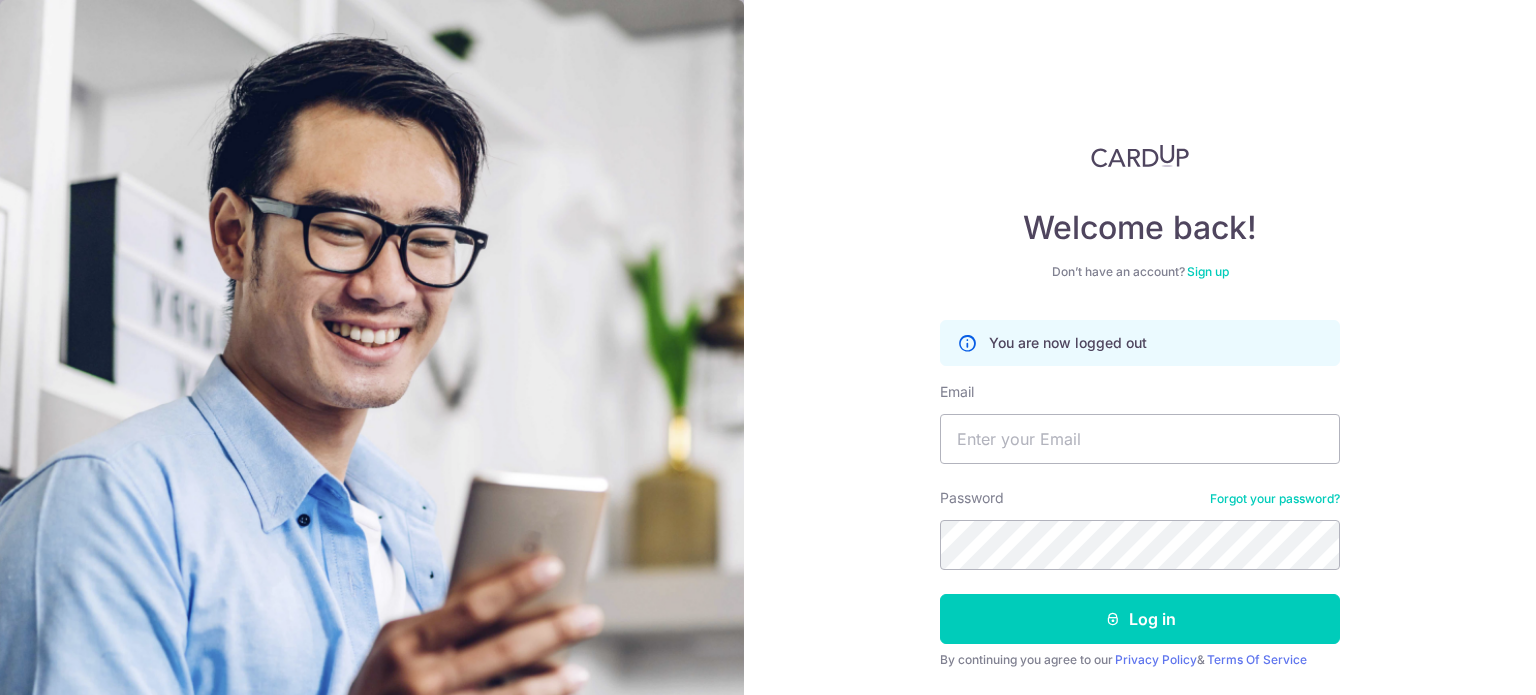 scroll, scrollTop: 0, scrollLeft: 0, axis: both 